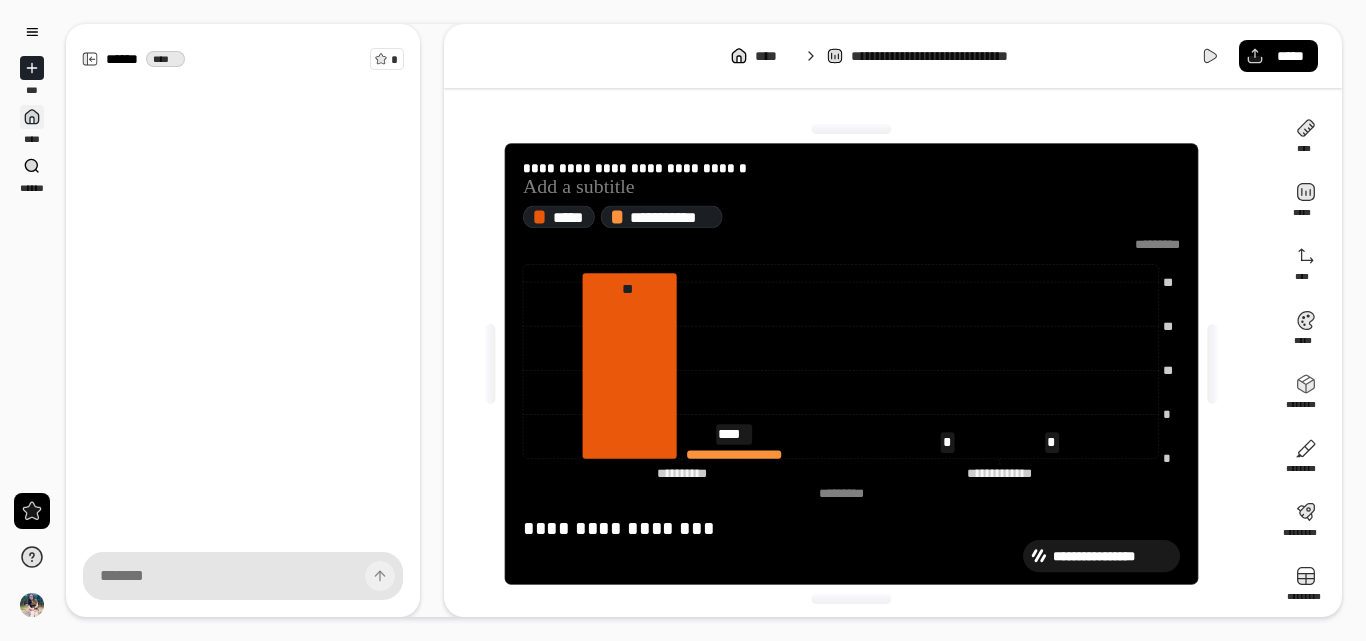 scroll, scrollTop: 0, scrollLeft: 0, axis: both 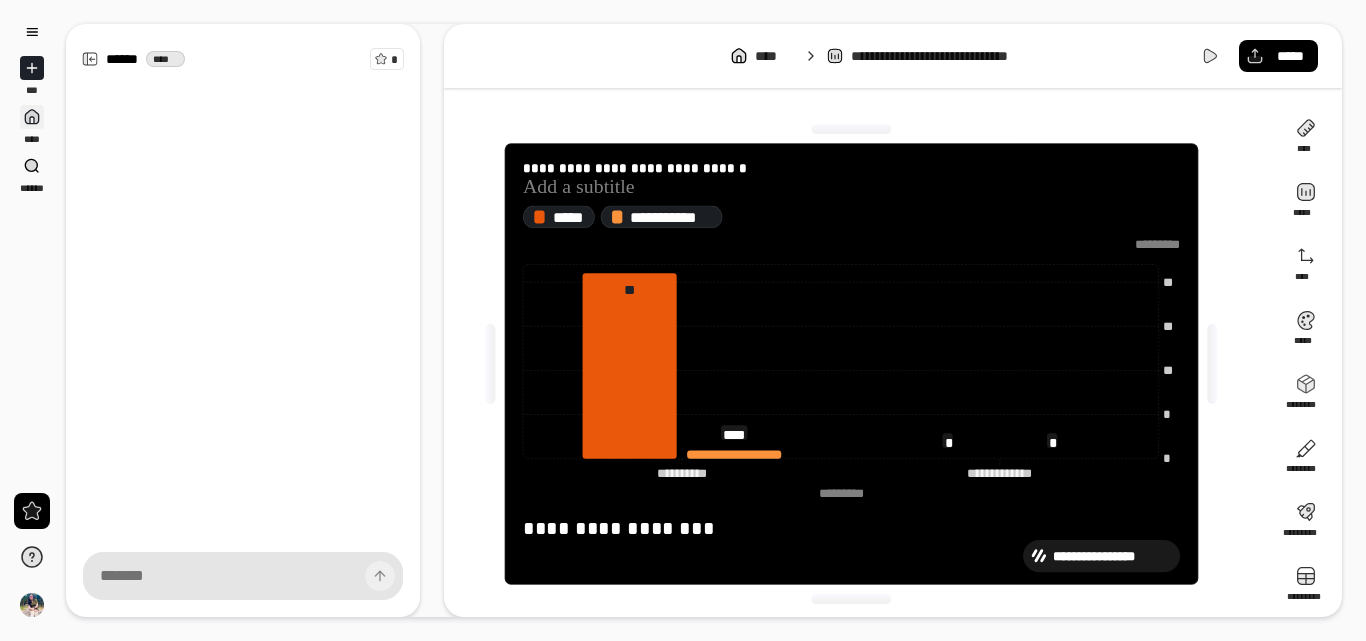 click at bounding box center (32, 117) 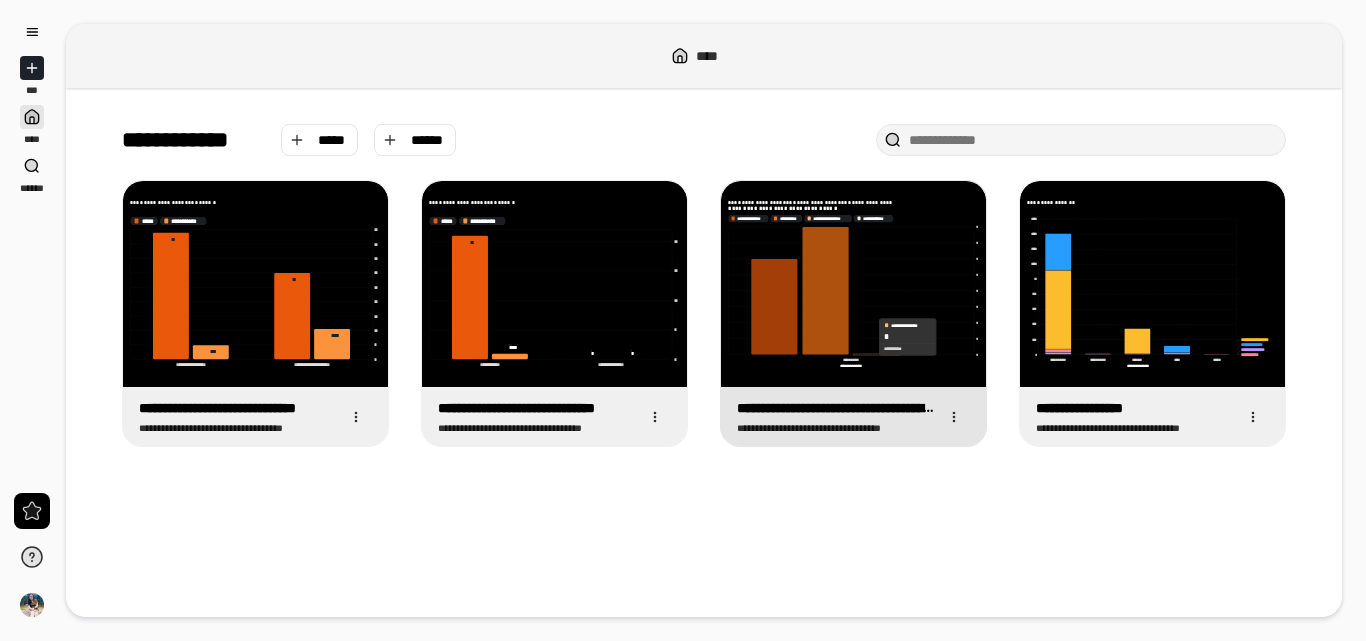 click 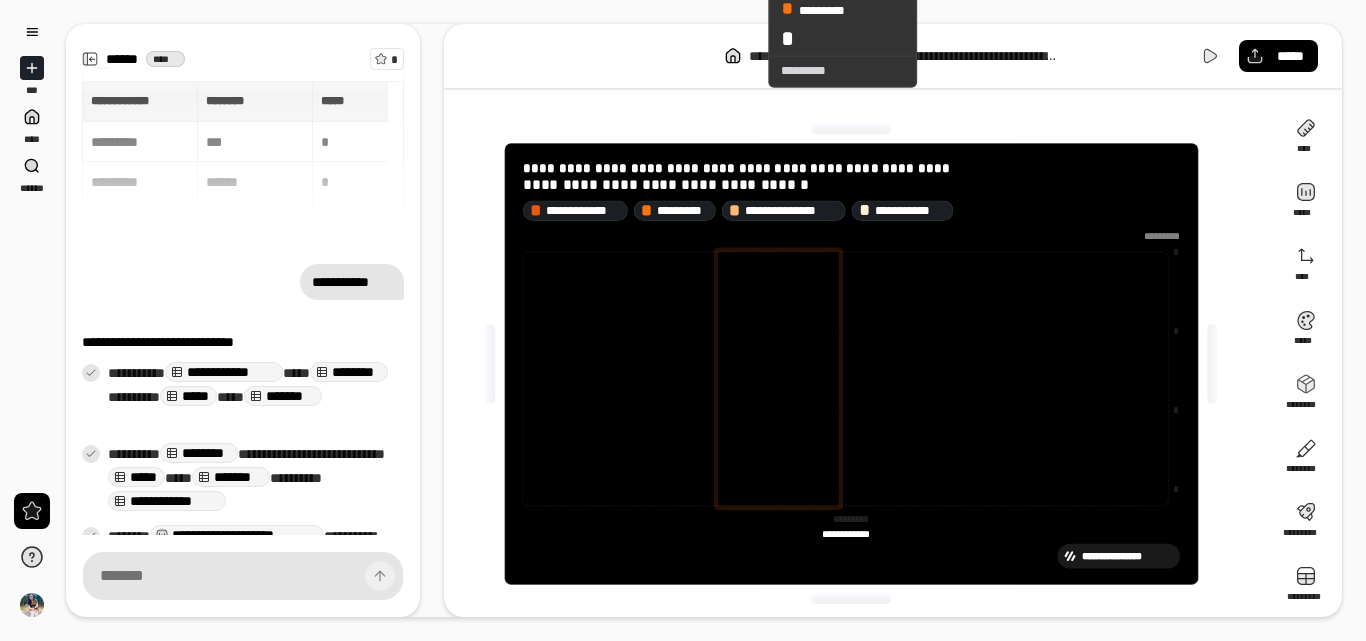 scroll, scrollTop: 116, scrollLeft: 0, axis: vertical 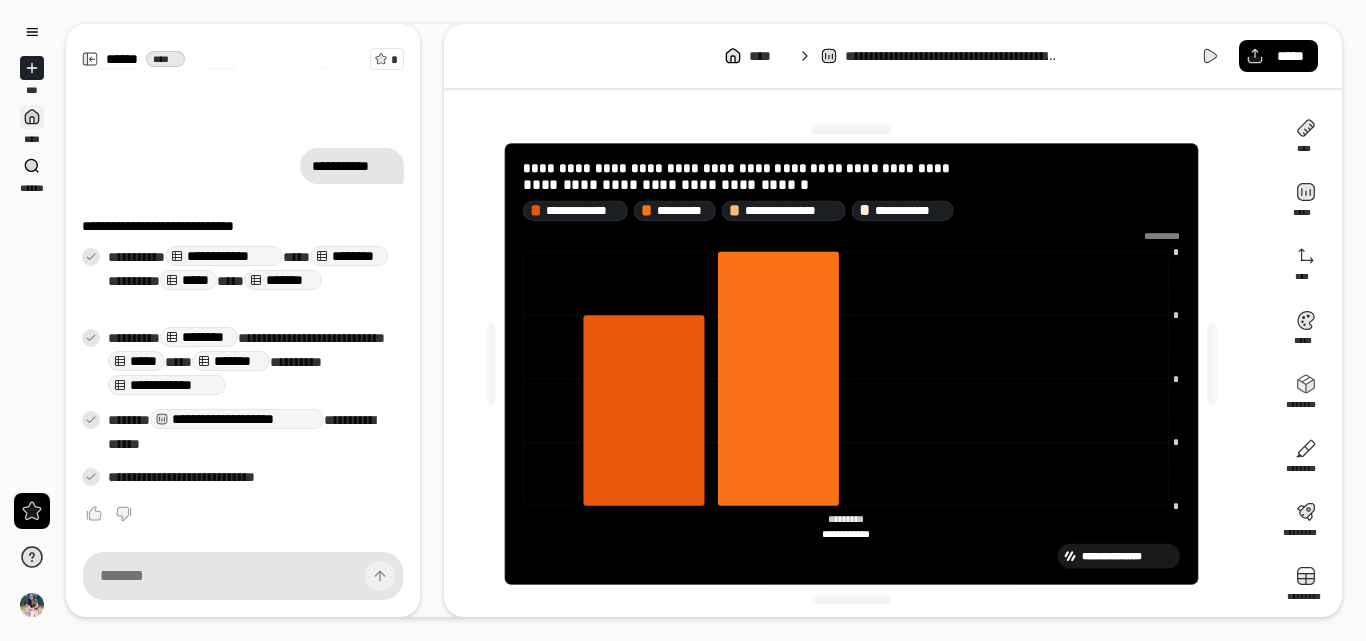 click 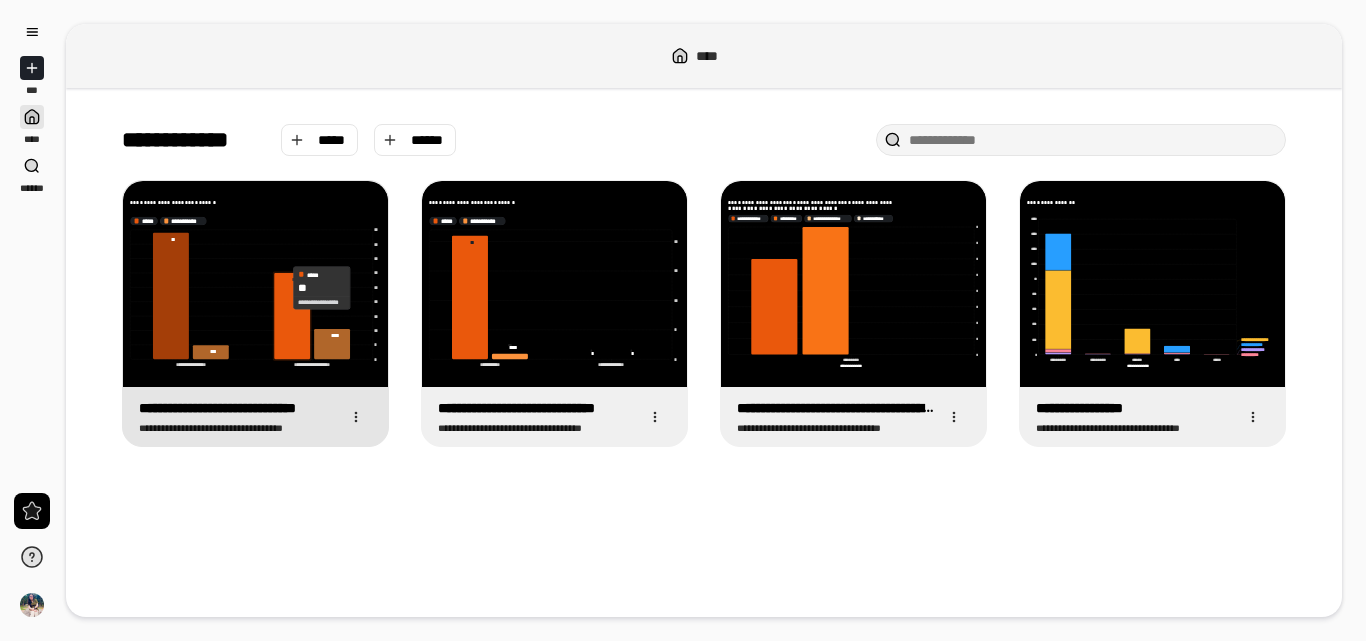 click 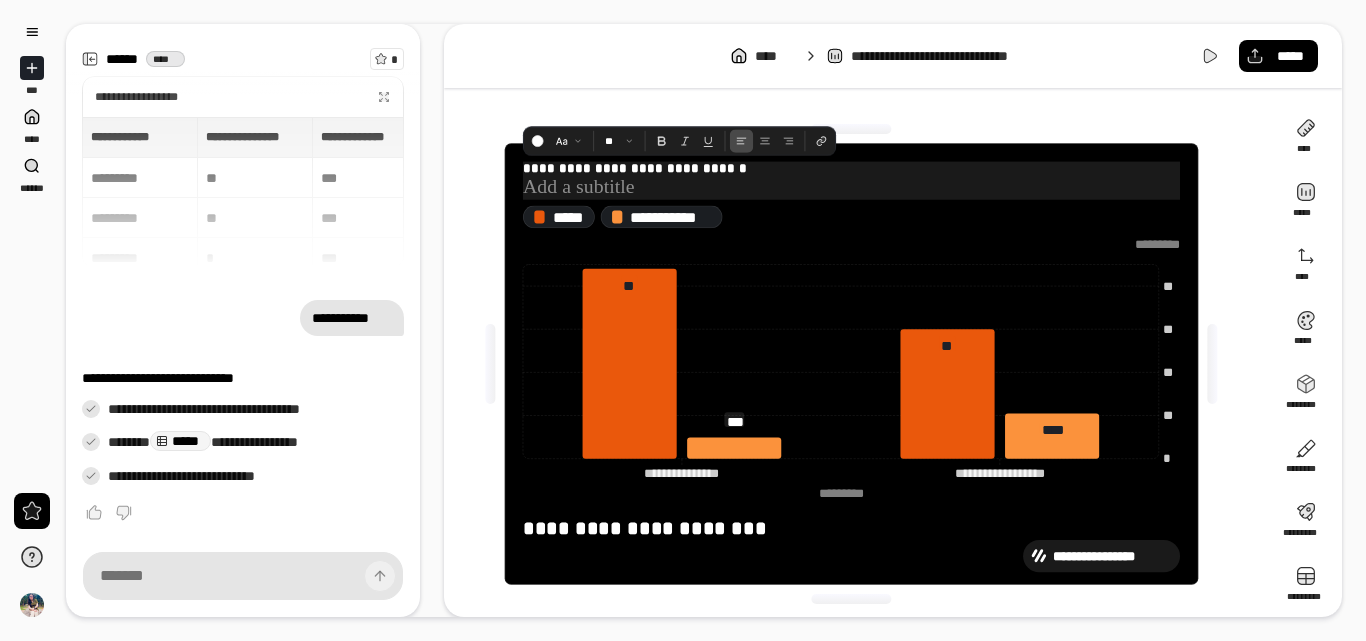 click on "**********" at bounding box center (851, 169) 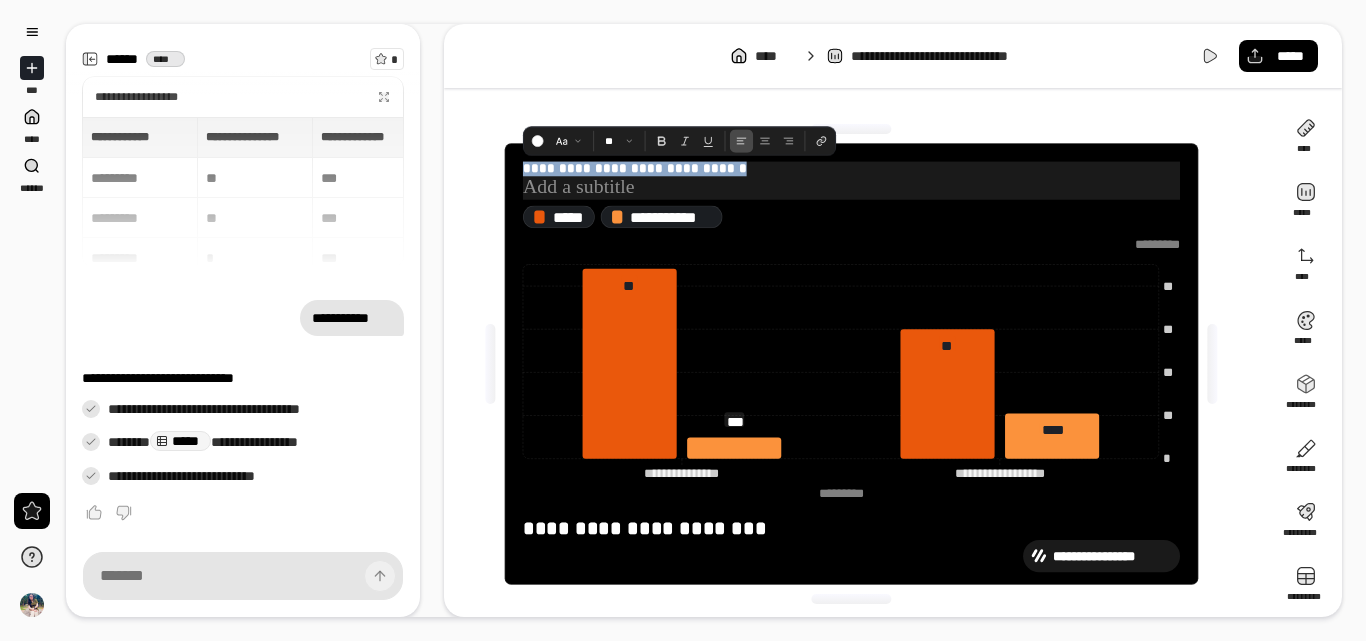drag, startPoint x: 727, startPoint y: 170, endPoint x: 509, endPoint y: 176, distance: 218.08255 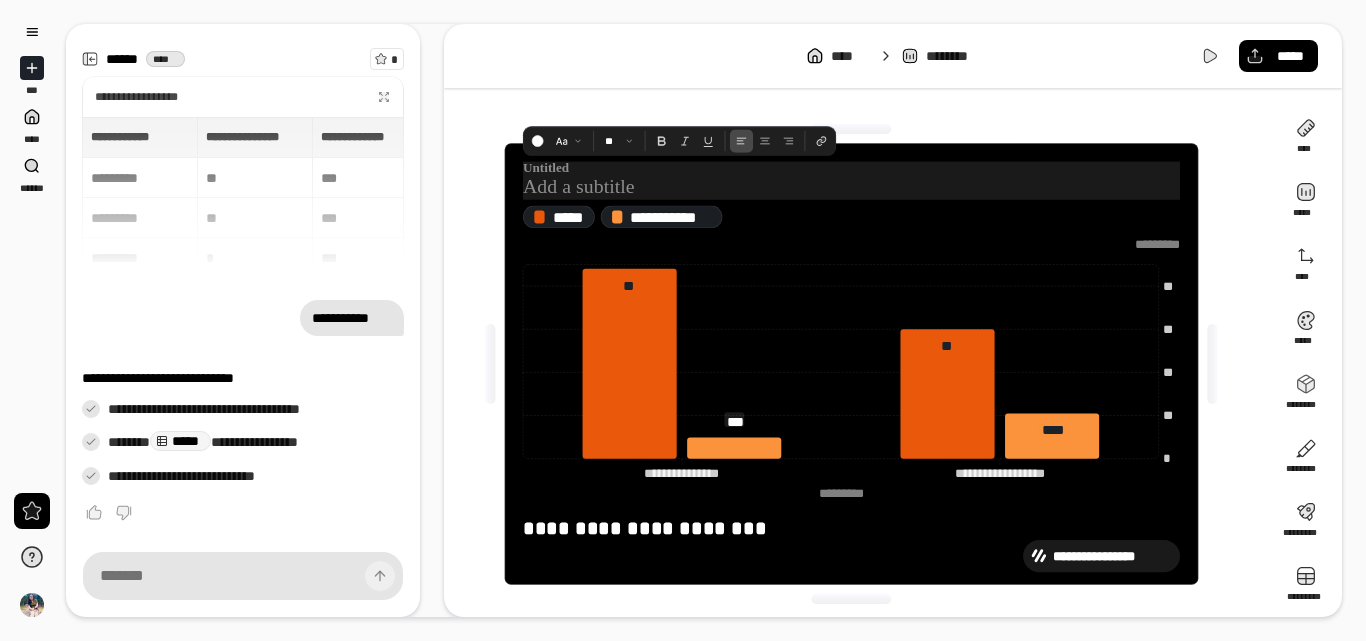 click at bounding box center (851, 188) 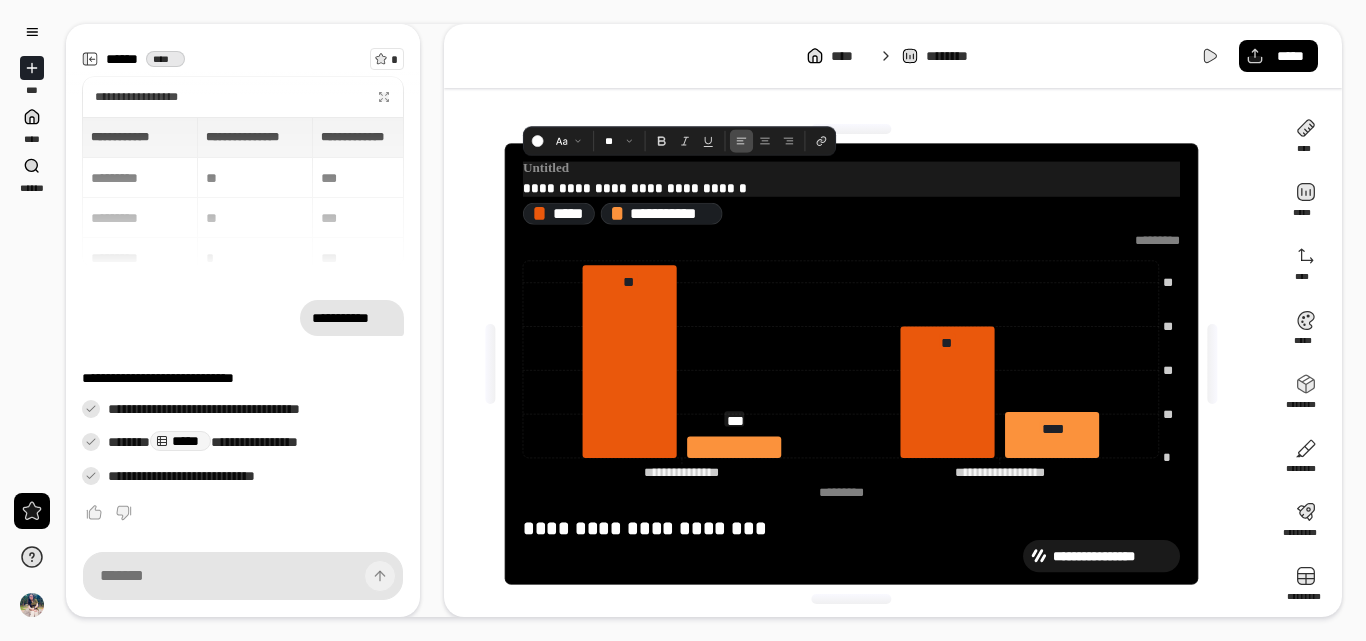 click at bounding box center [851, 169] 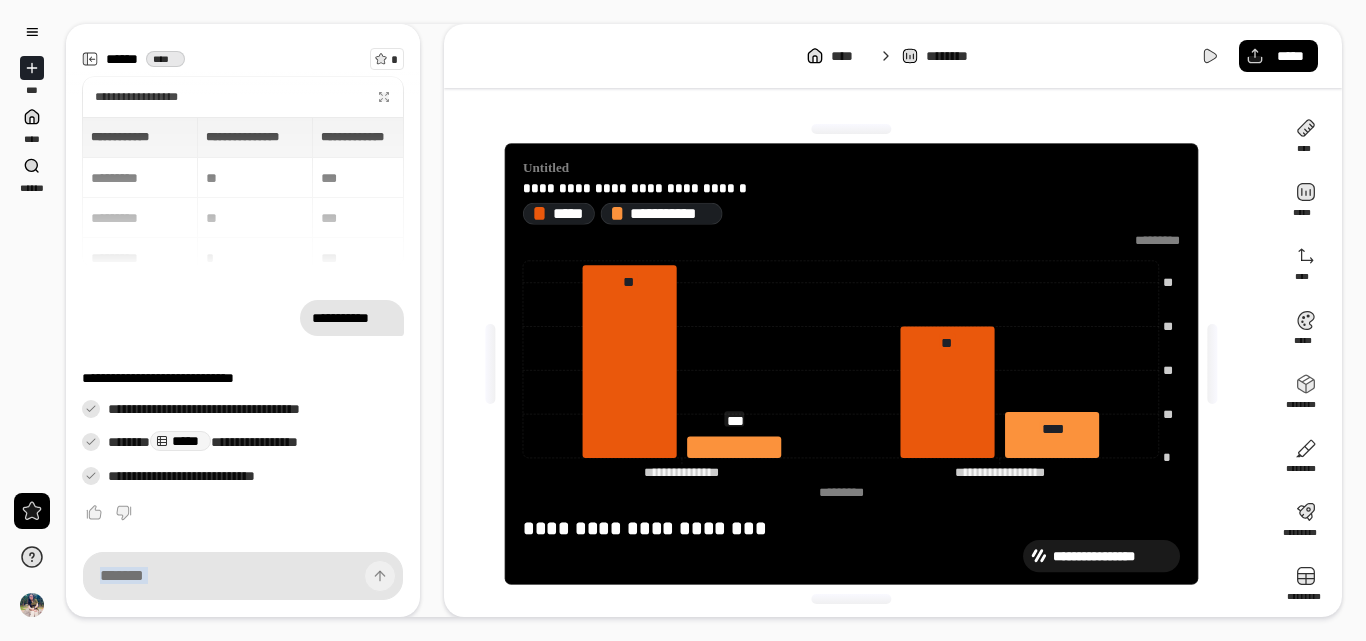 click on "**********" at bounding box center [851, 364] 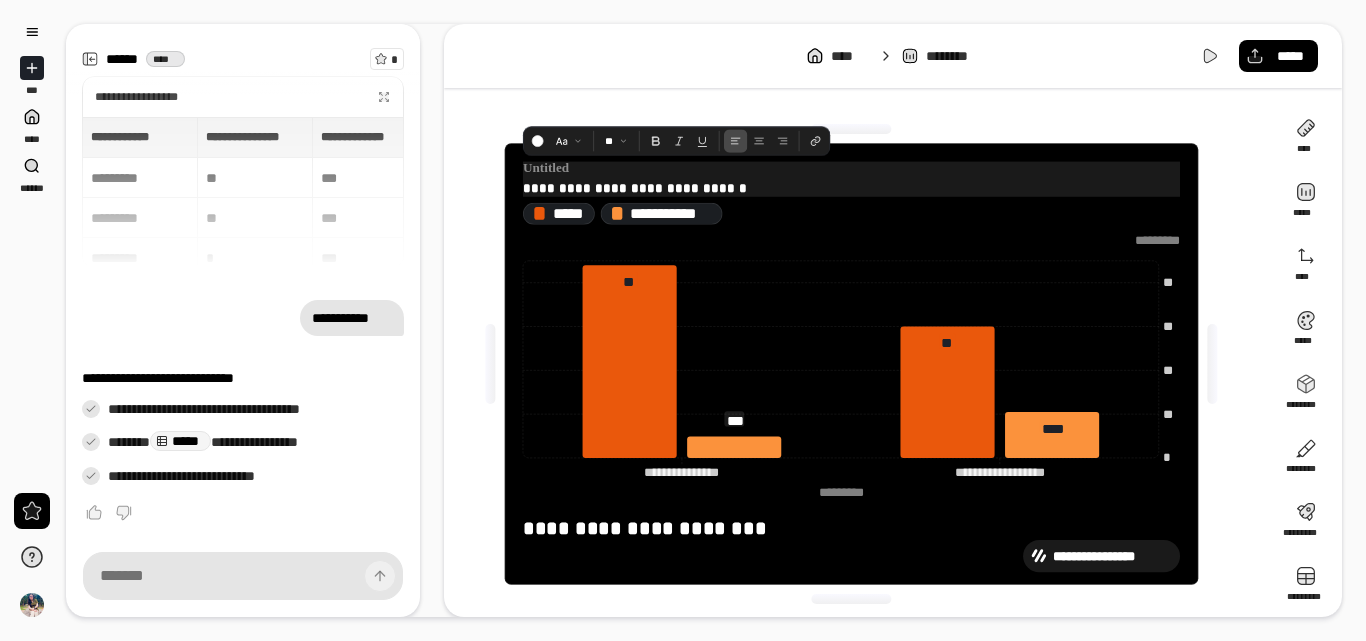 click at bounding box center (851, 169) 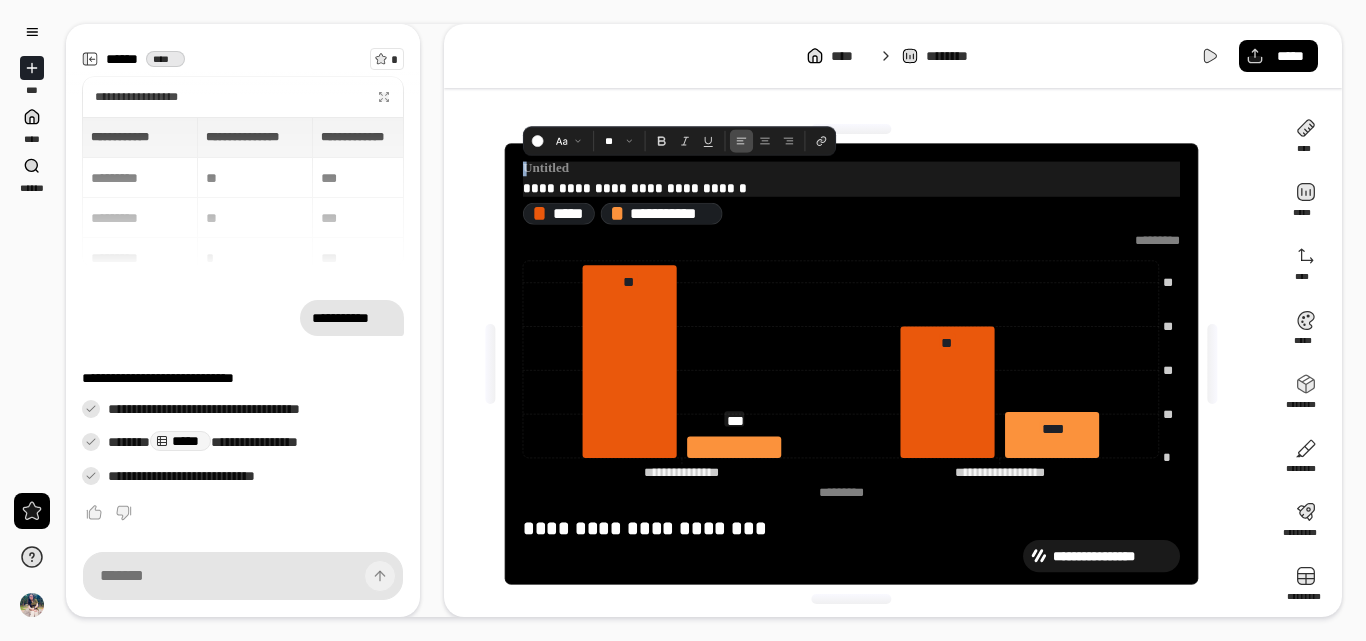 click at bounding box center (851, 169) 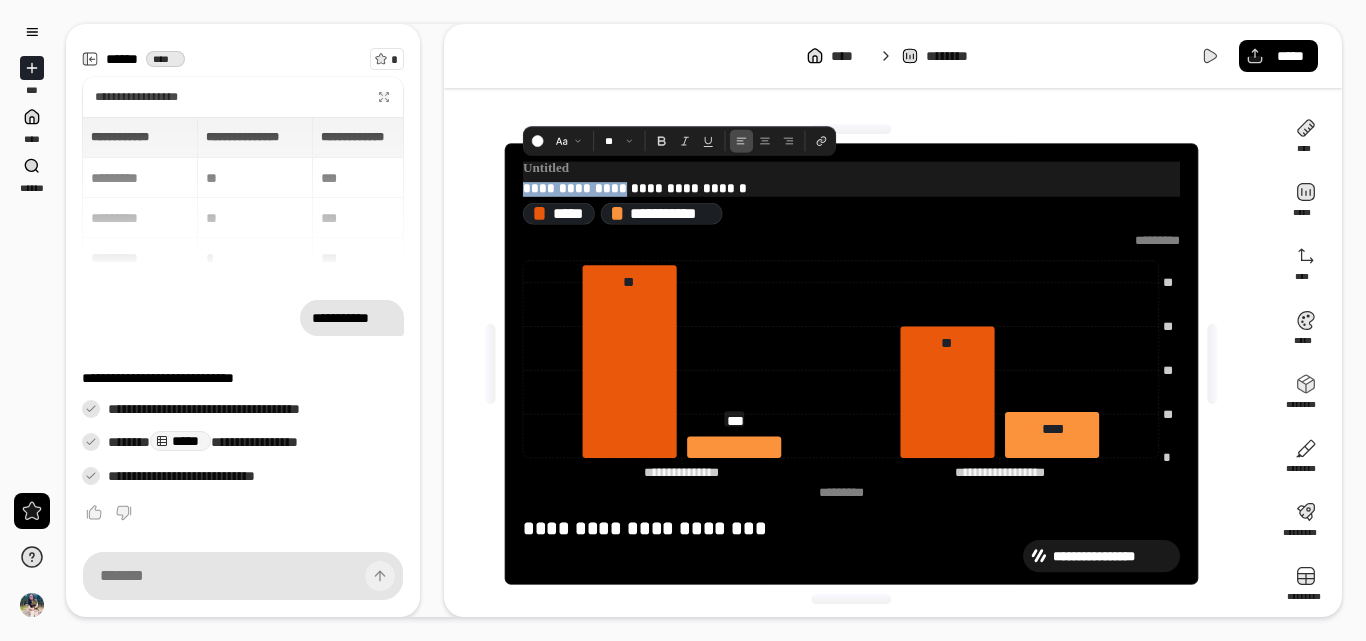 drag, startPoint x: 619, startPoint y: 187, endPoint x: 510, endPoint y: 188, distance: 109.004585 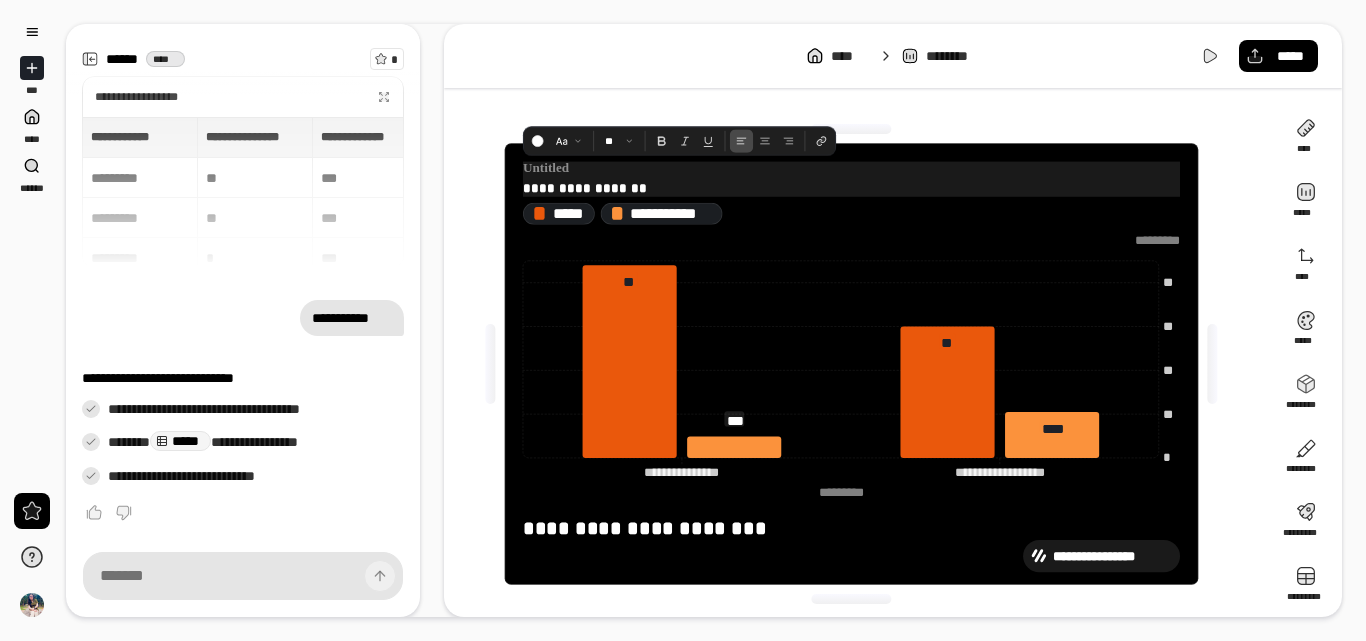 click at bounding box center (851, 169) 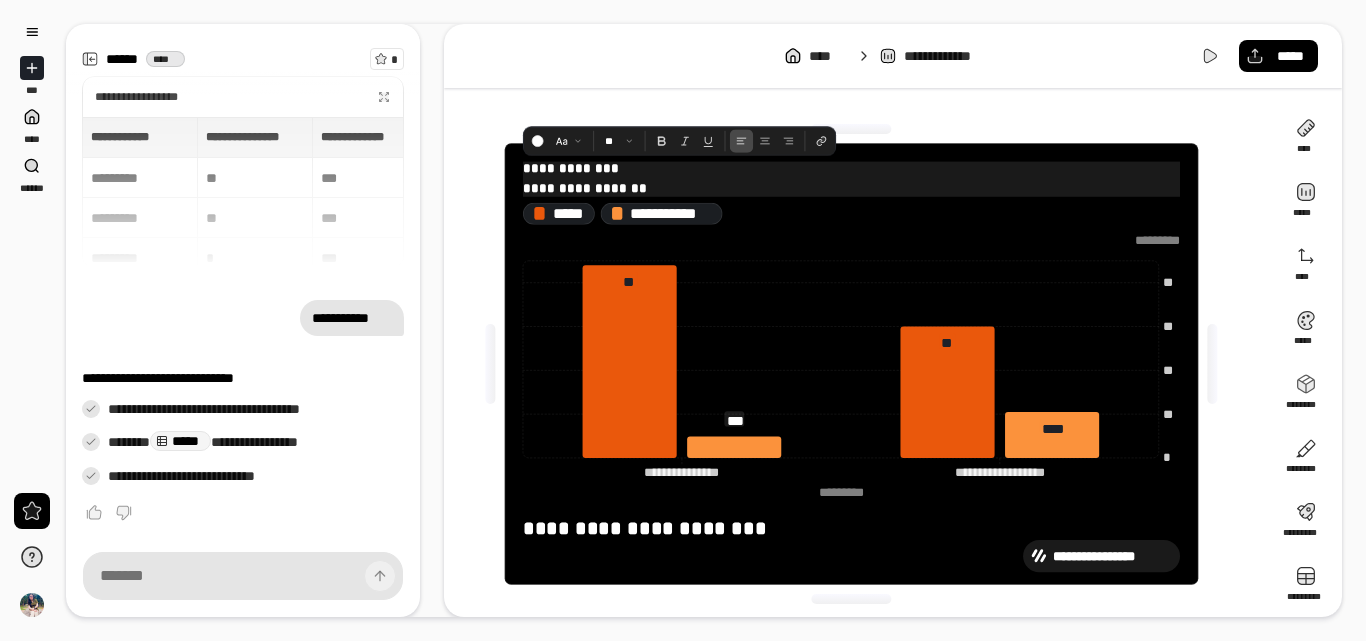 click on "**********" at bounding box center (851, 189) 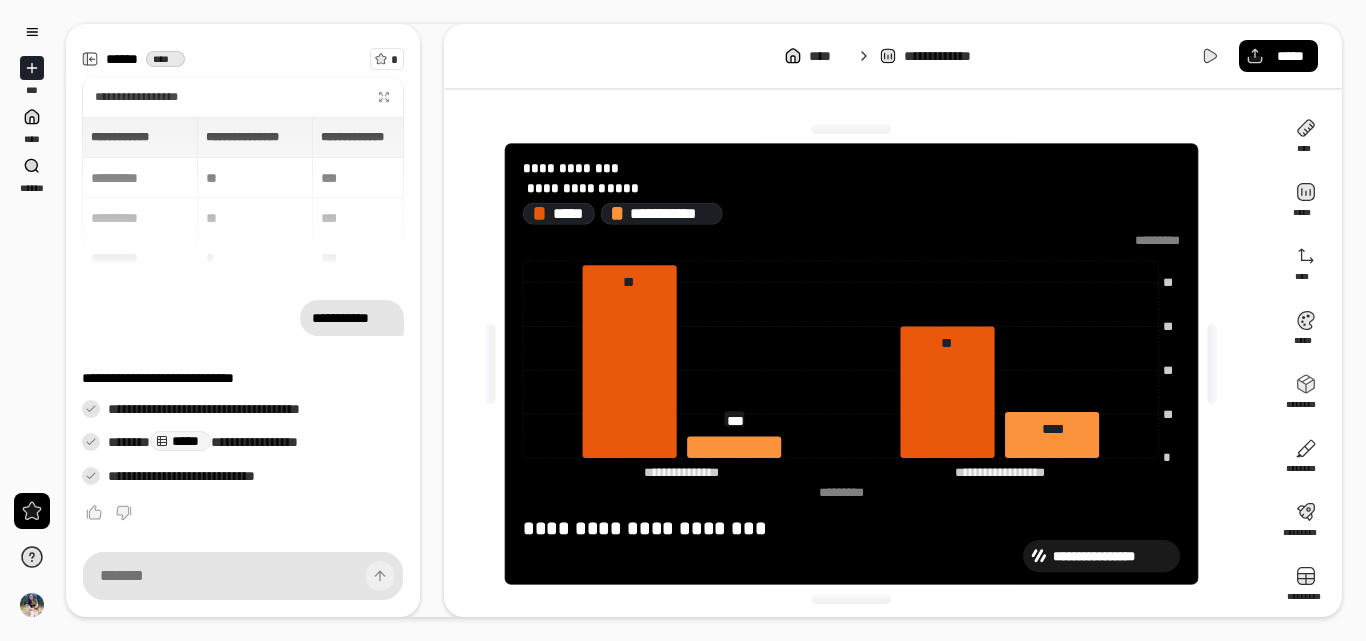 click on "**********" at bounding box center (859, 364) 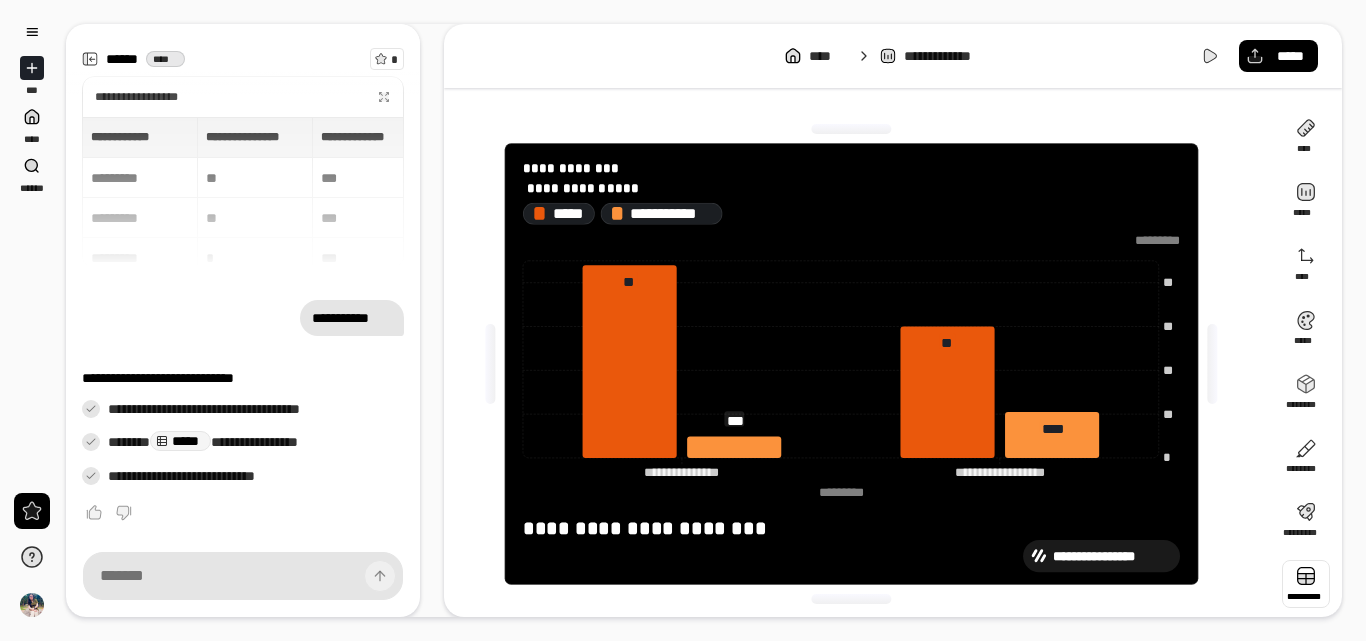 click at bounding box center [1306, 584] 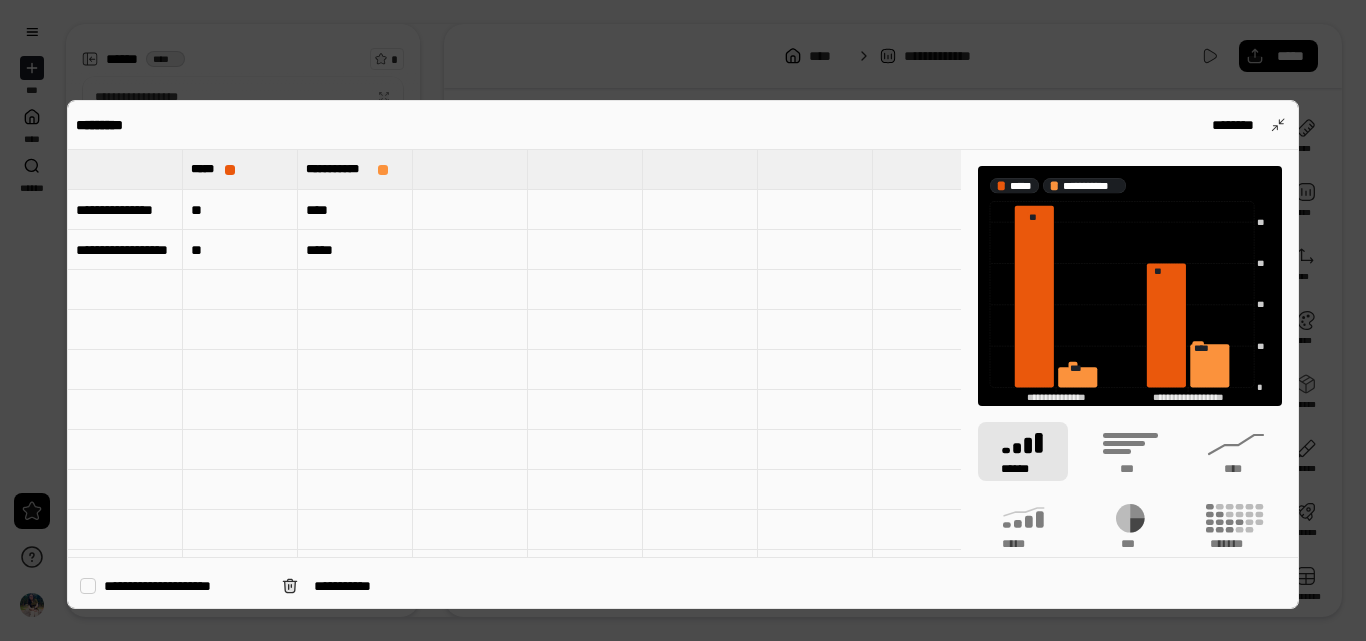 click on "****" at bounding box center (355, 210) 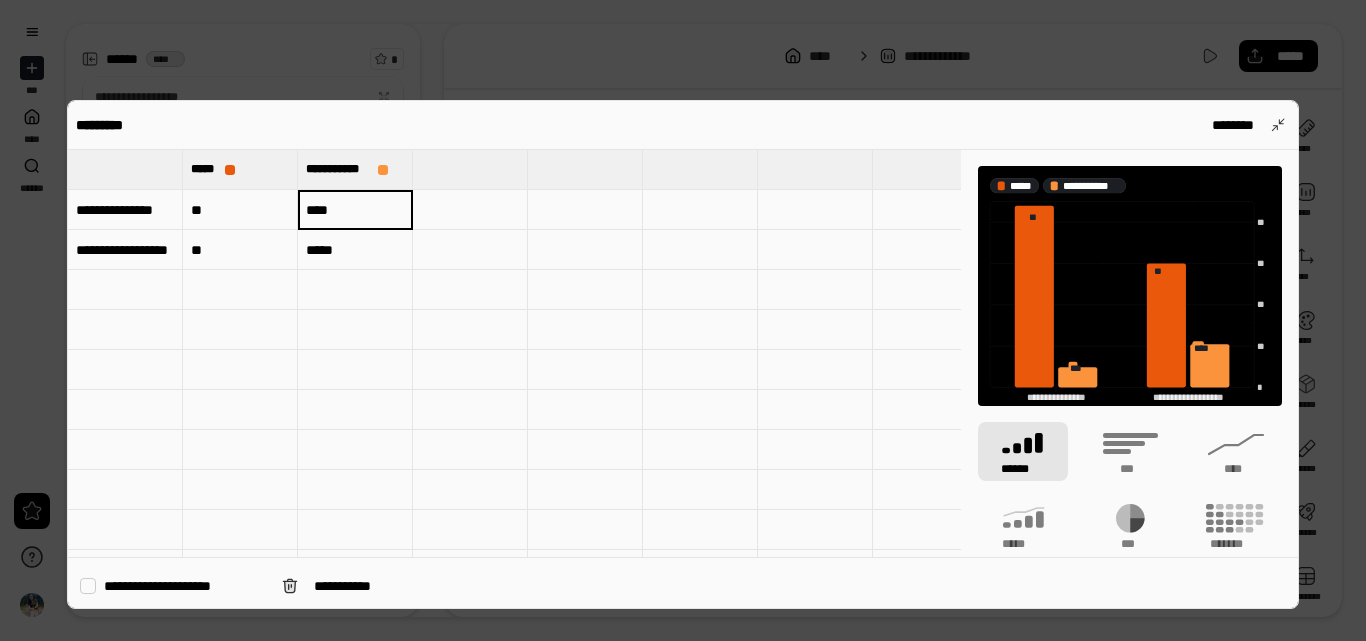 click on "****" at bounding box center (355, 210) 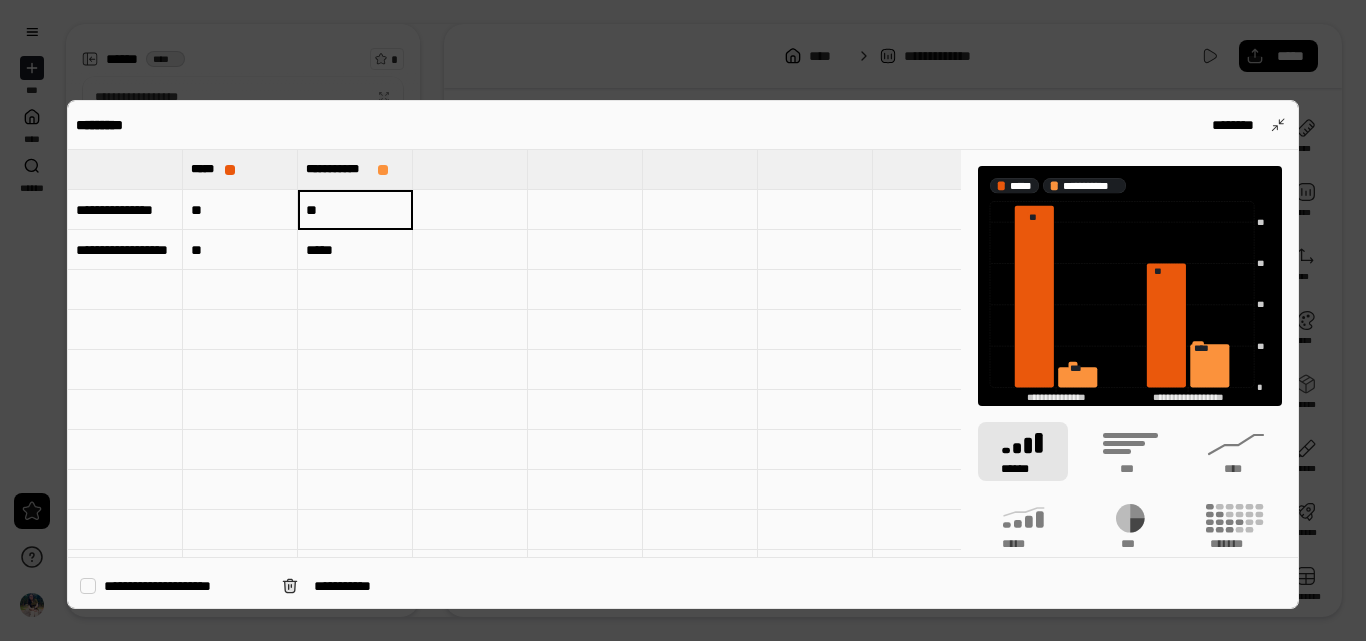type on "**" 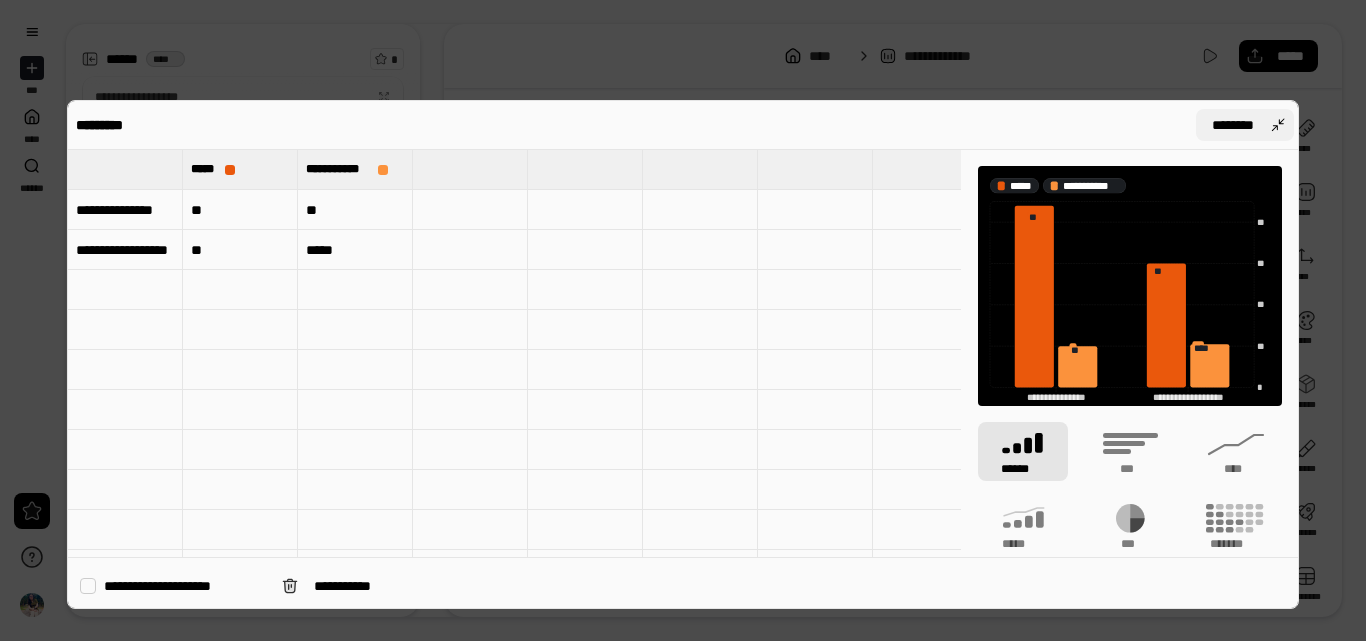 click on "********" at bounding box center [1245, 125] 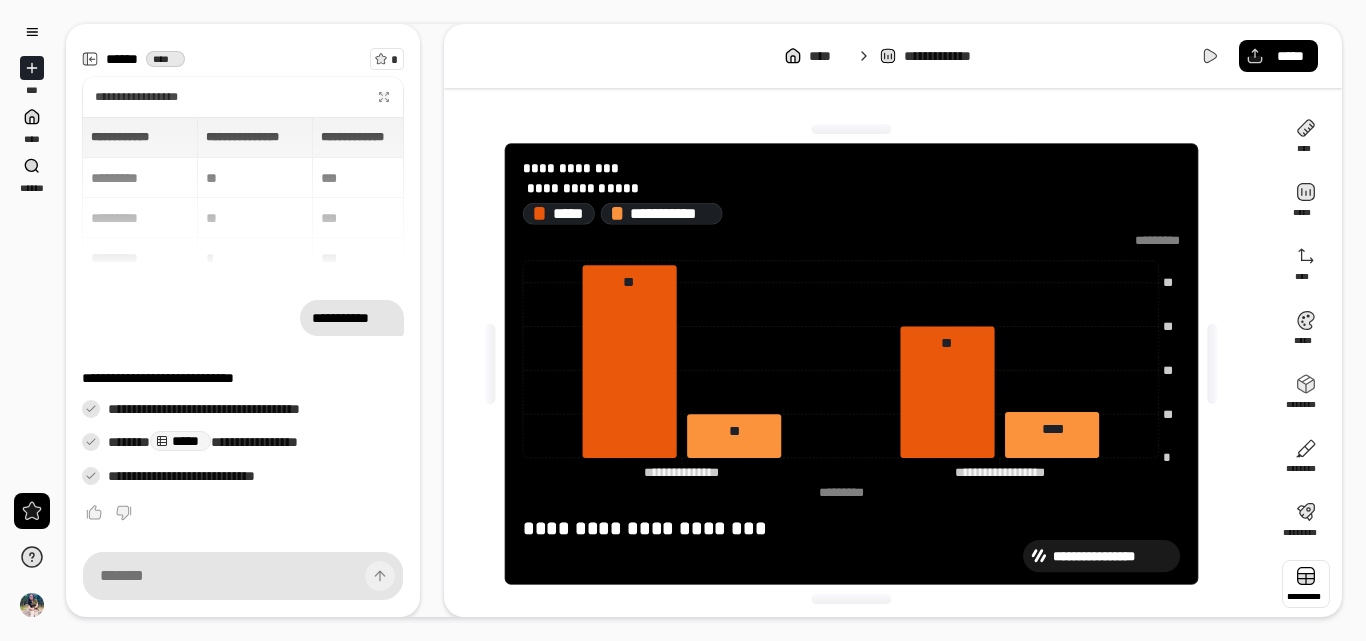 click at bounding box center [1306, 584] 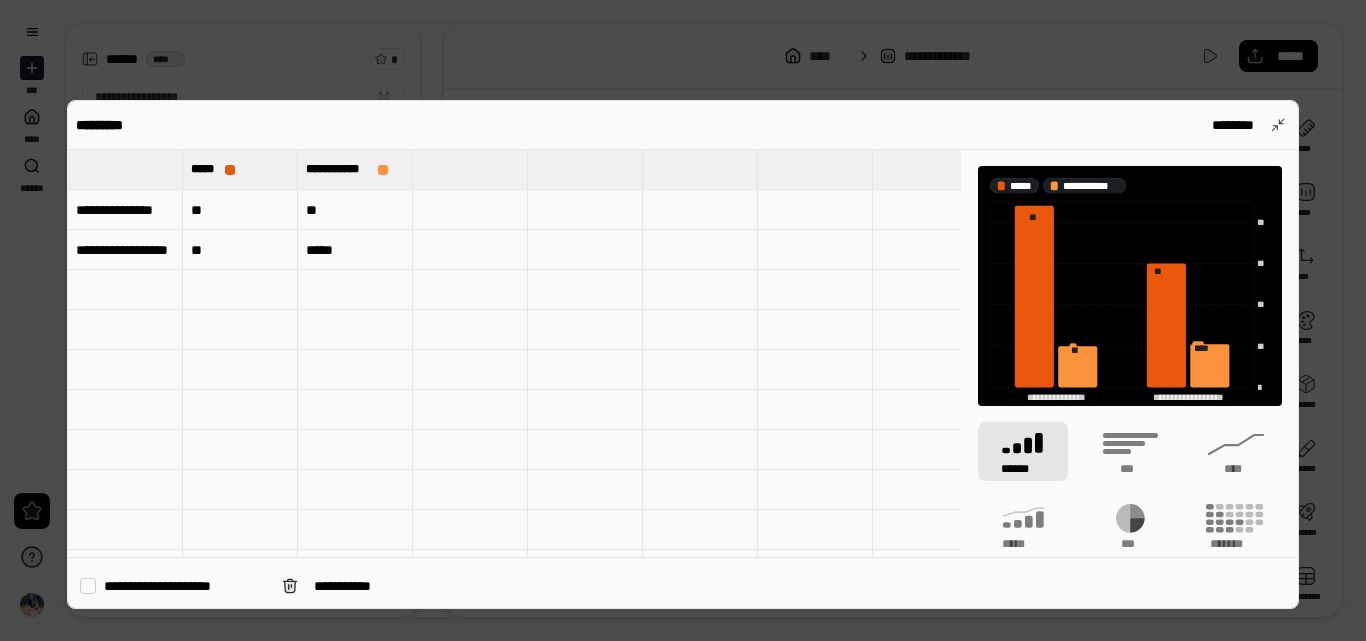 click on "**" at bounding box center [355, 210] 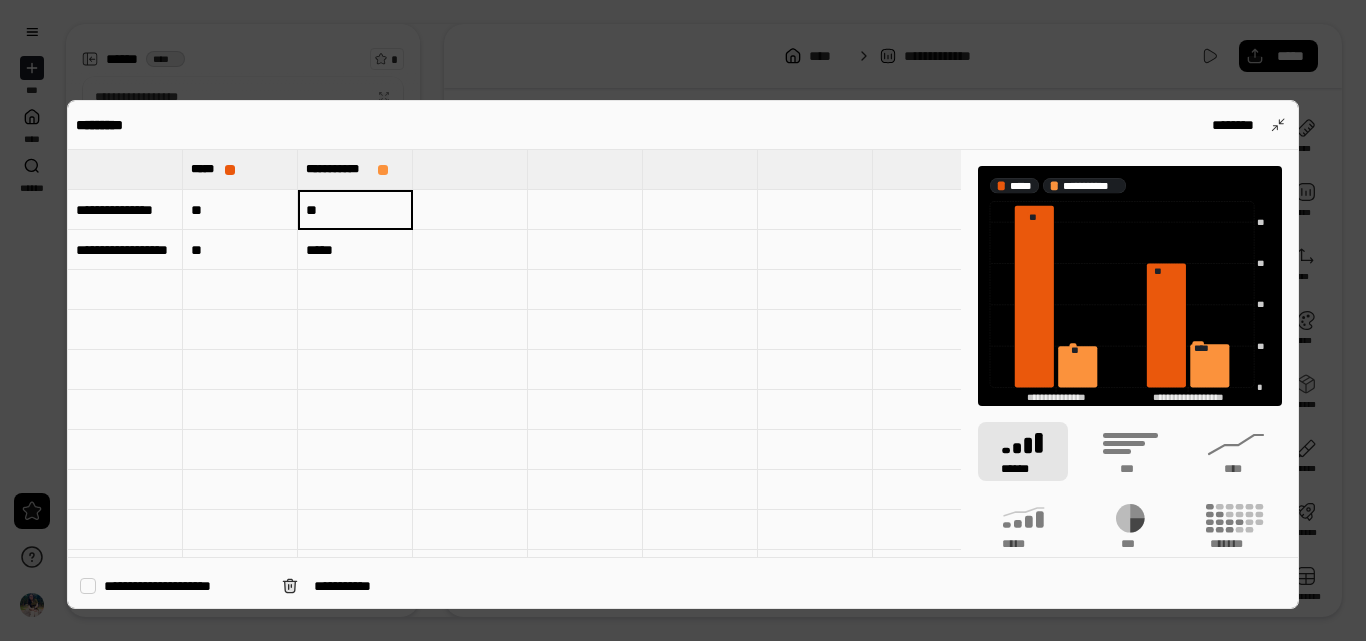 click on "**" at bounding box center (355, 210) 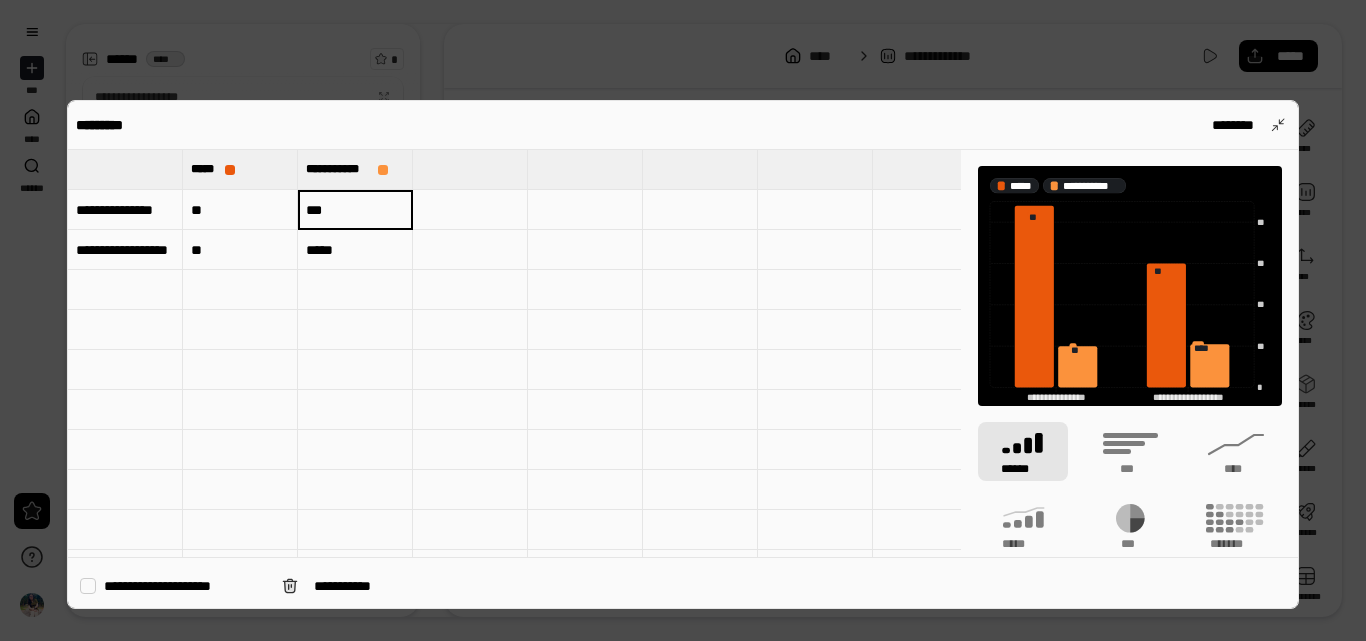 type on "***" 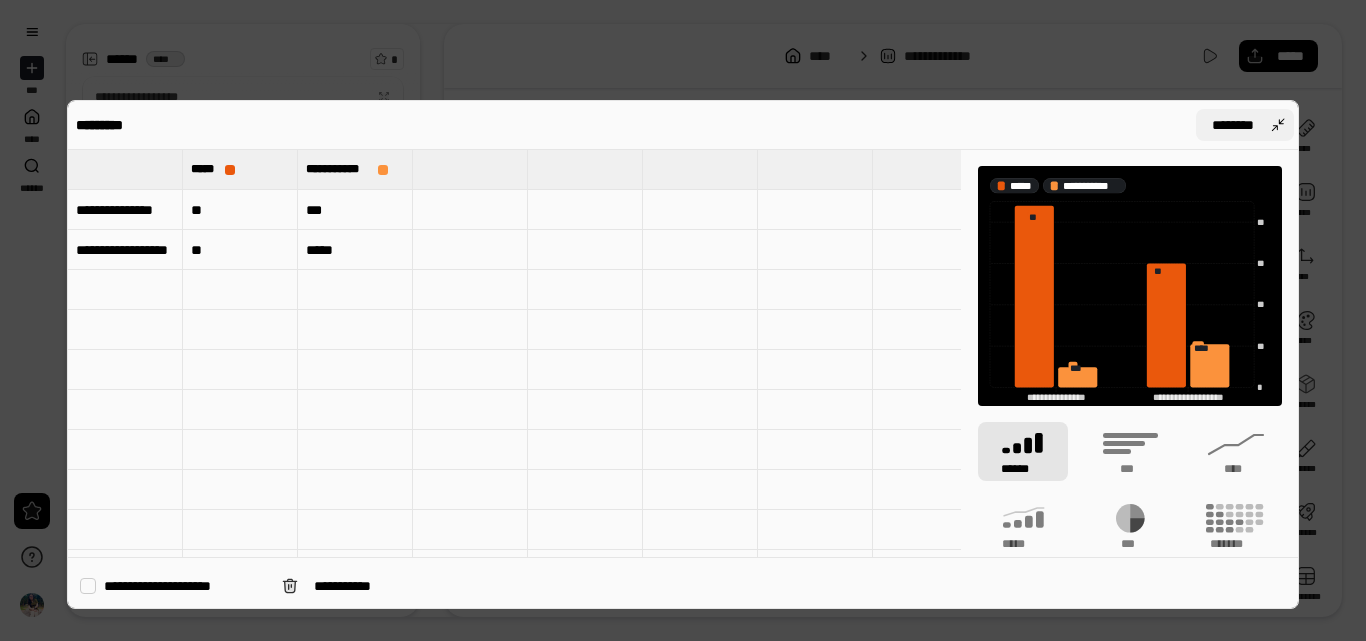 click on "********" at bounding box center [1245, 125] 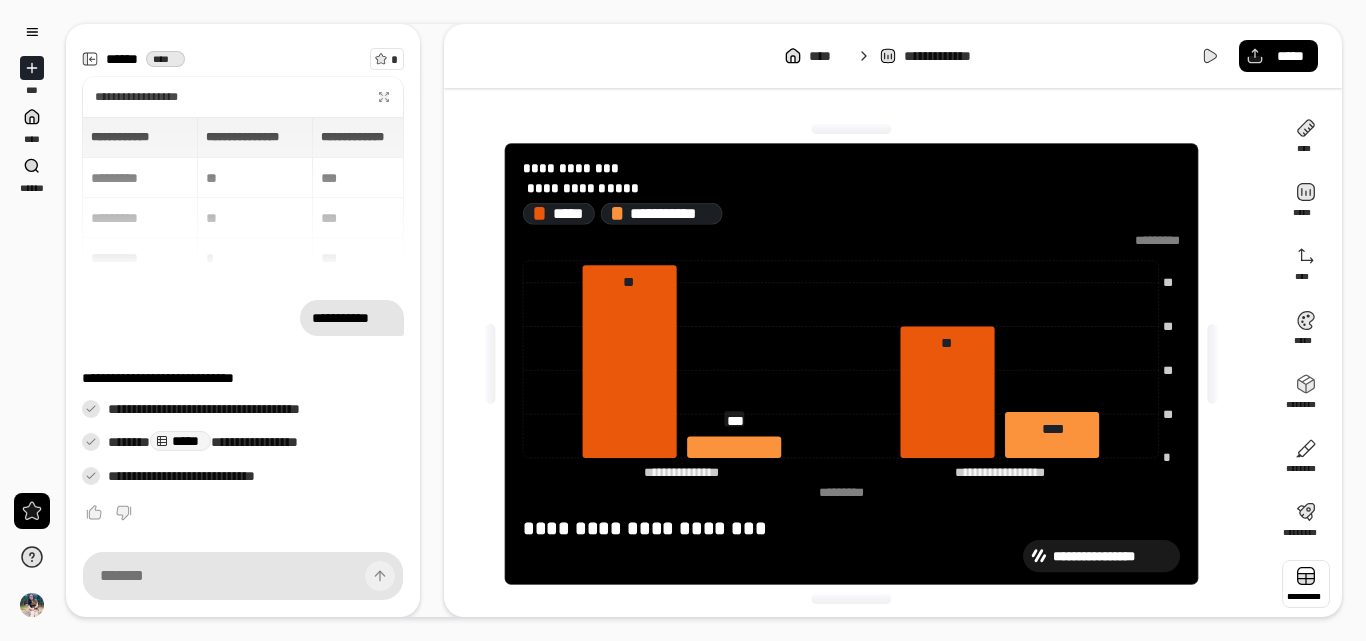 type 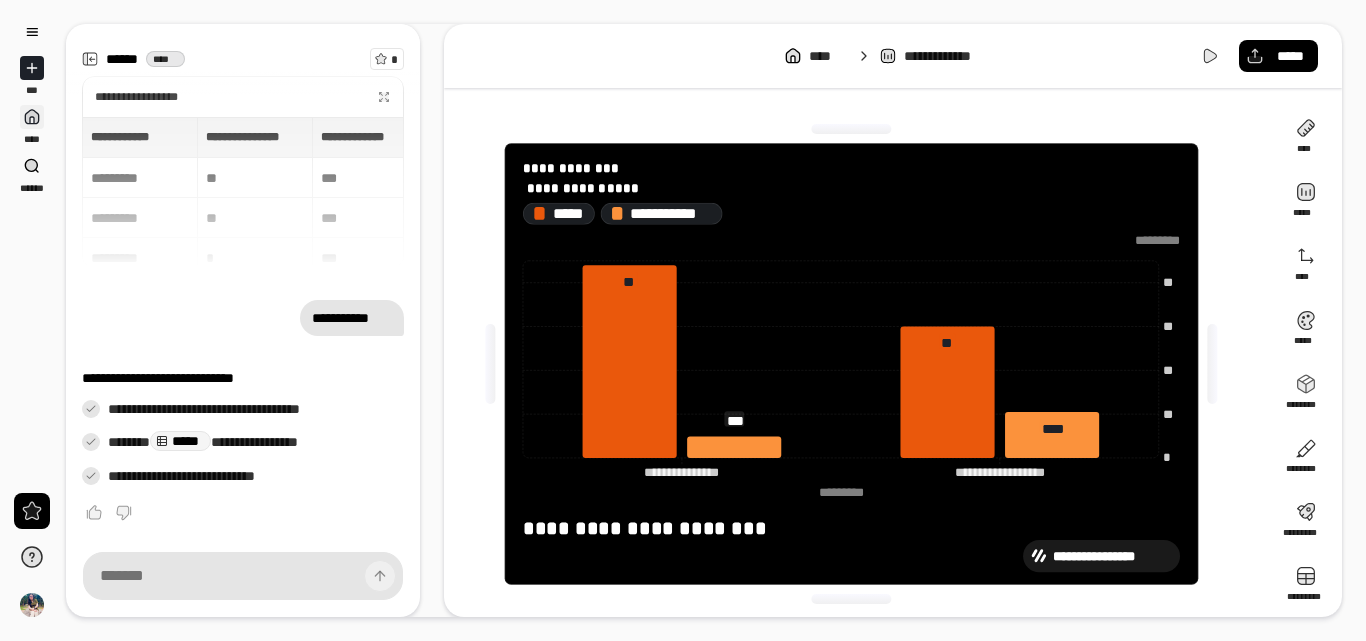 click at bounding box center (32, 117) 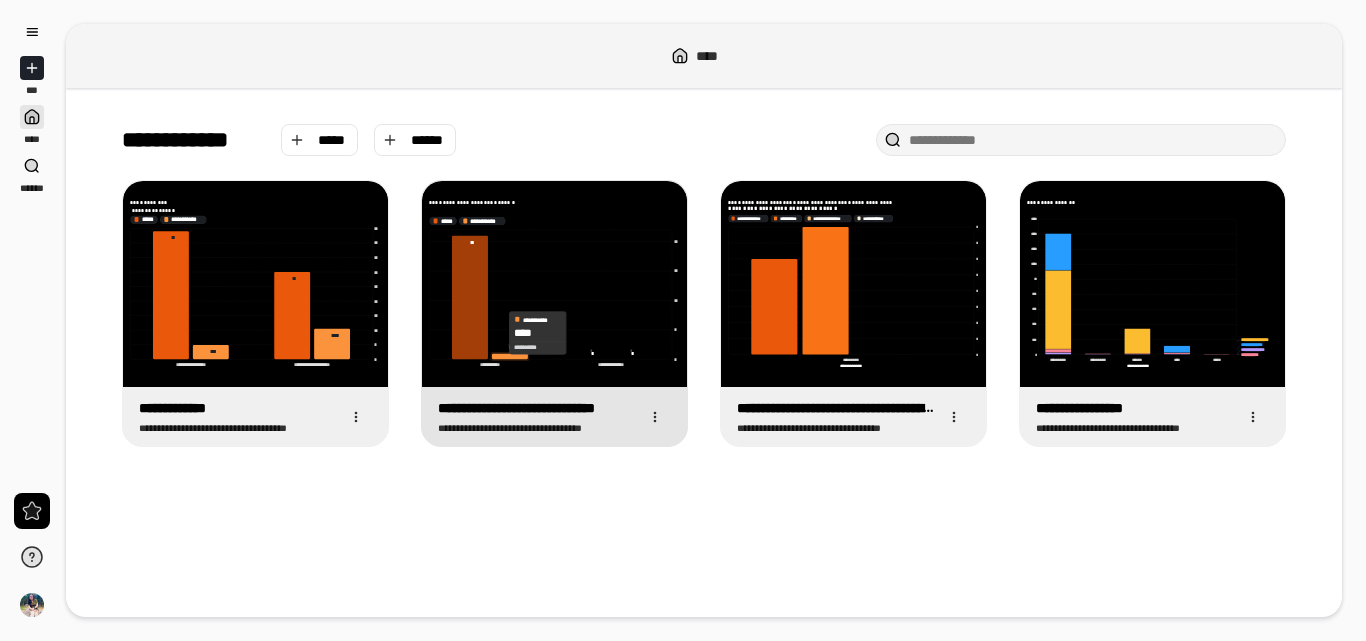 click 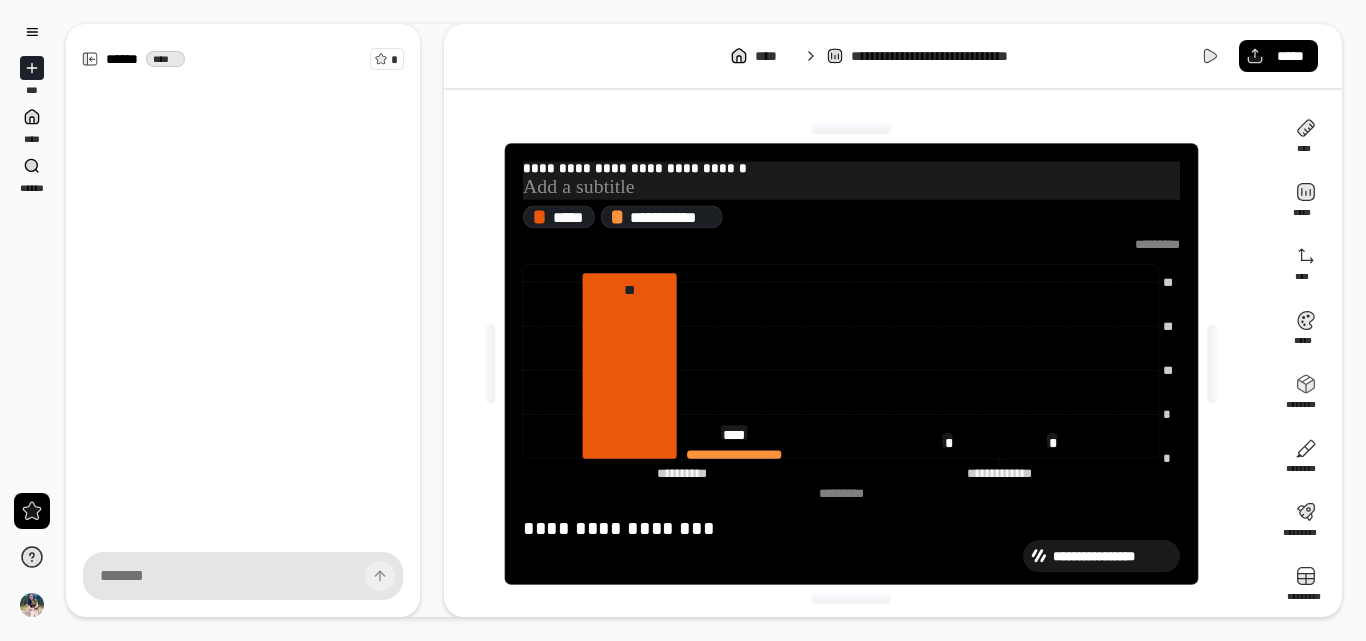 click on "**********" at bounding box center [851, 169] 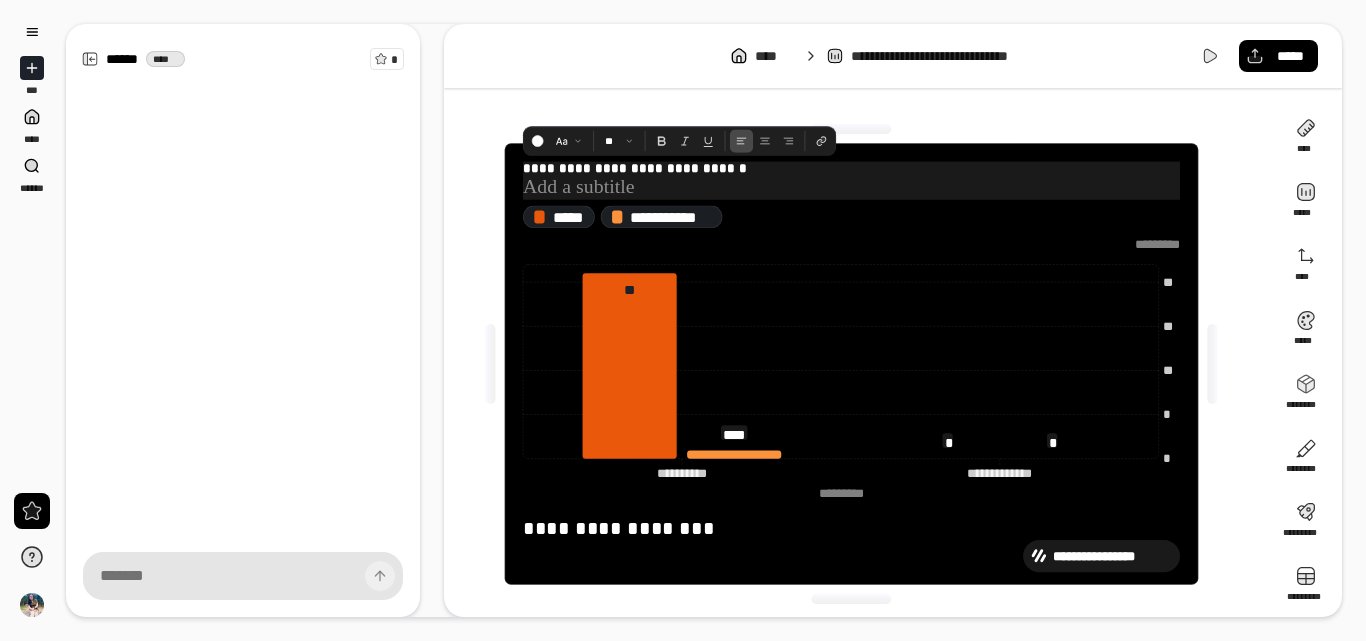 type 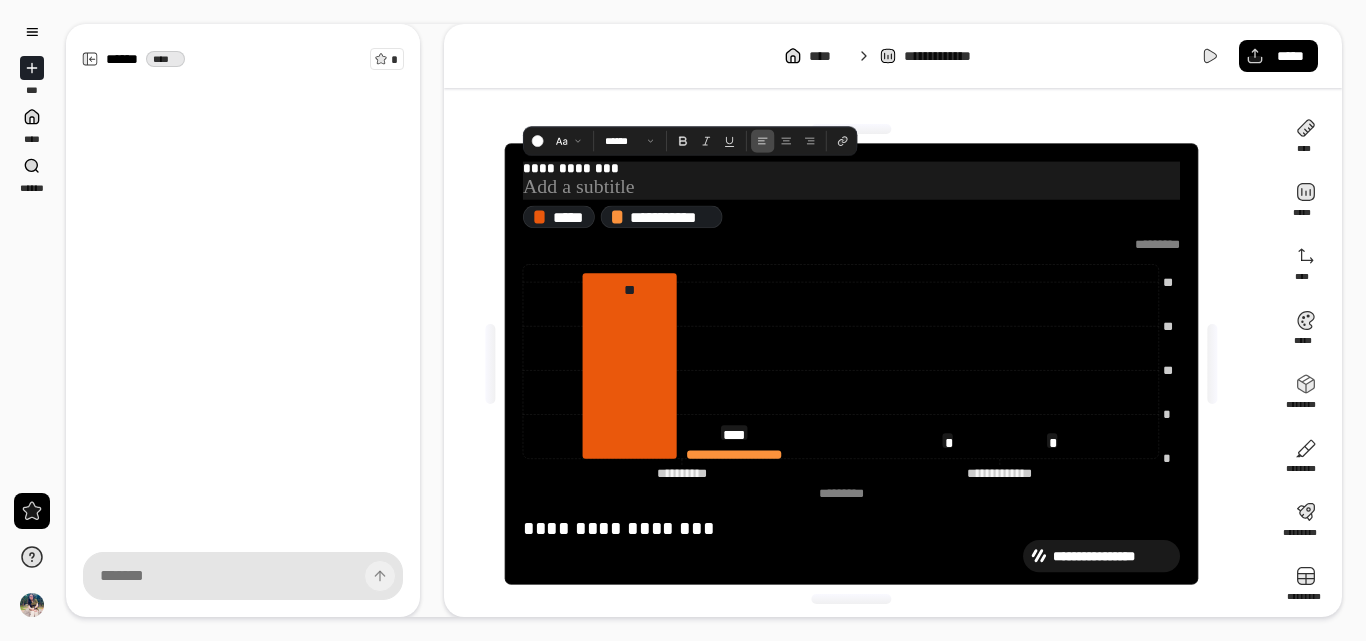 click at bounding box center (851, 188) 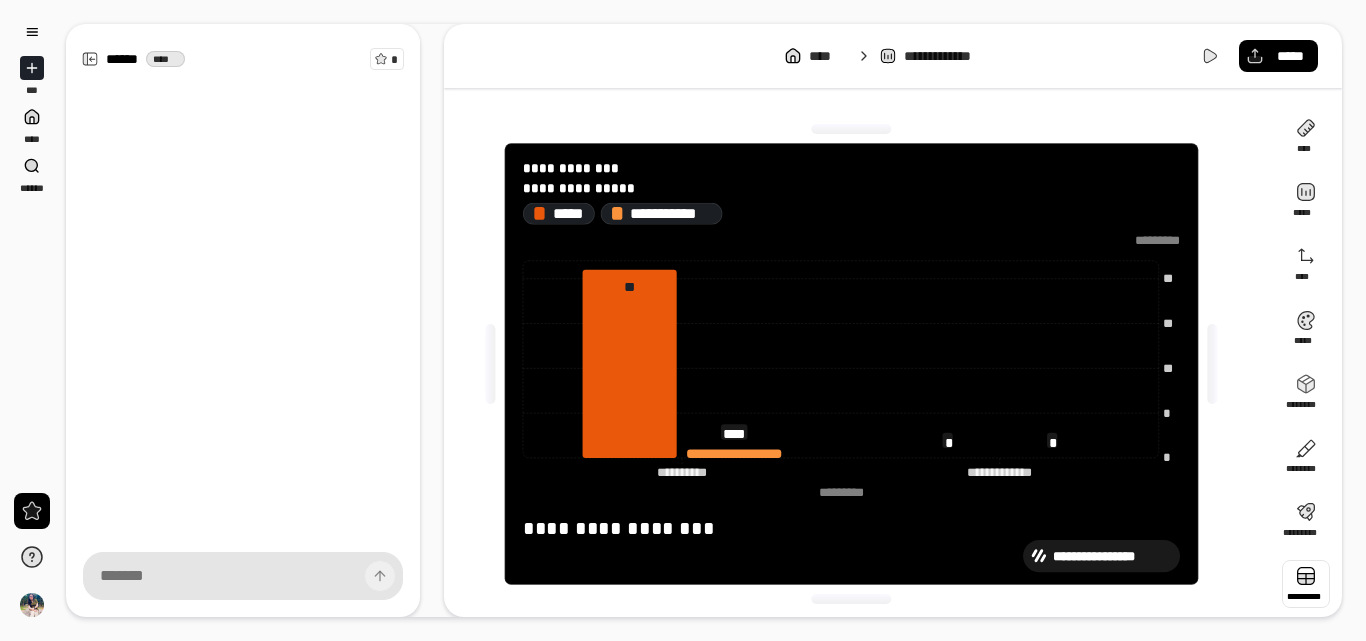 click at bounding box center (1306, 584) 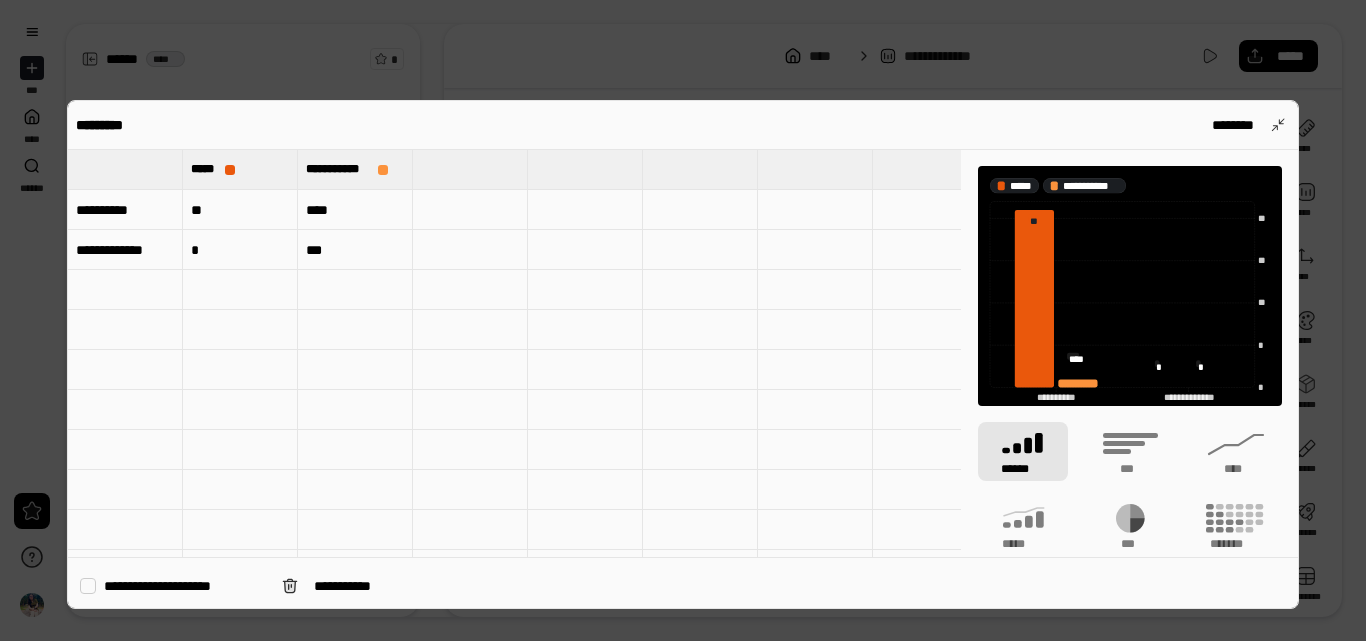 type 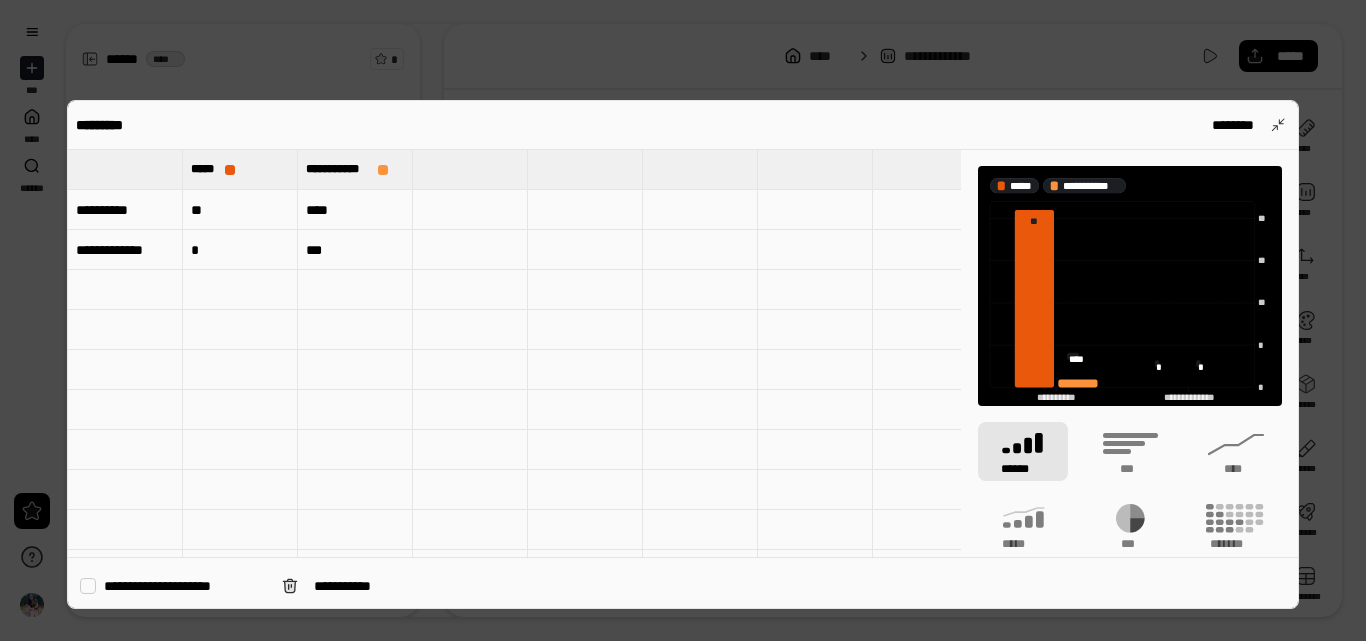 click on "*" at bounding box center [240, 250] 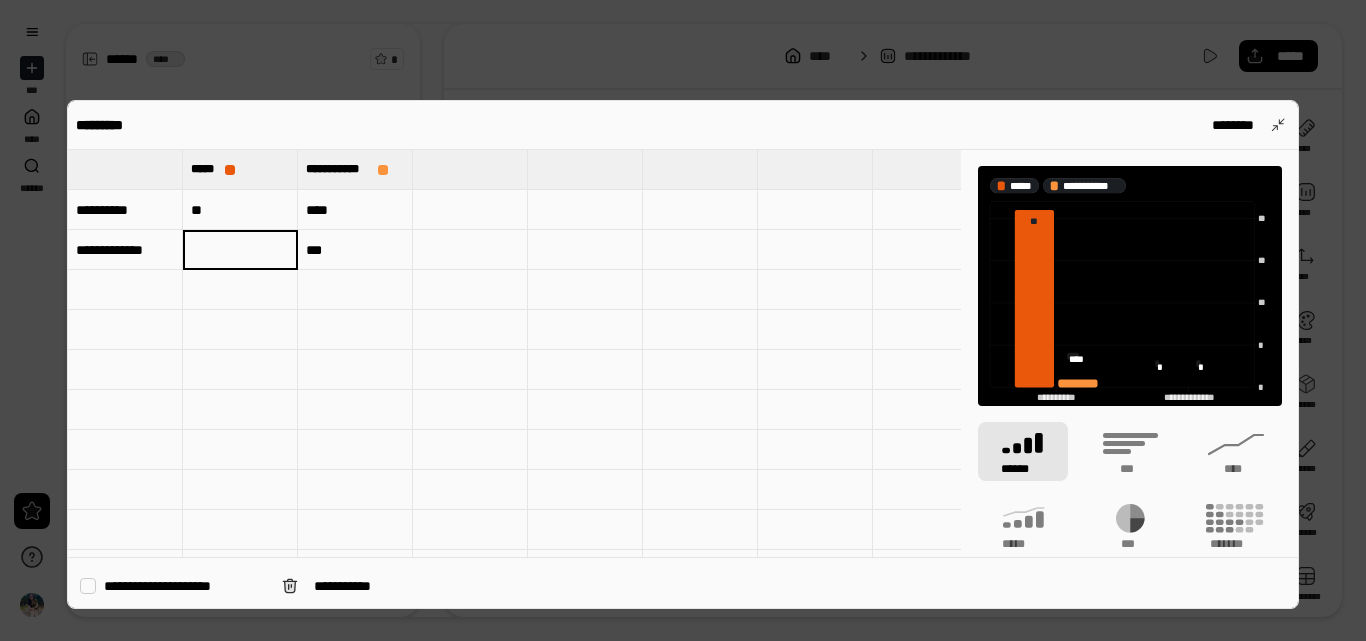 type on "*" 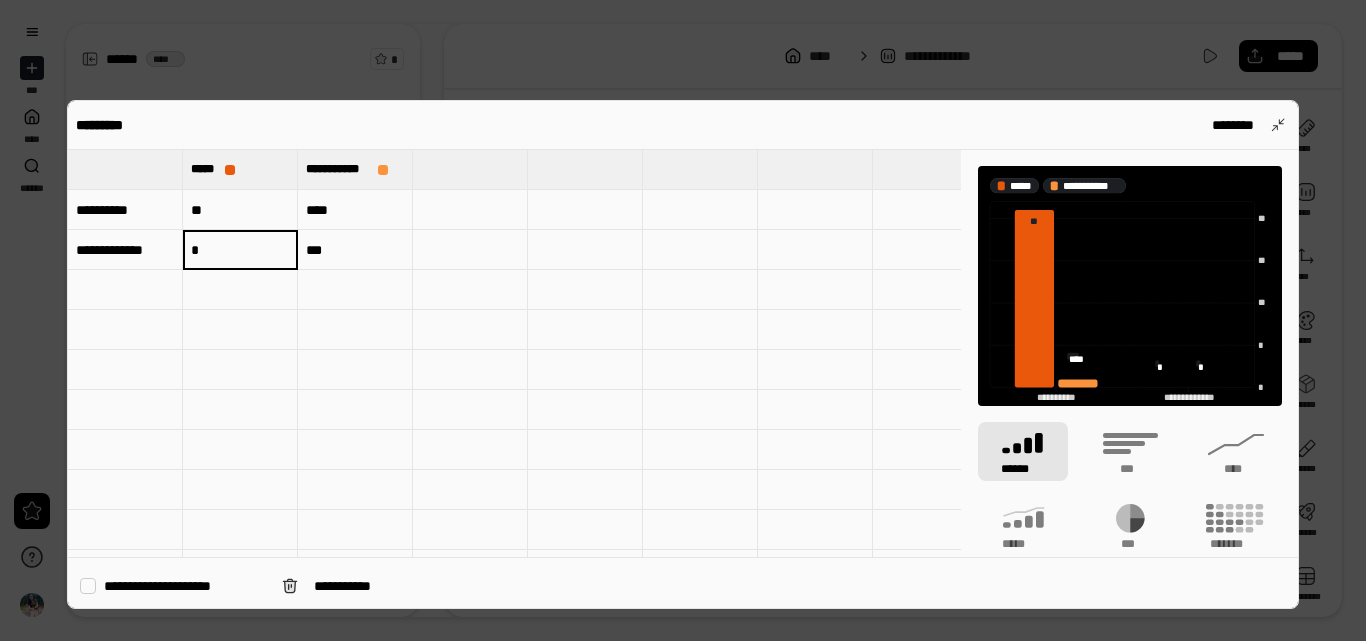 click at bounding box center (355, 410) 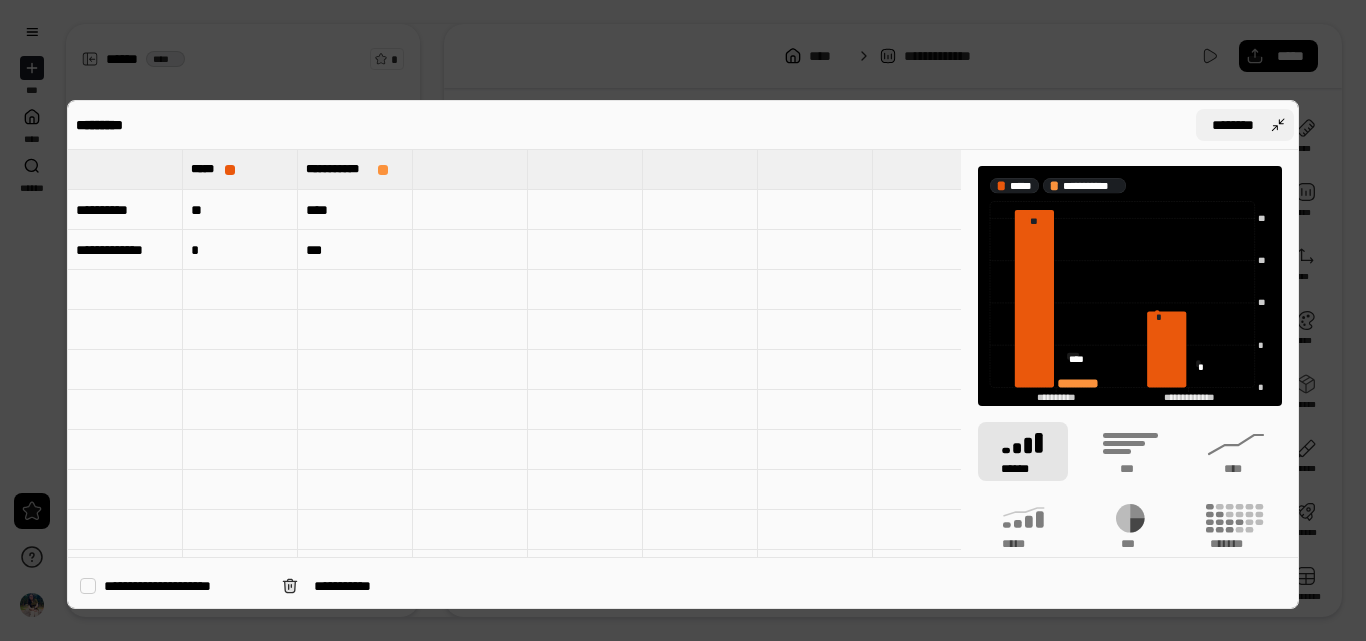 click on "********" at bounding box center (1245, 125) 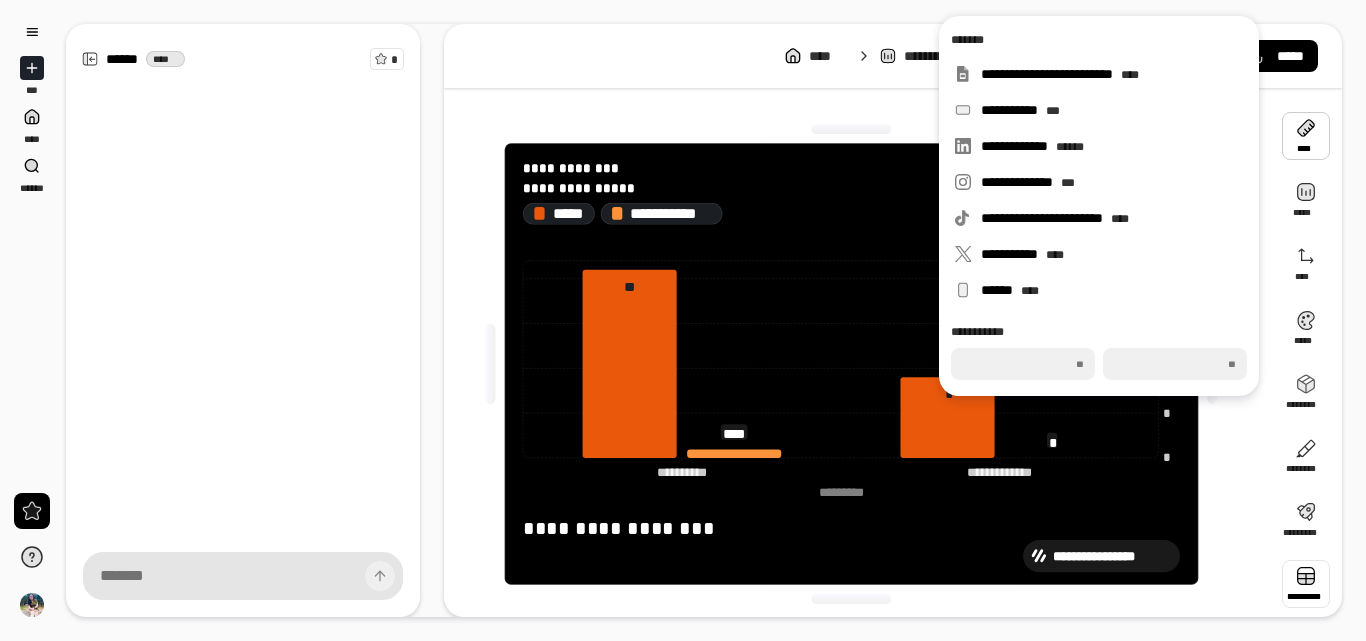 click at bounding box center (851, 129) 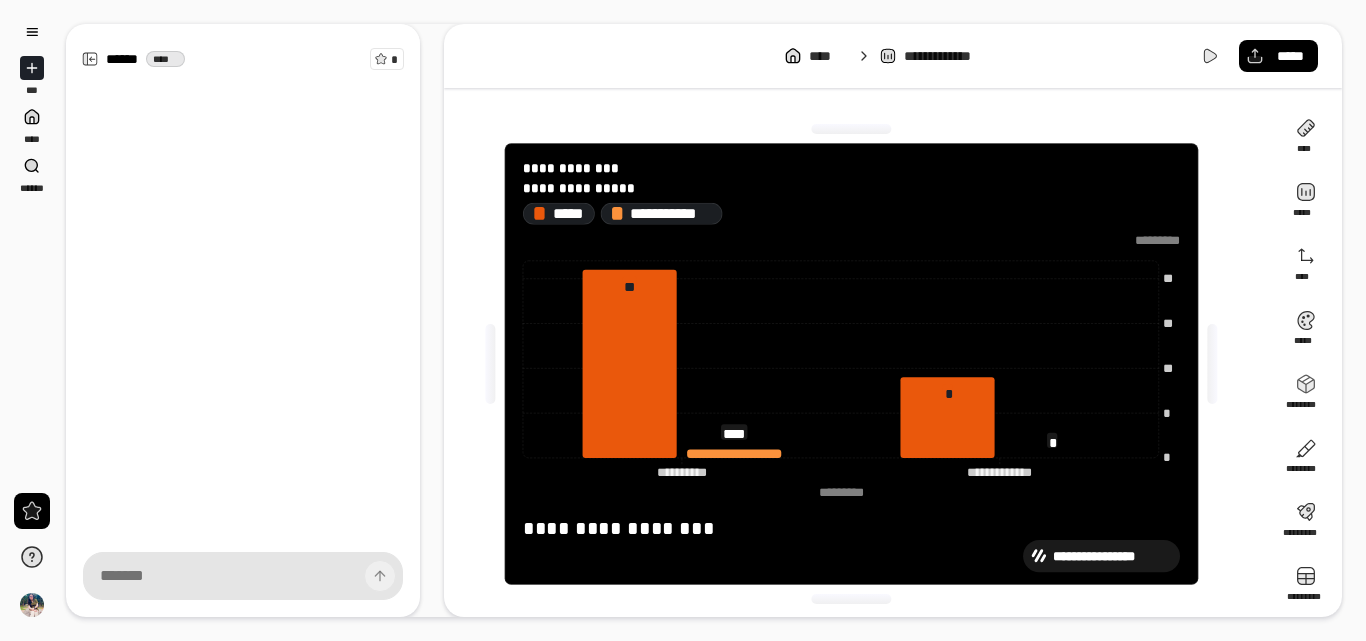 click on "**********" at bounding box center (893, 56) 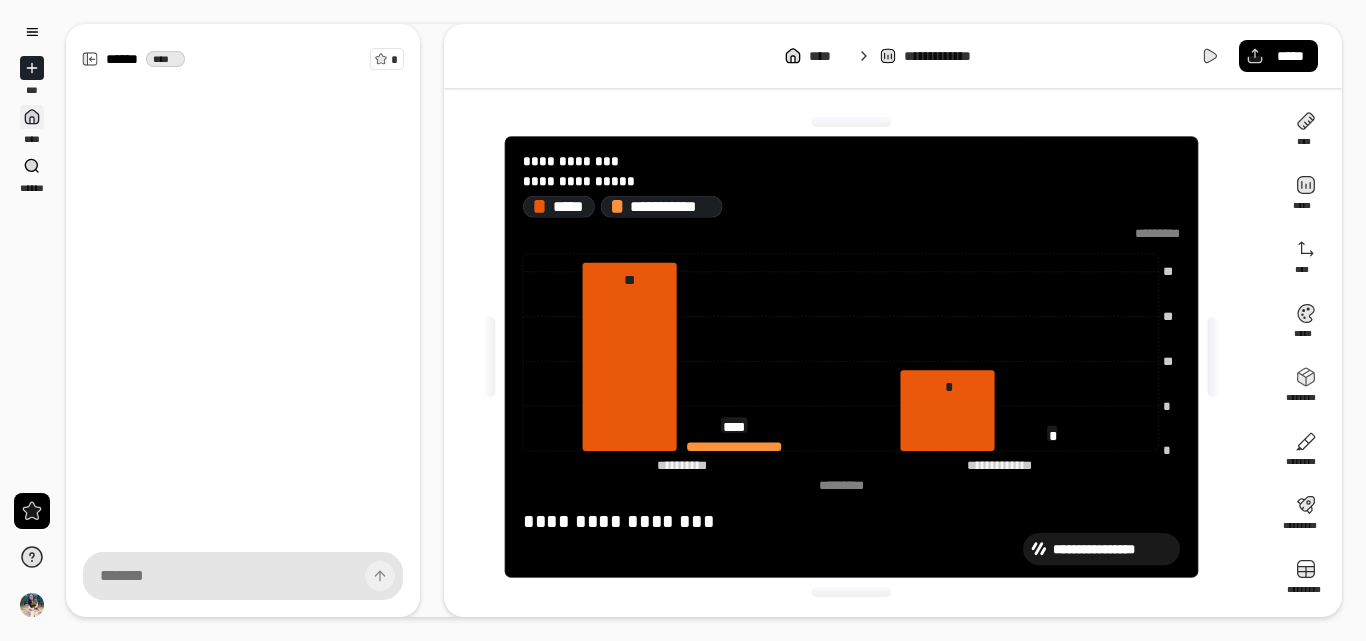 click on "****" at bounding box center [32, 125] 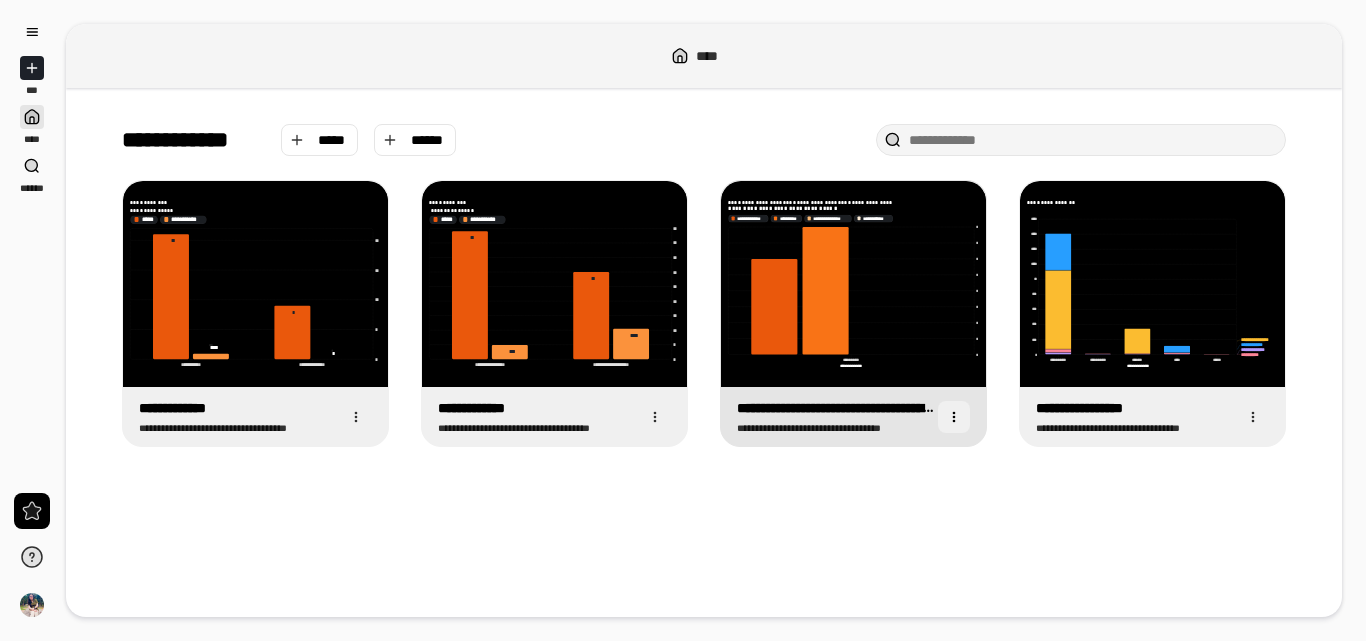 click at bounding box center [954, 417] 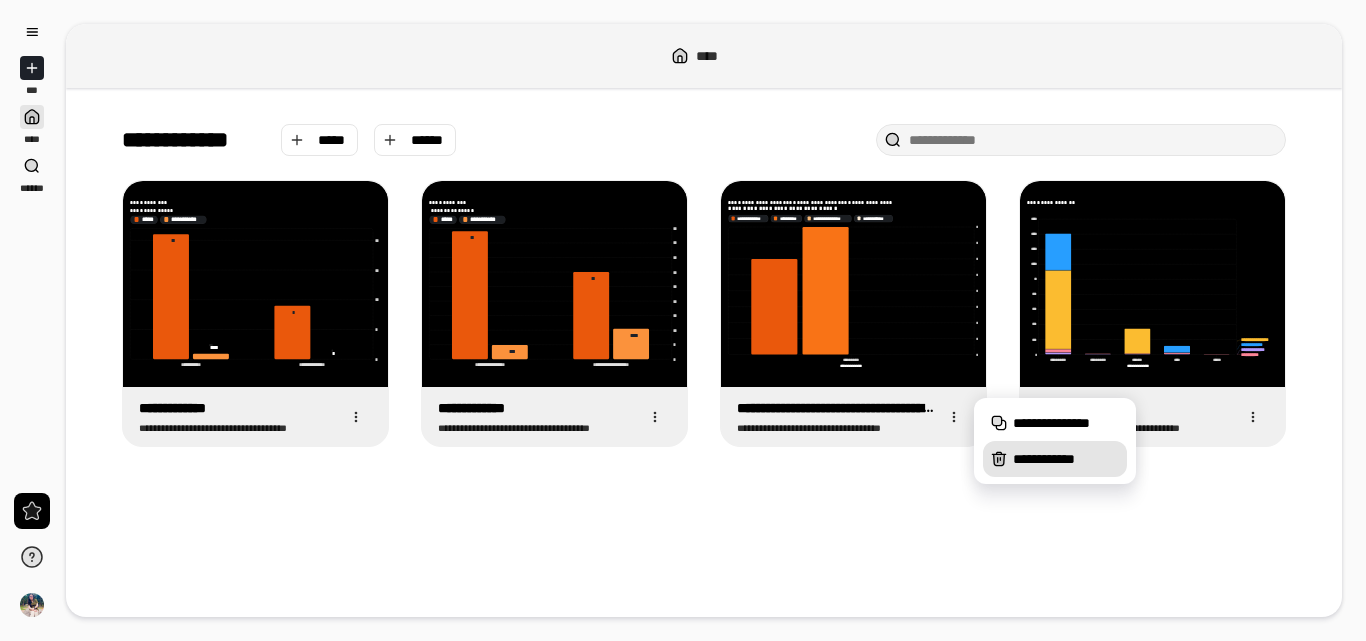 click on "**********" at bounding box center [1066, 459] 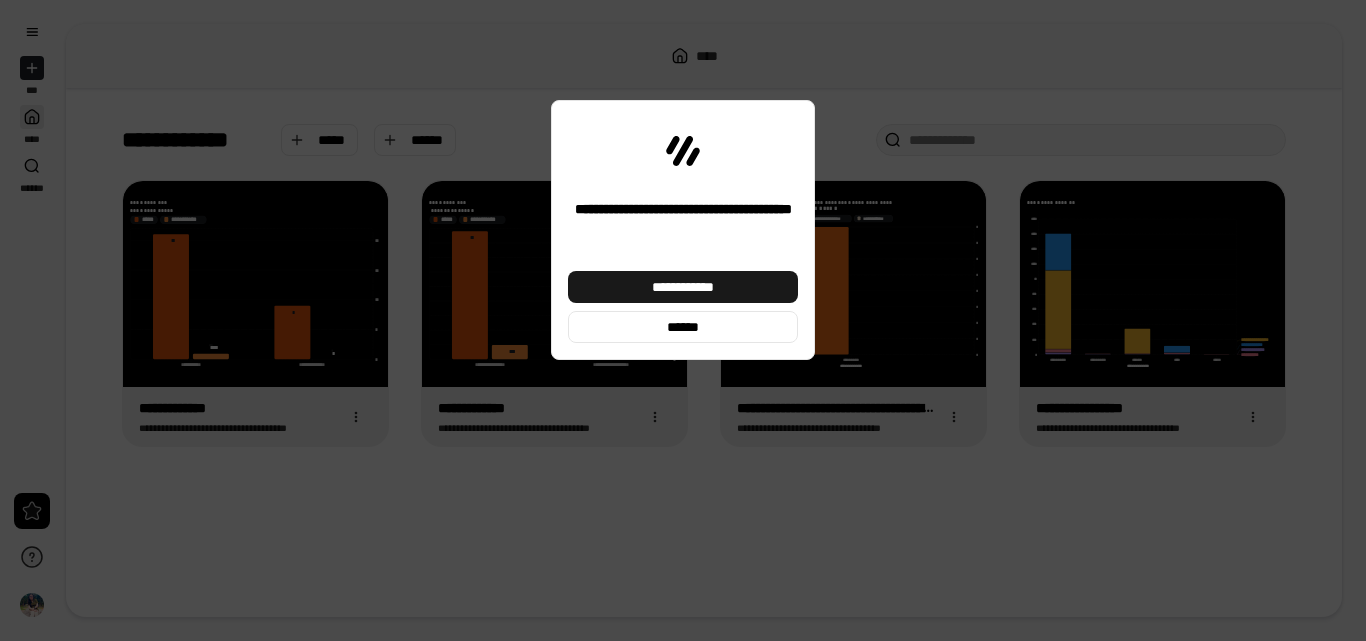 click on "**********" at bounding box center (683, 287) 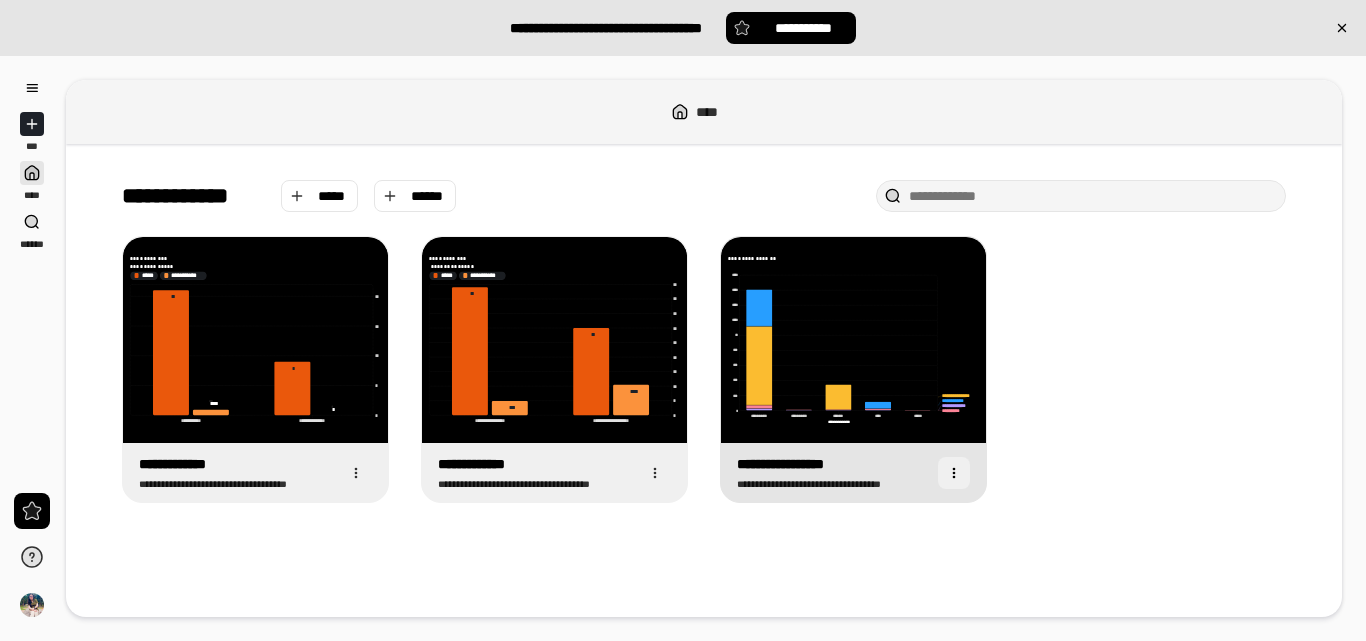 click at bounding box center (954, 473) 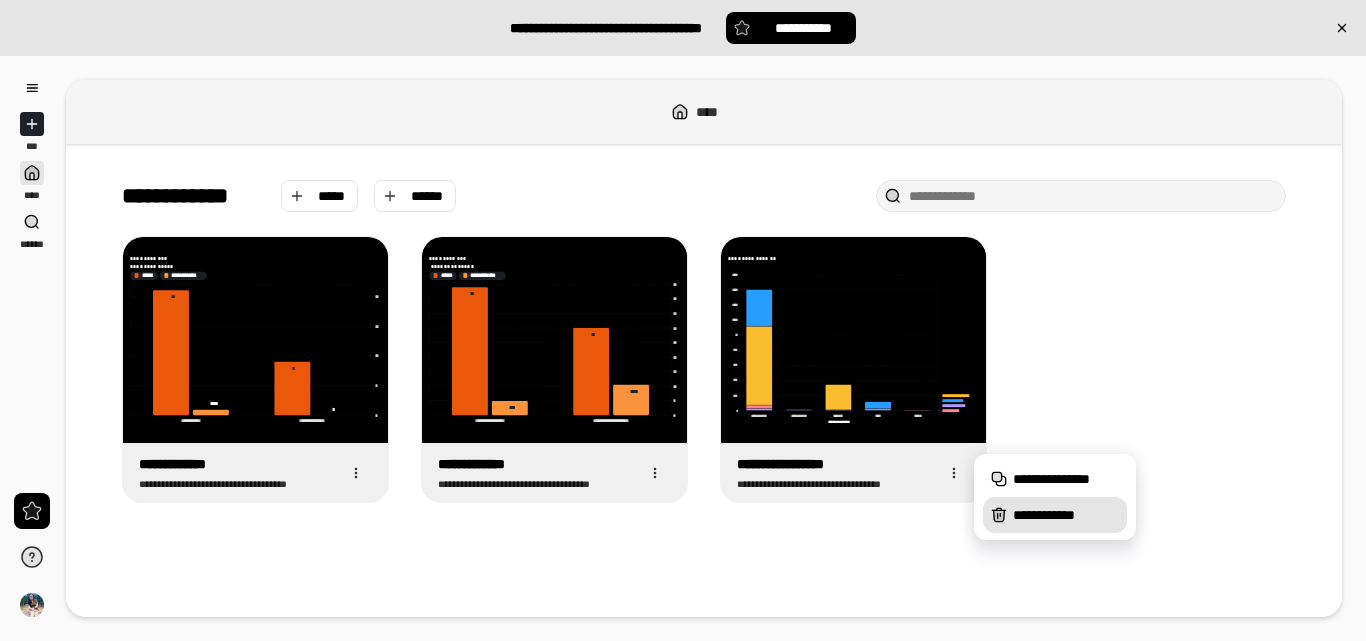 click on "**********" at bounding box center (1066, 515) 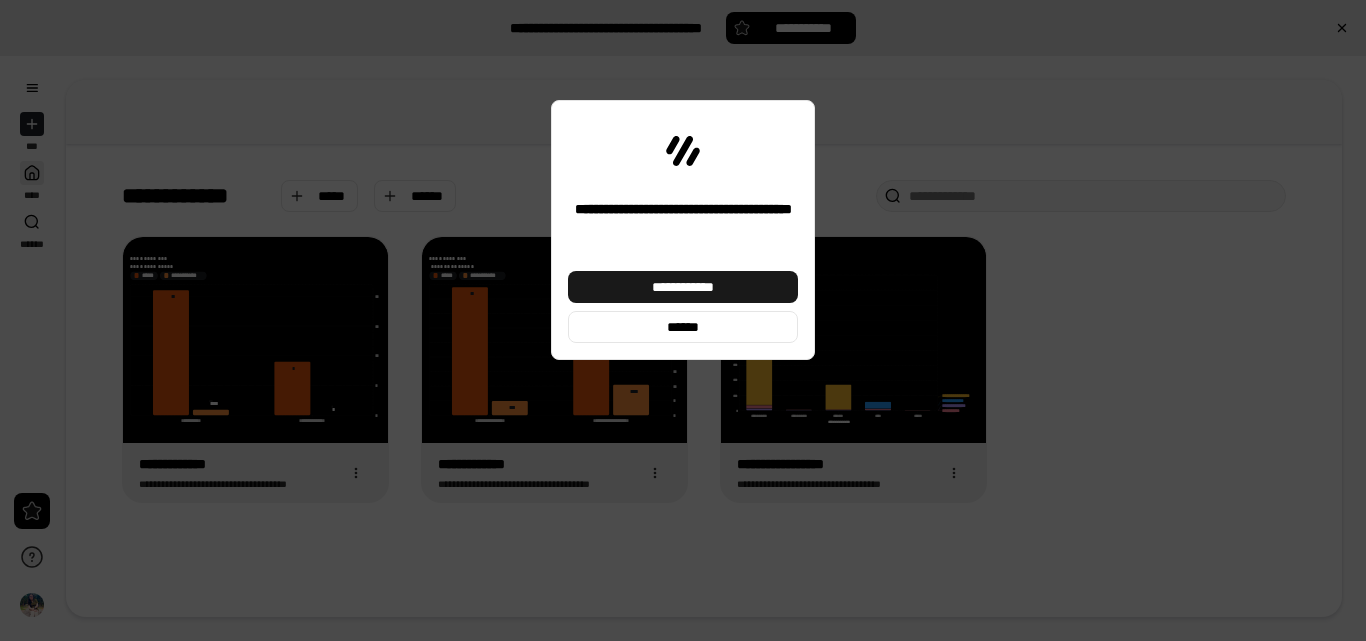 click on "**********" at bounding box center [683, 287] 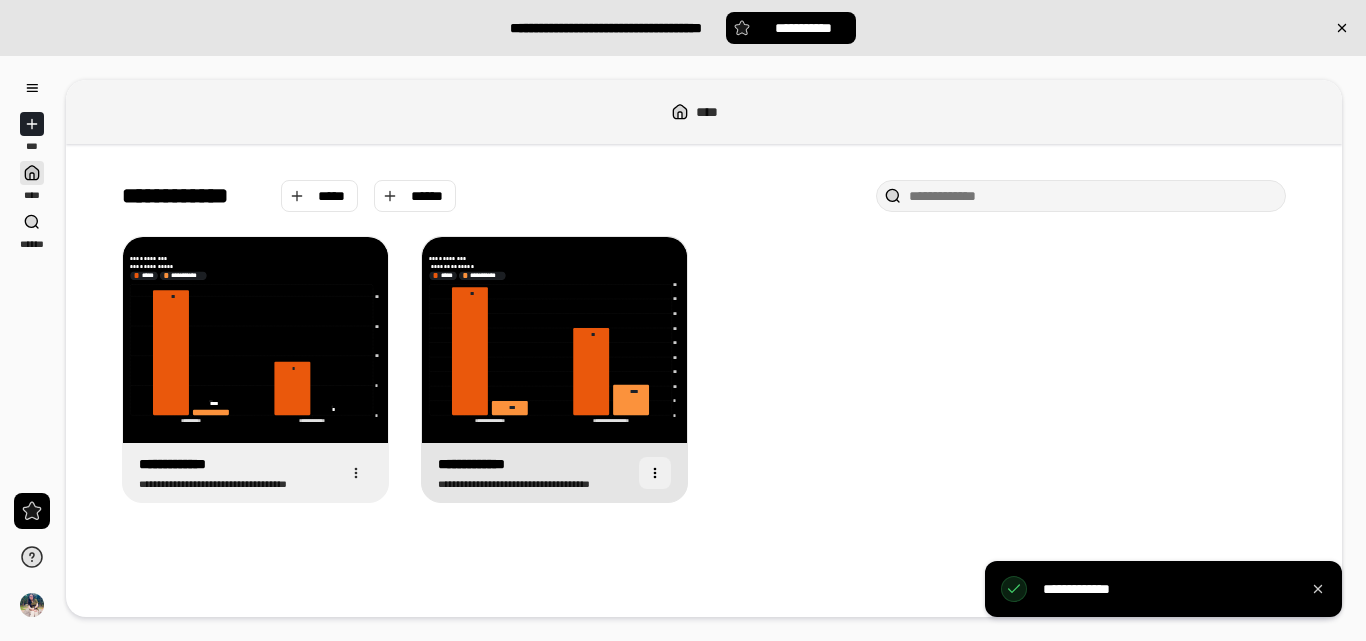 click at bounding box center (655, 473) 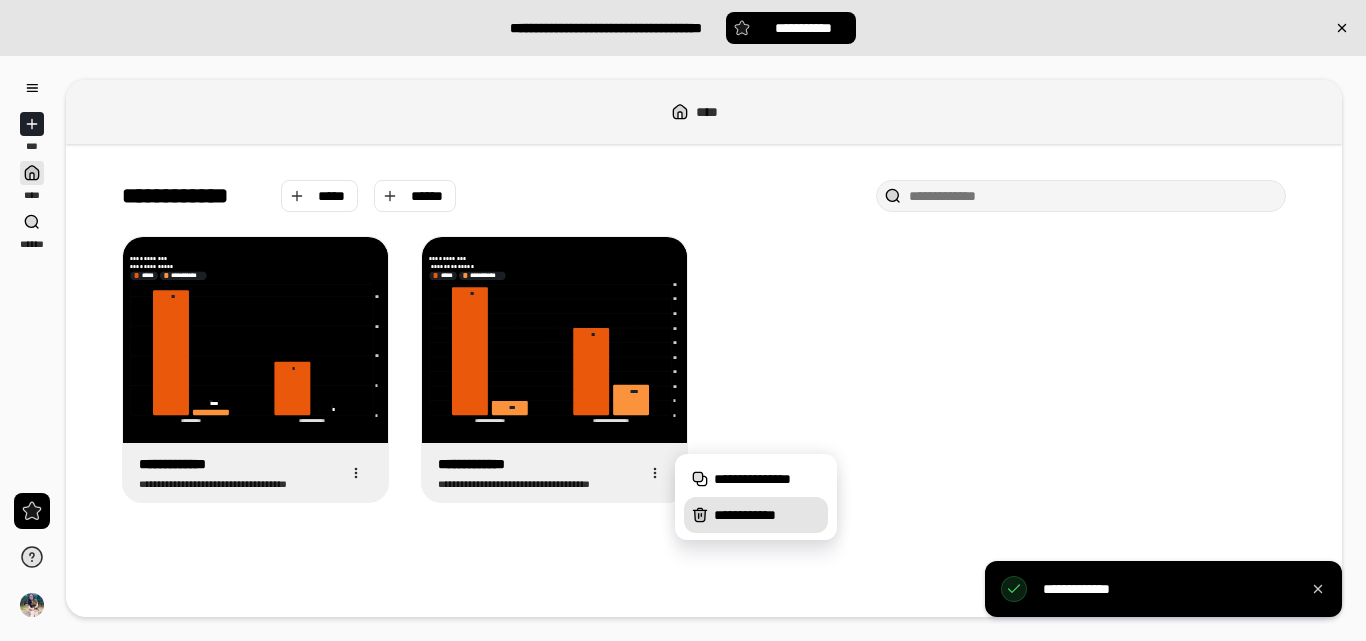 click on "**********" at bounding box center [767, 515] 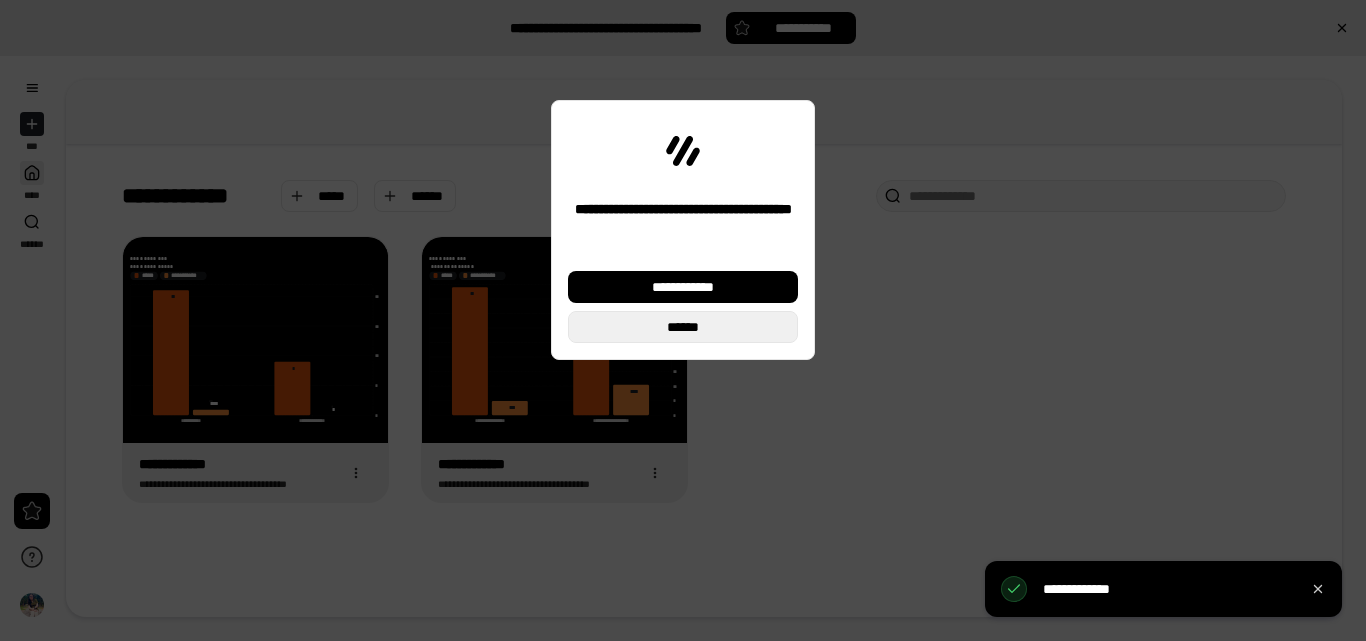 click on "******" at bounding box center (683, 327) 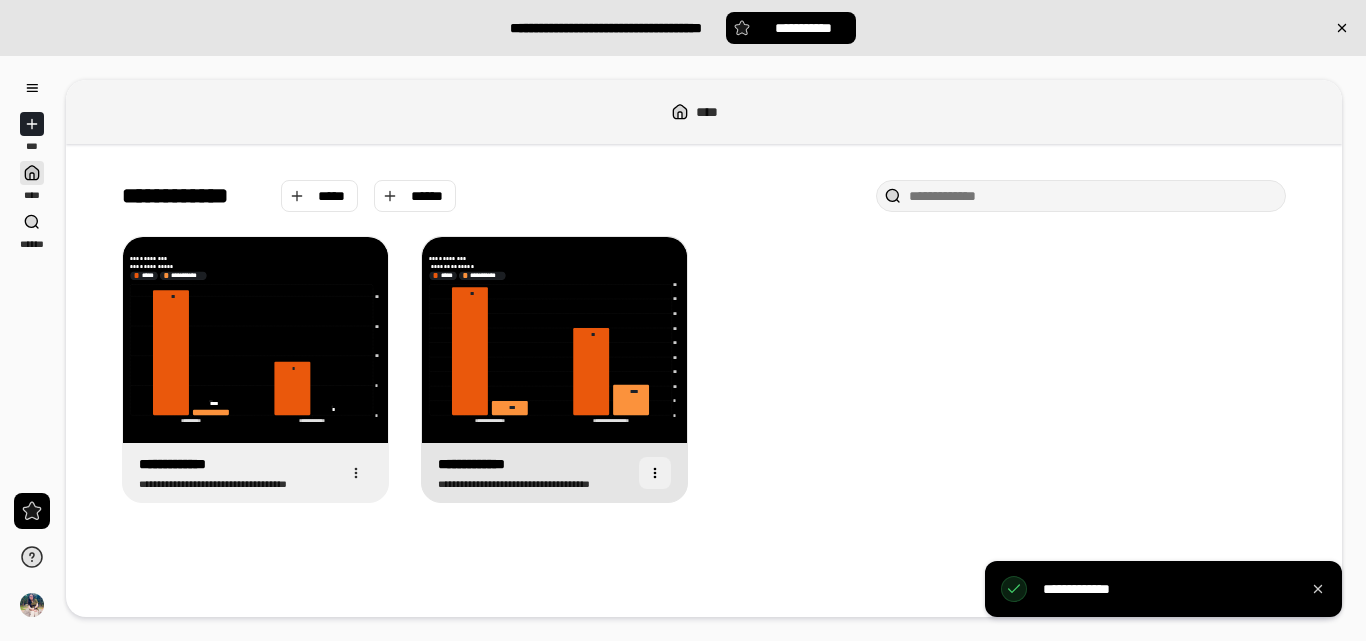 click at bounding box center (655, 473) 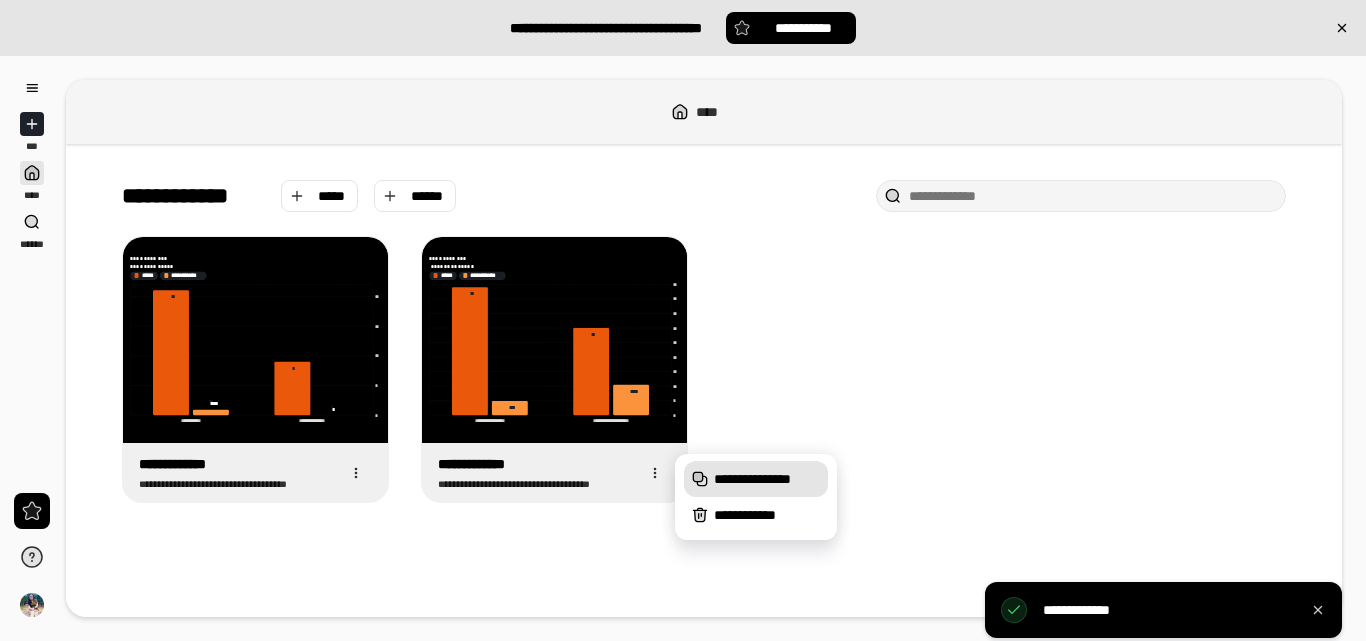click on "**********" at bounding box center [767, 479] 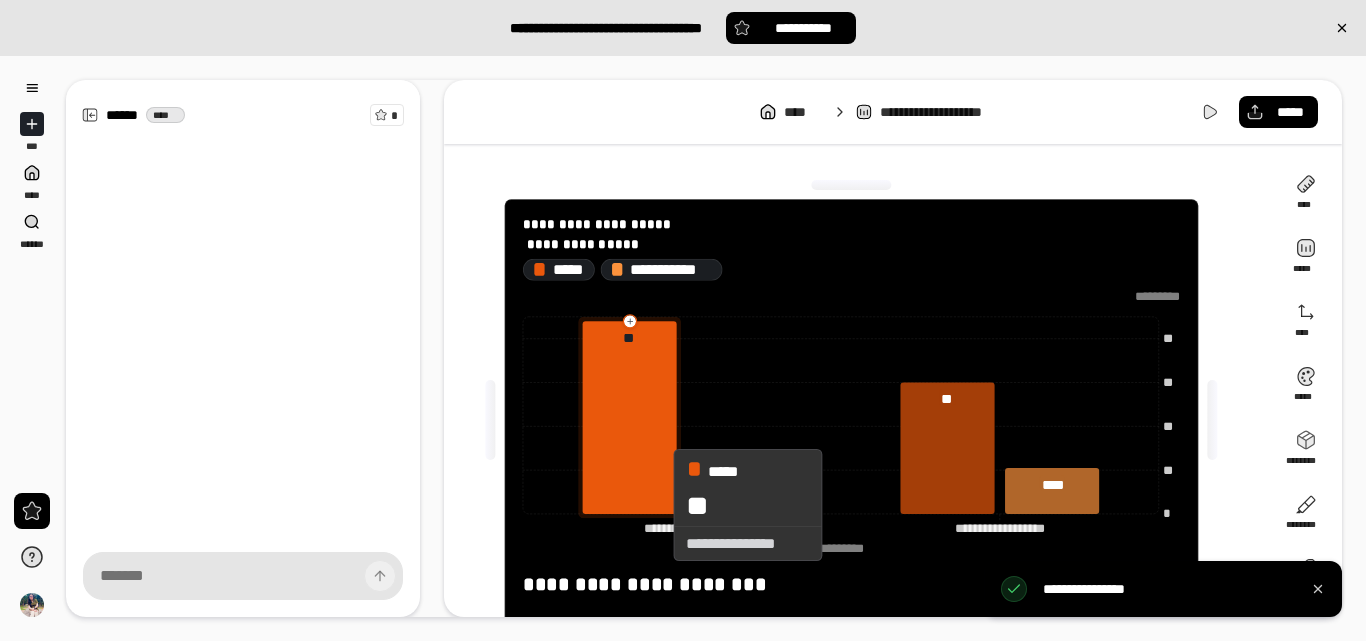 scroll, scrollTop: 63, scrollLeft: 0, axis: vertical 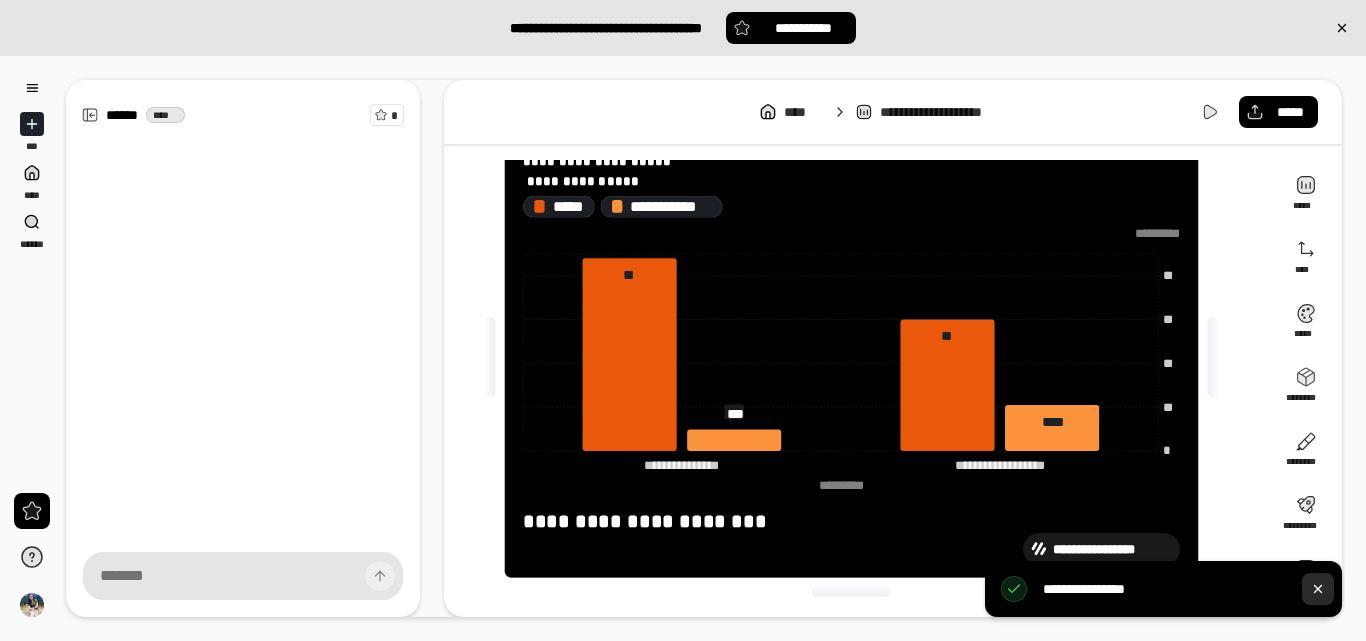 click at bounding box center [1318, 589] 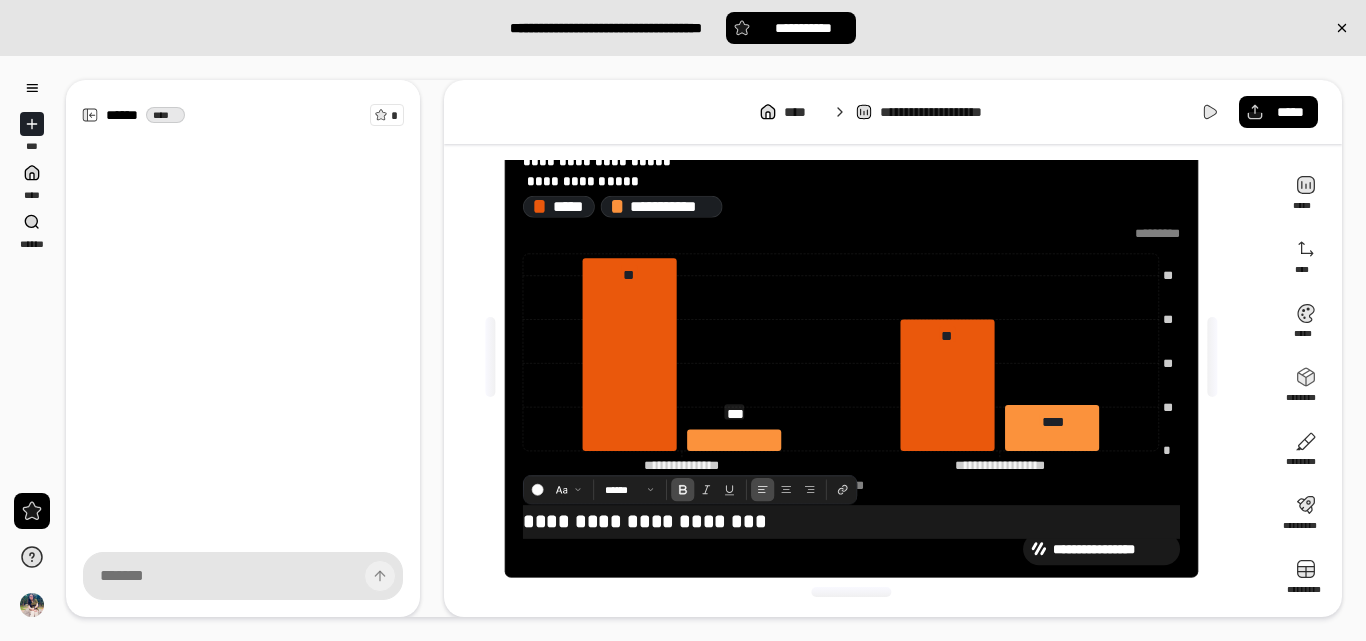 click on "**********" at bounding box center (644, 521) 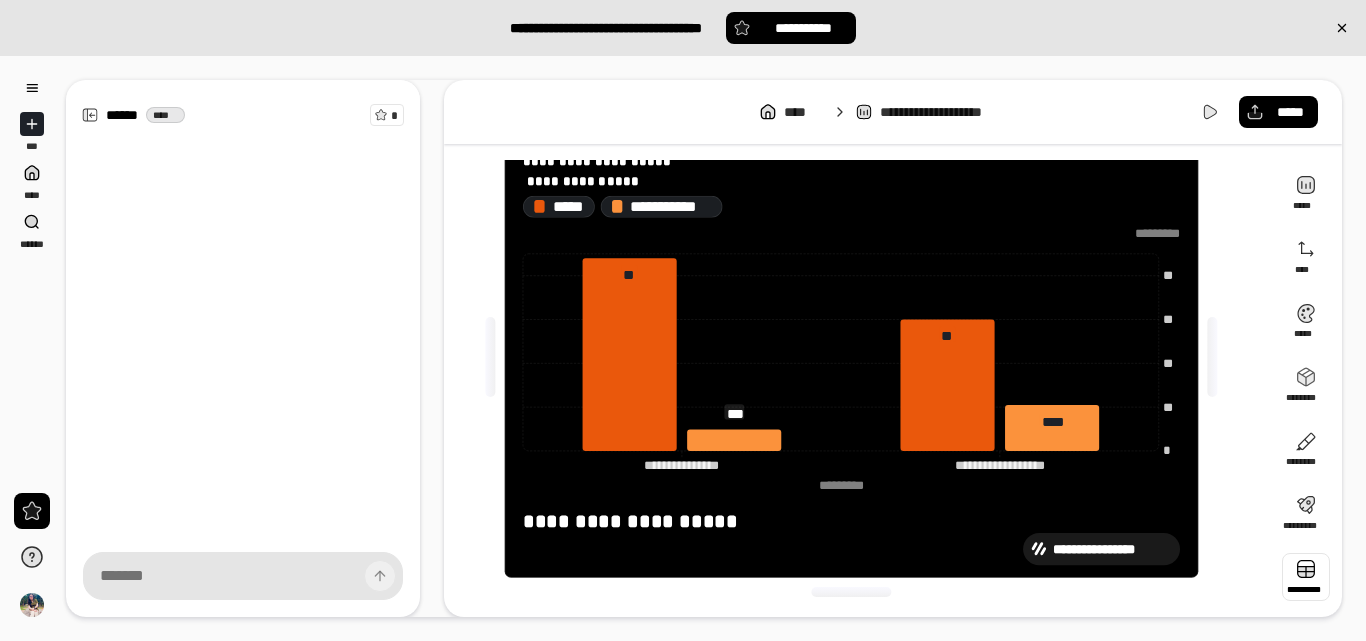 click at bounding box center (1306, 577) 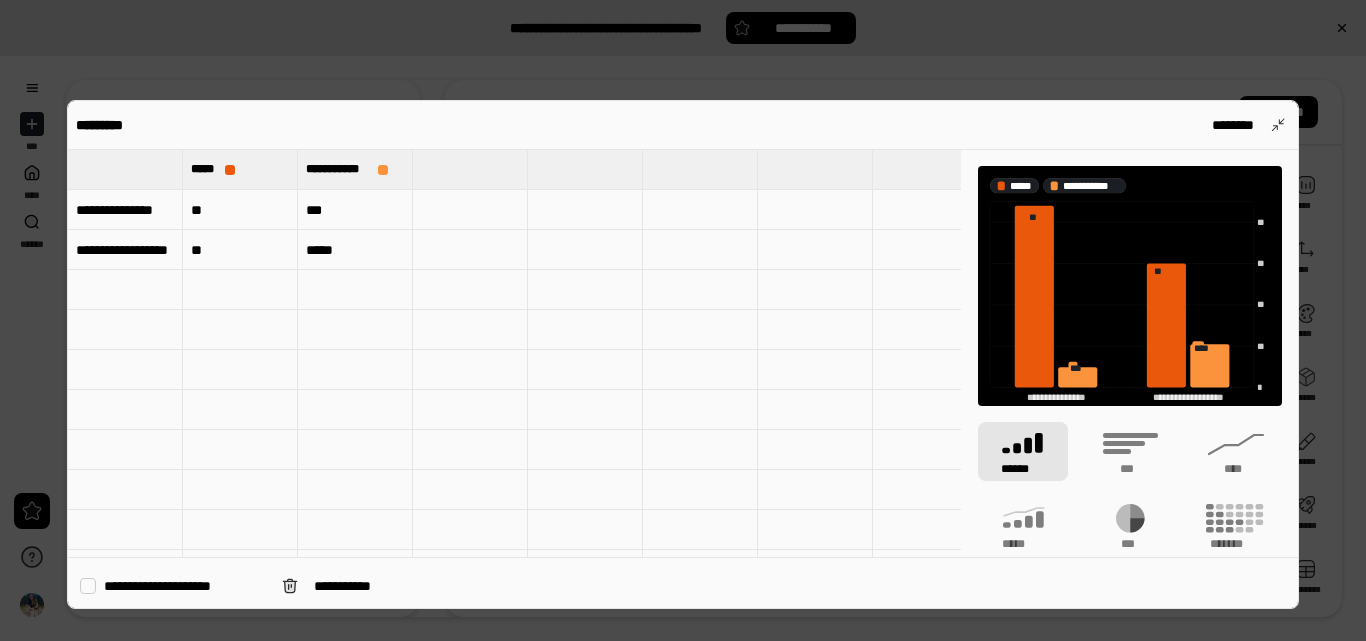 click on "**********" at bounding box center (125, 210) 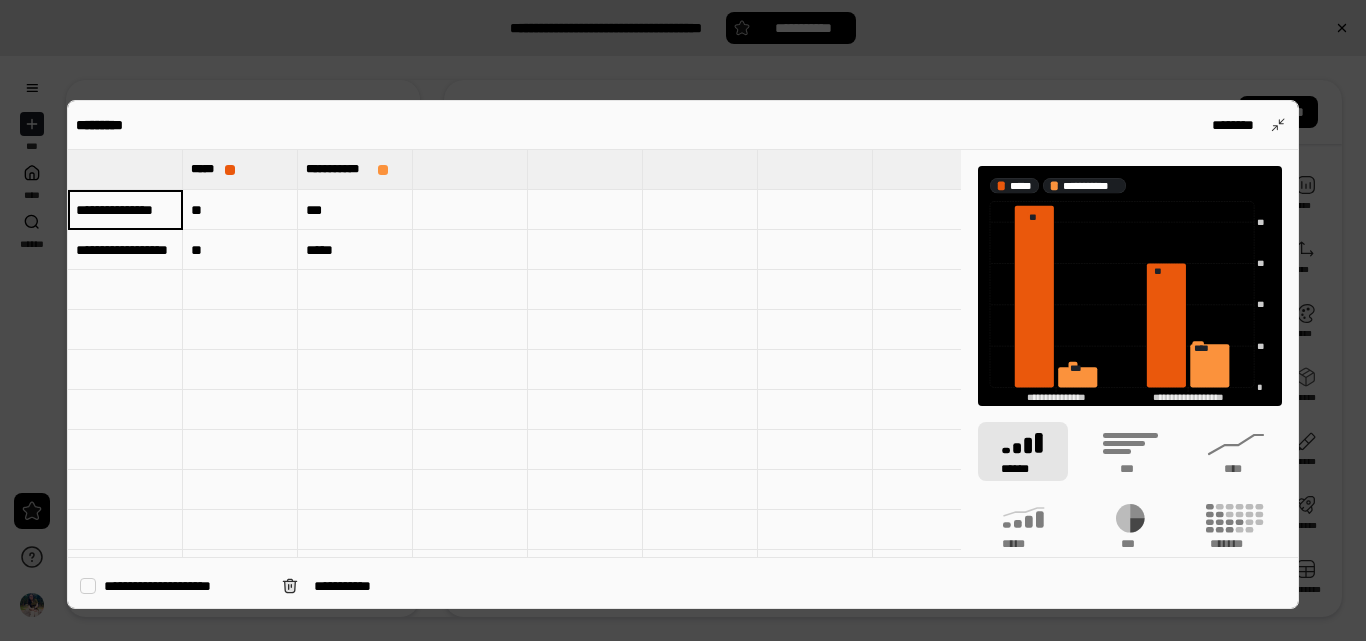 click on "**********" at bounding box center (125, 210) 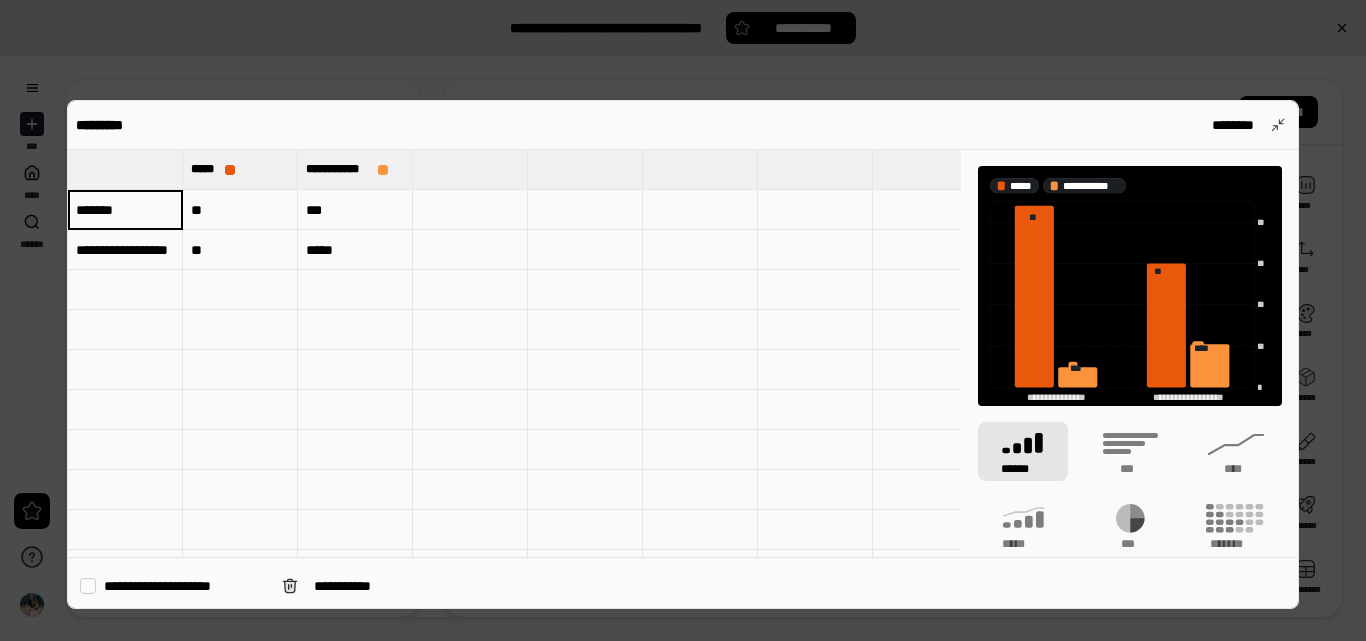 scroll, scrollTop: 0, scrollLeft: 0, axis: both 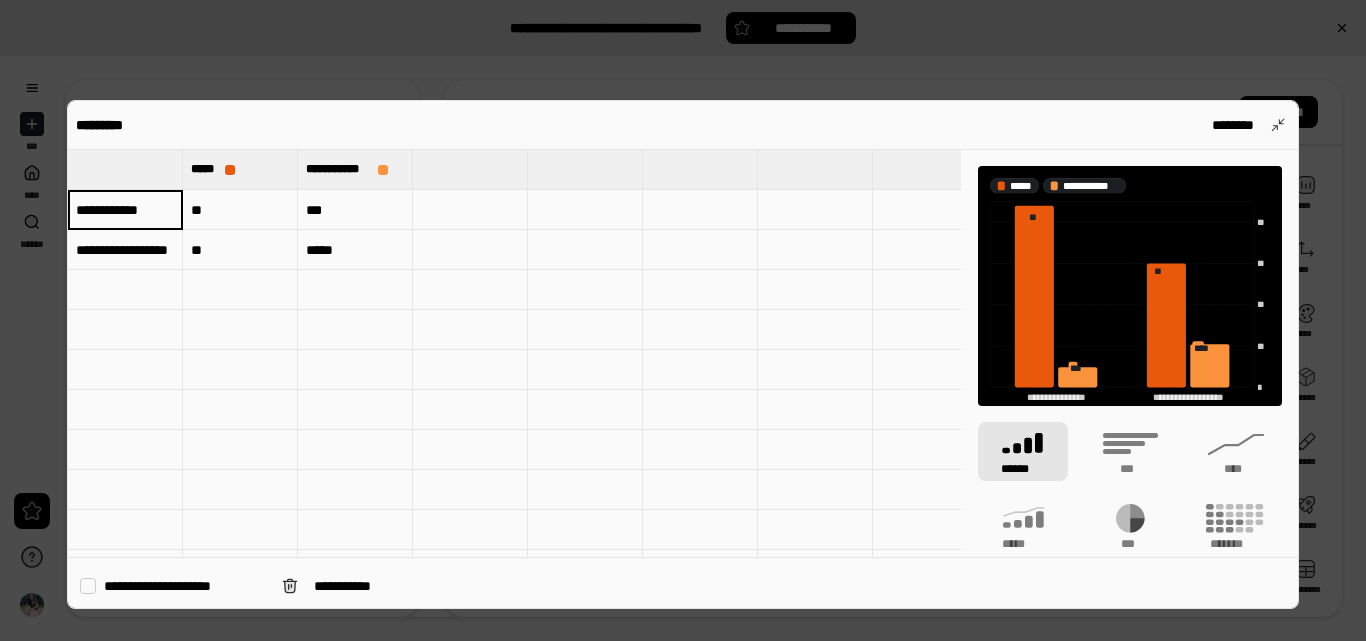type on "**********" 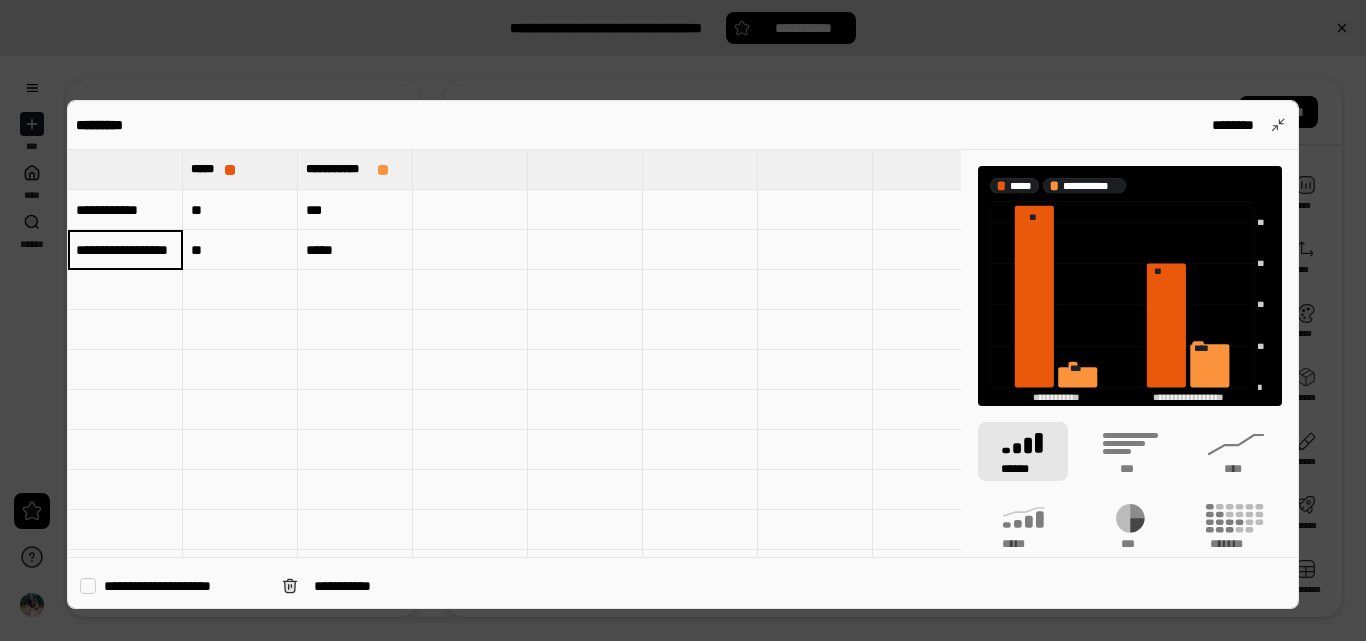 scroll, scrollTop: 0, scrollLeft: 32, axis: horizontal 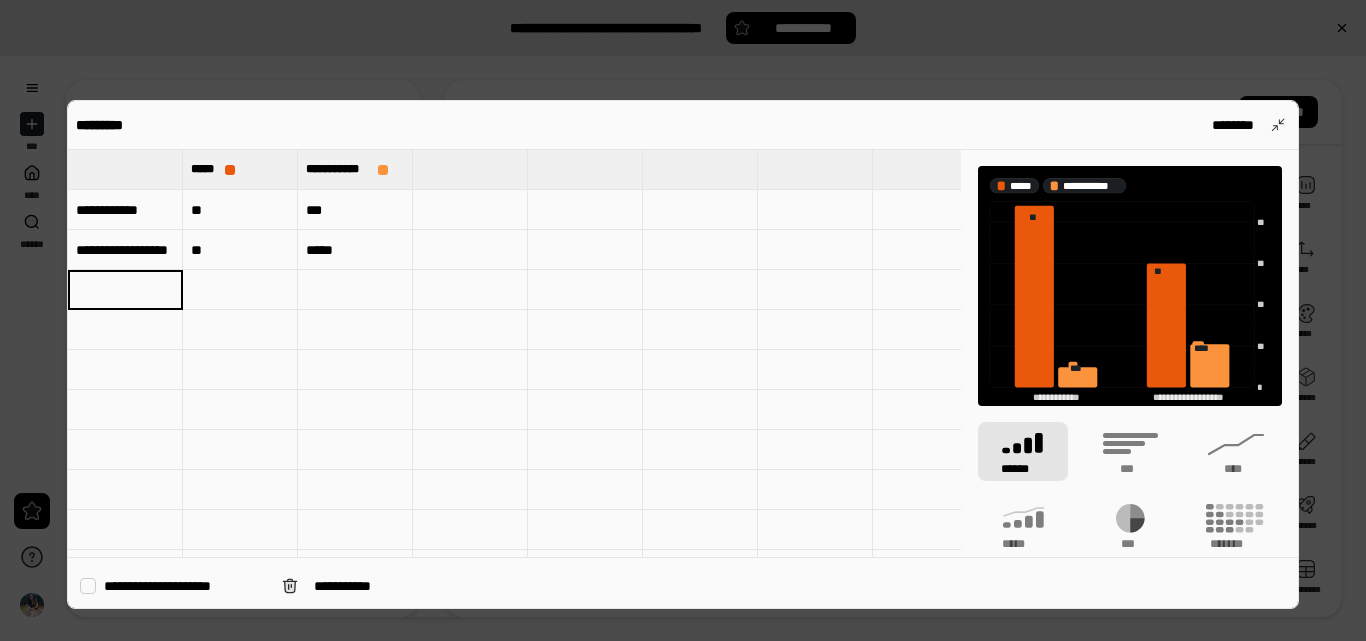 click on "**********" at bounding box center (125, 250) 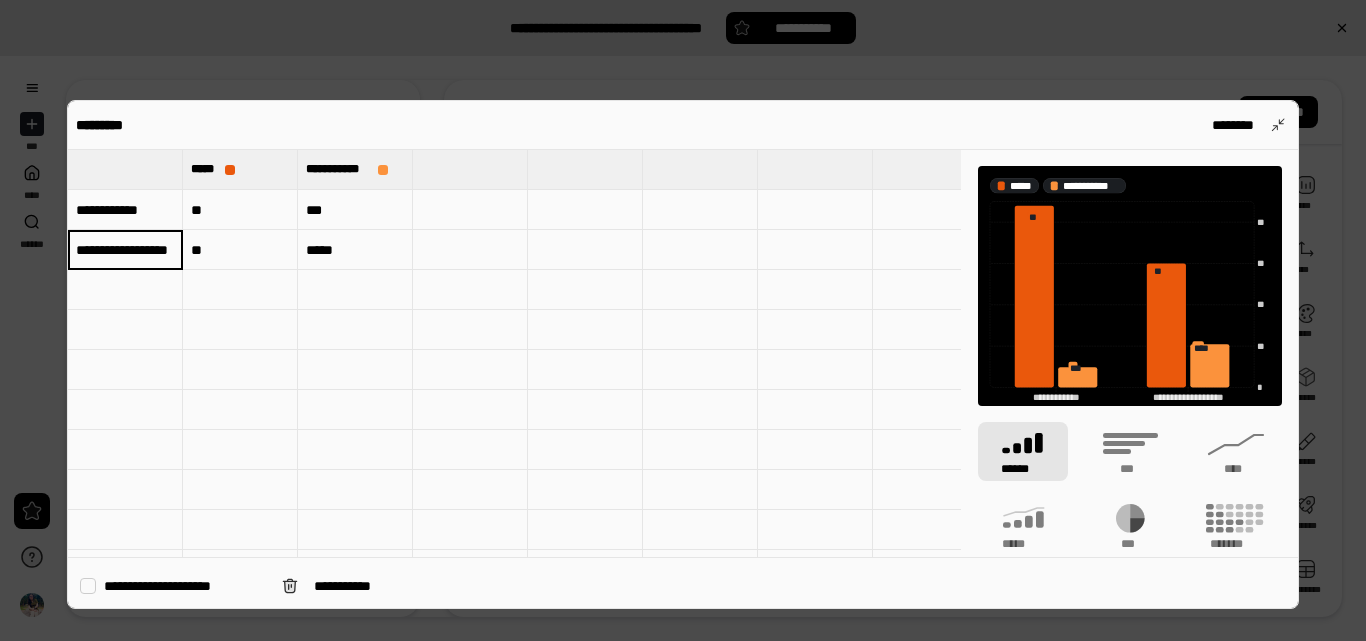 click at bounding box center (240, 330) 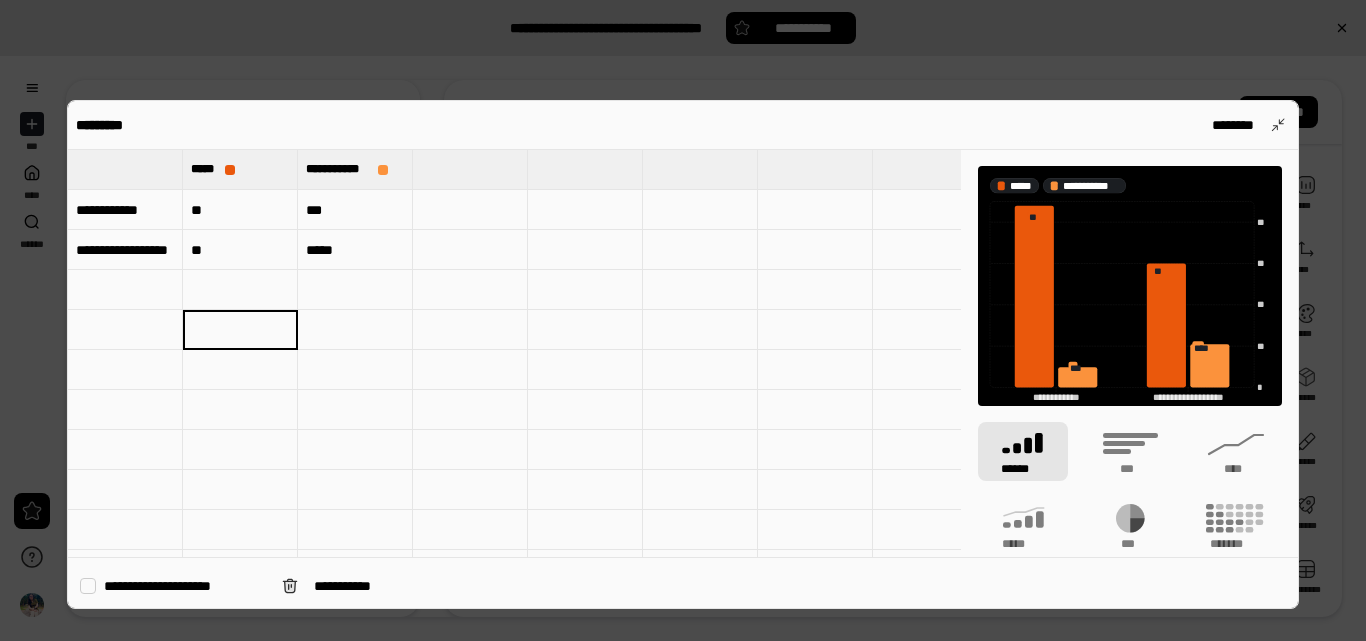 click on "**********" at bounding box center (125, 250) 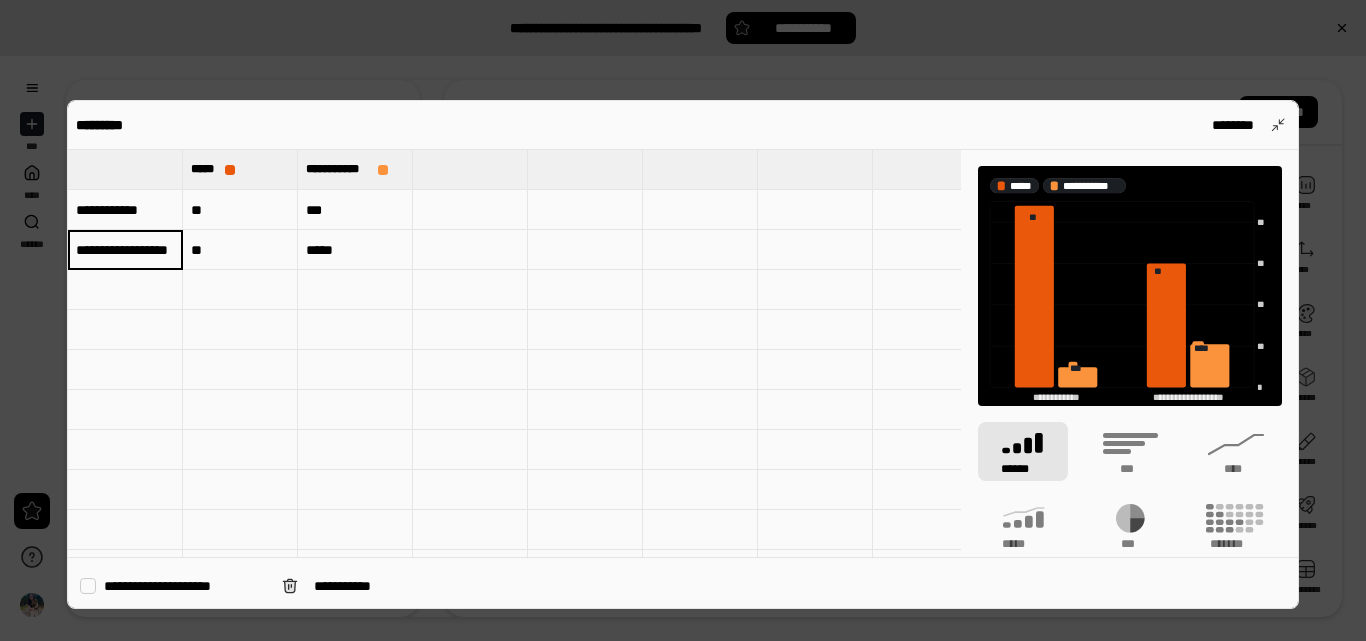 click on "**********" at bounding box center (125, 250) 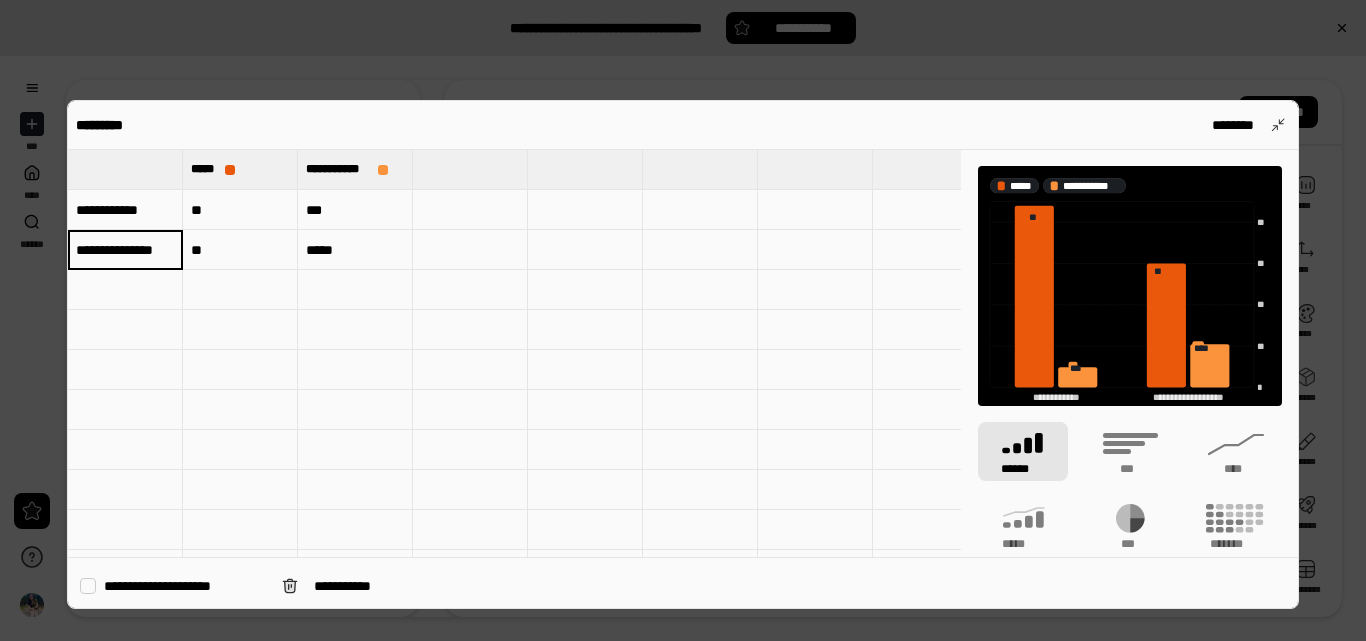 type on "**********" 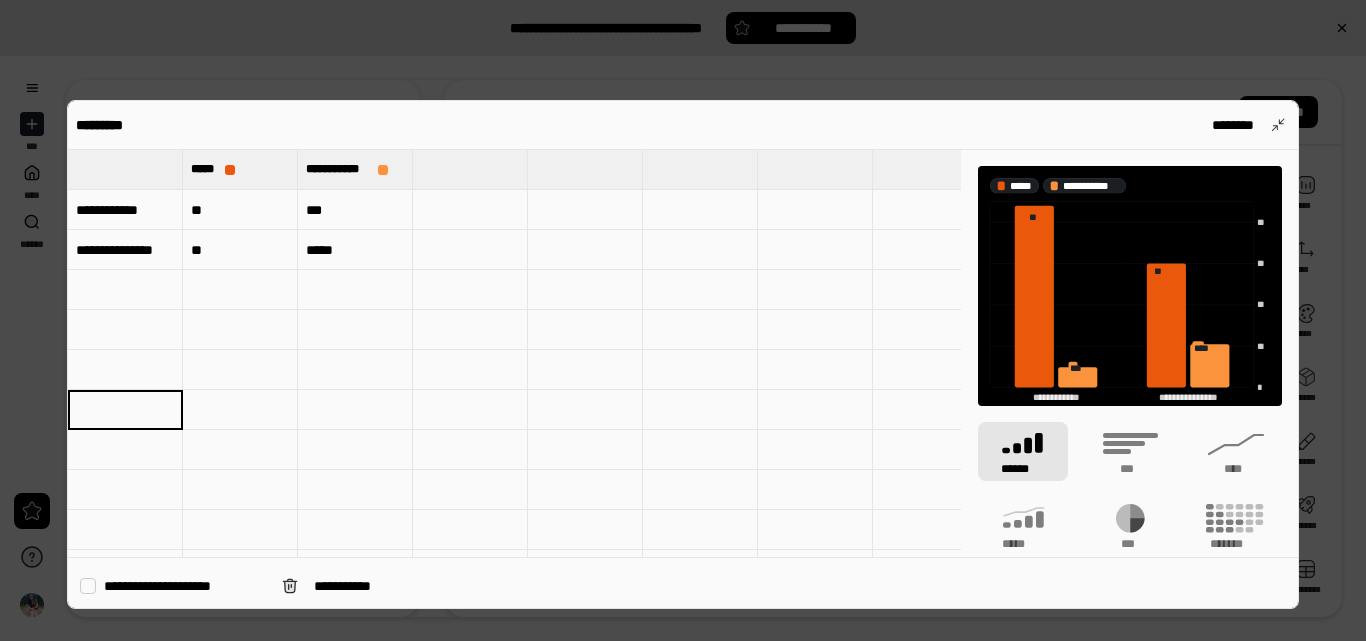 click on "**" at bounding box center (240, 210) 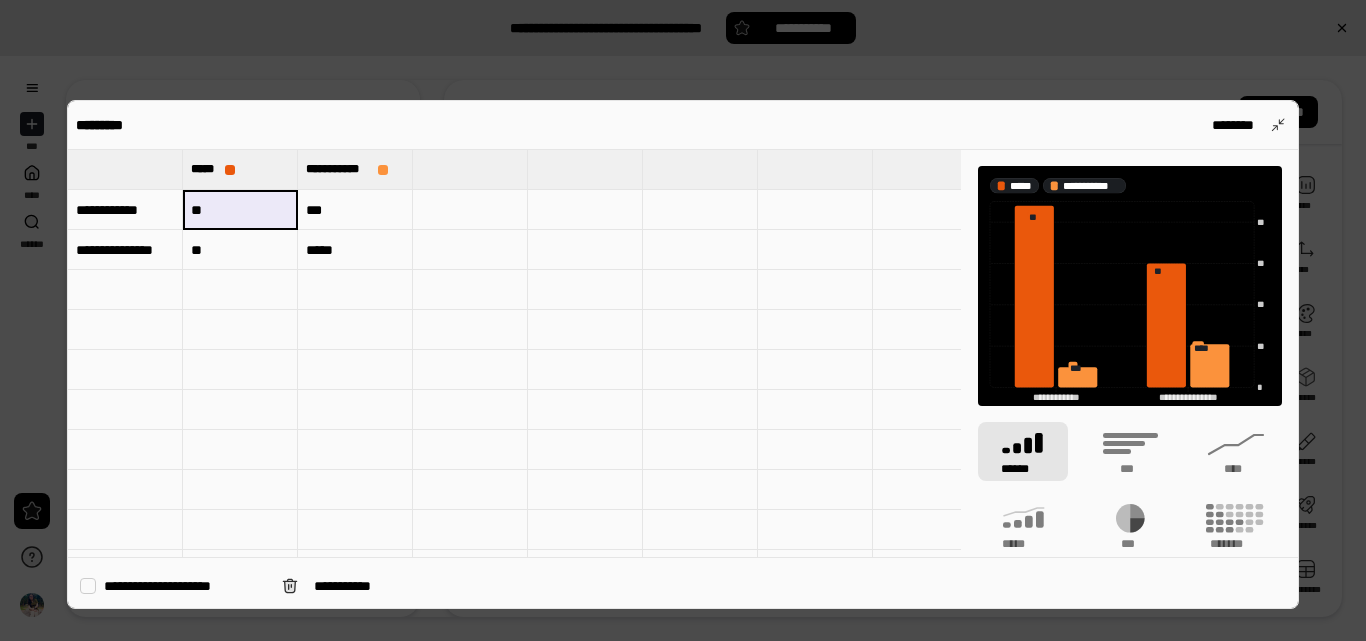 type on "**" 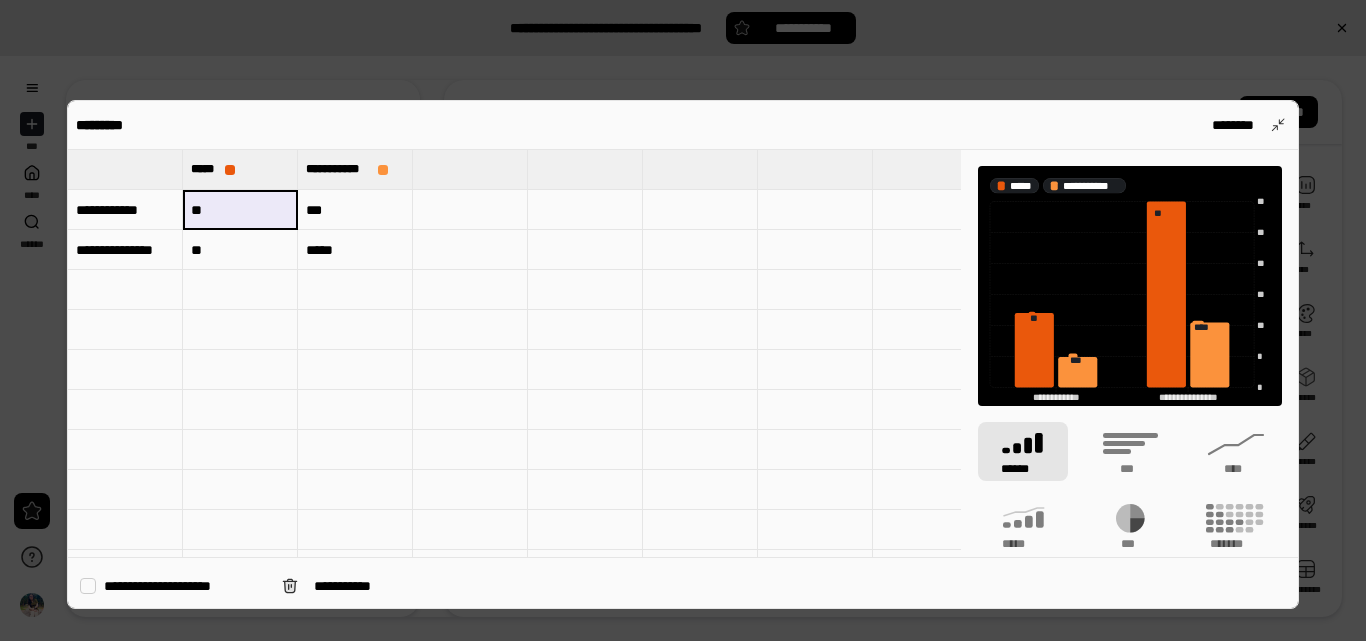 click at bounding box center (355, 370) 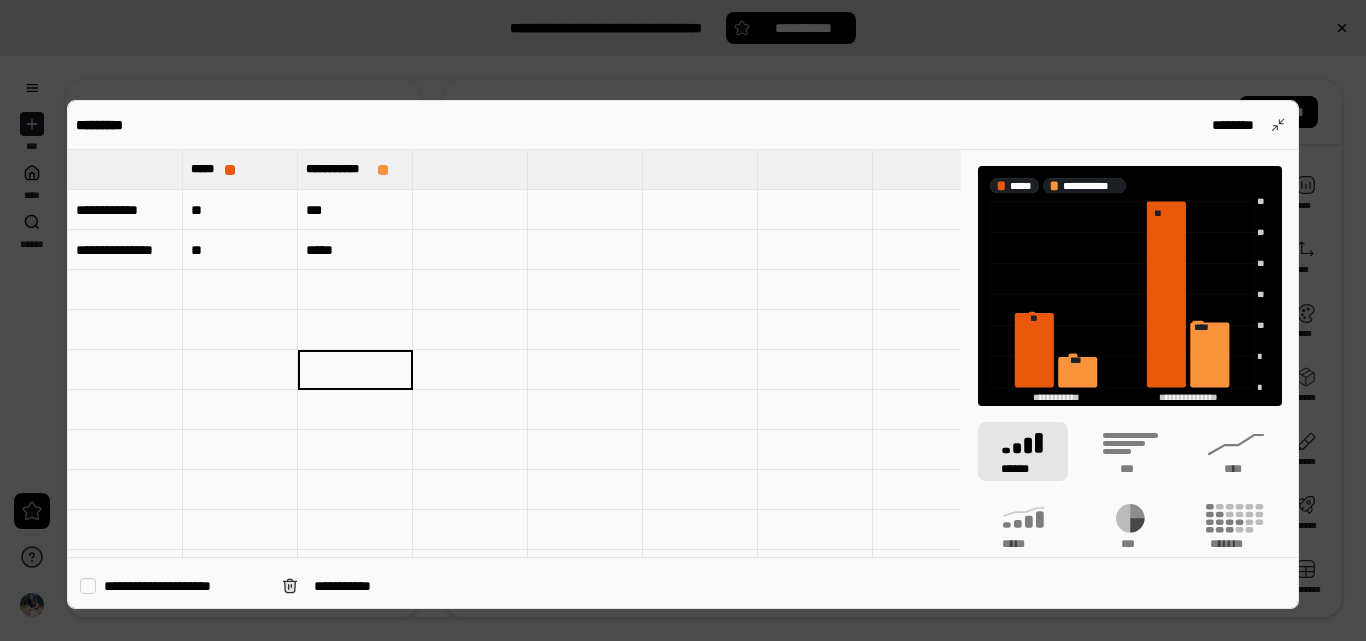 click on "**" at bounding box center (240, 250) 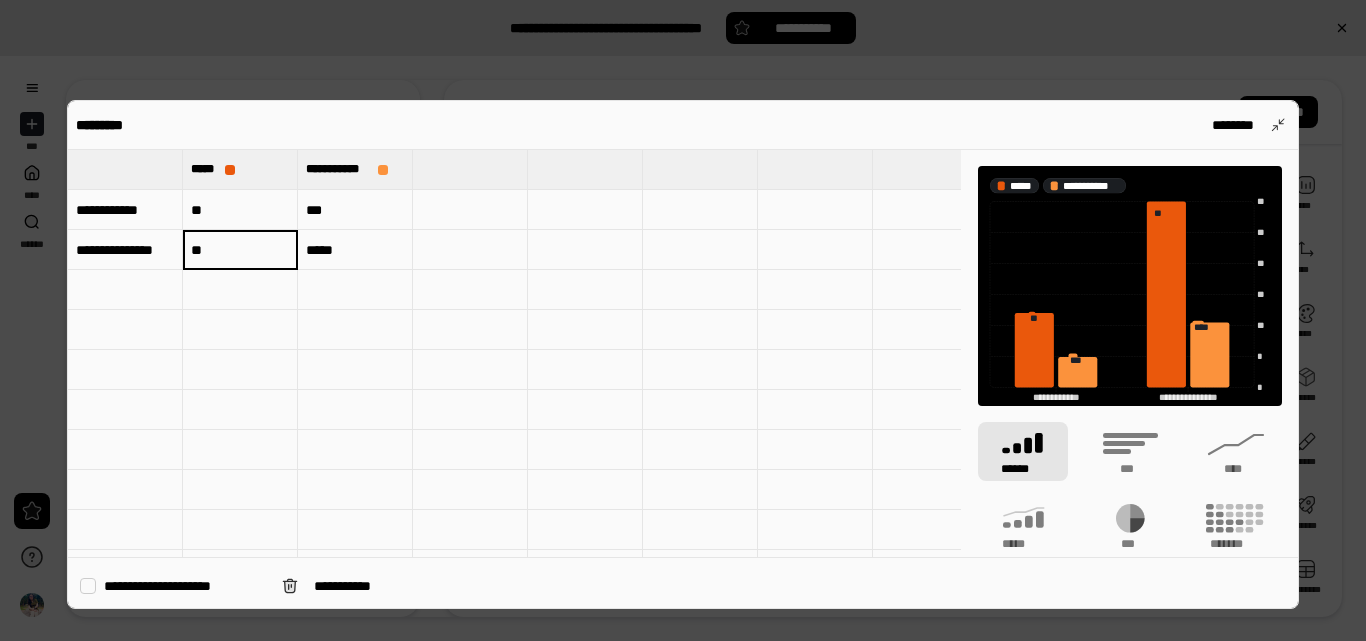 type on "*" 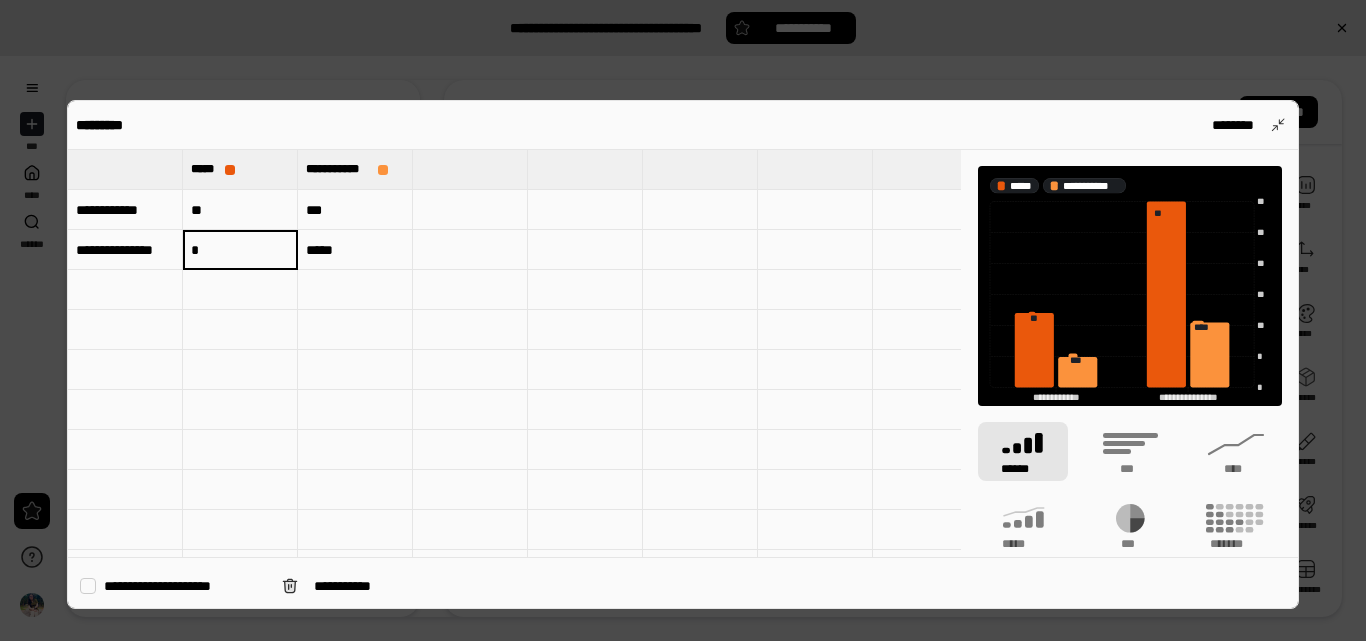 click on "***" at bounding box center [355, 210] 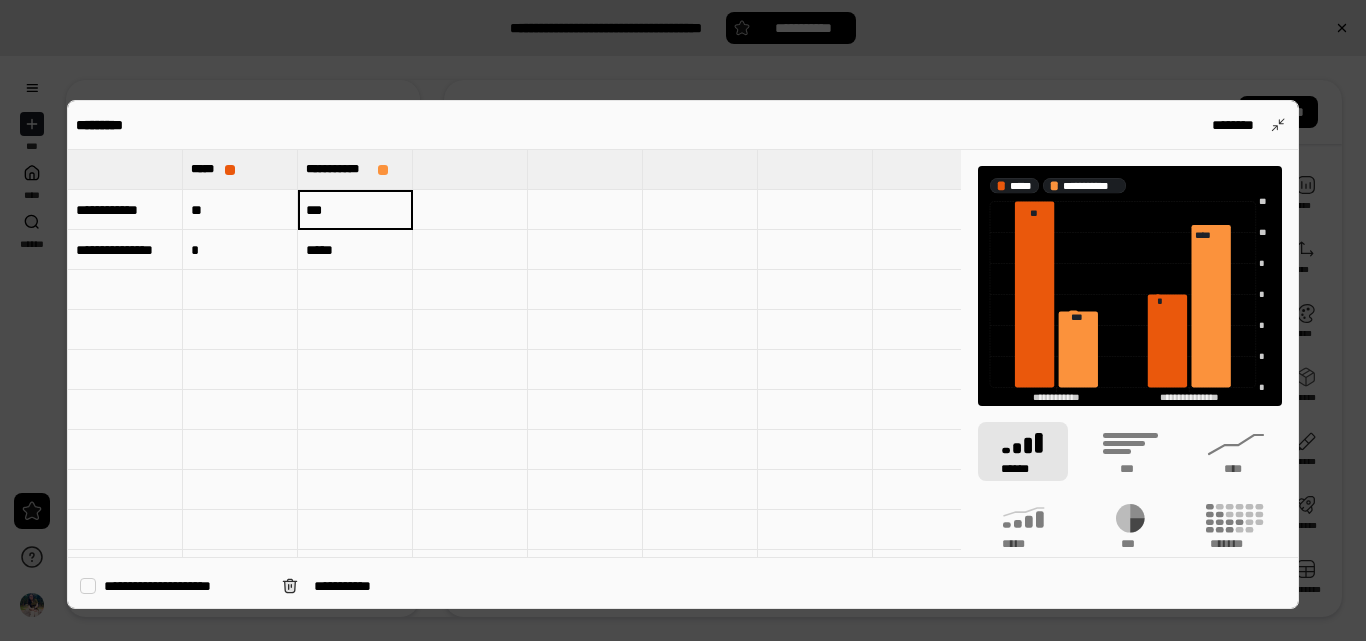 type on "*" 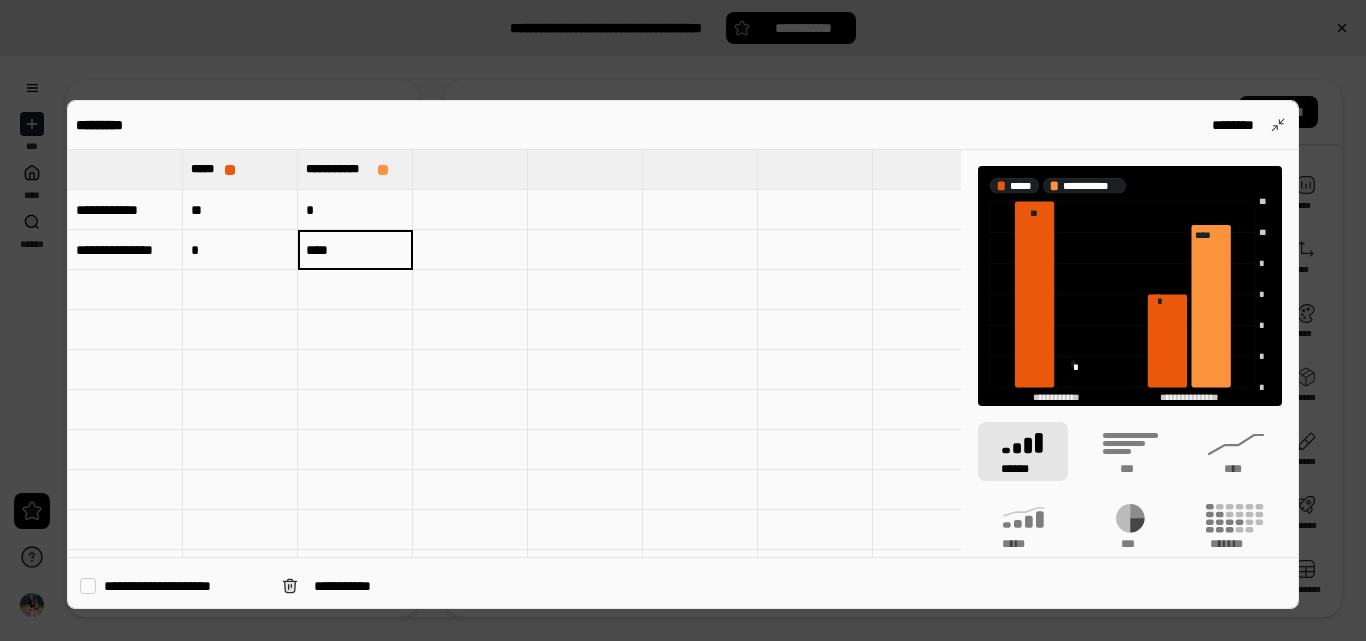 type on "****" 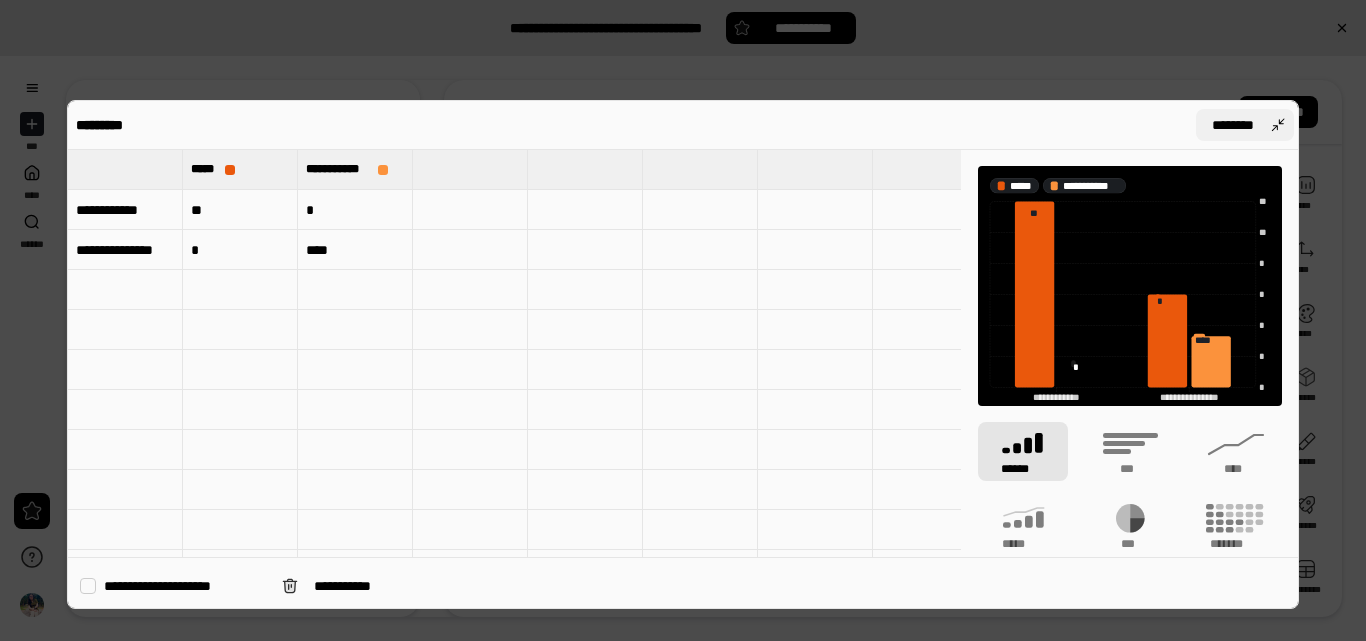 click on "********" at bounding box center (1245, 125) 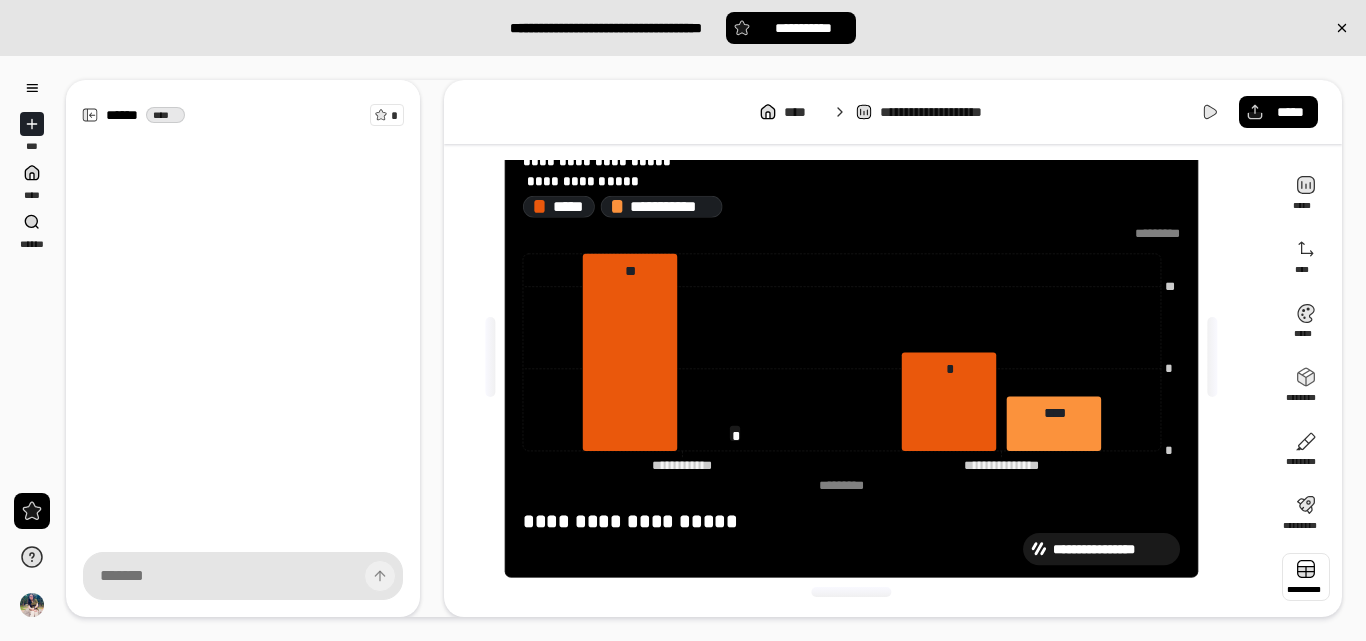 scroll, scrollTop: 0, scrollLeft: 0, axis: both 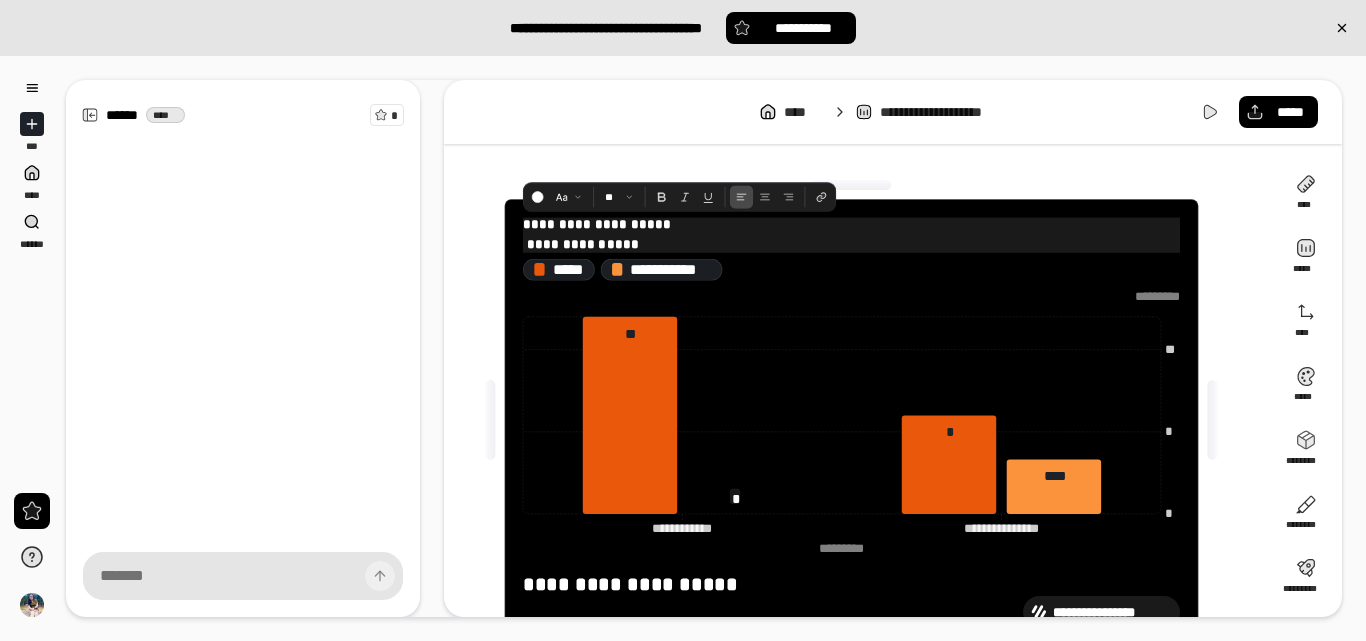 click on "**********" at bounding box center [851, 225] 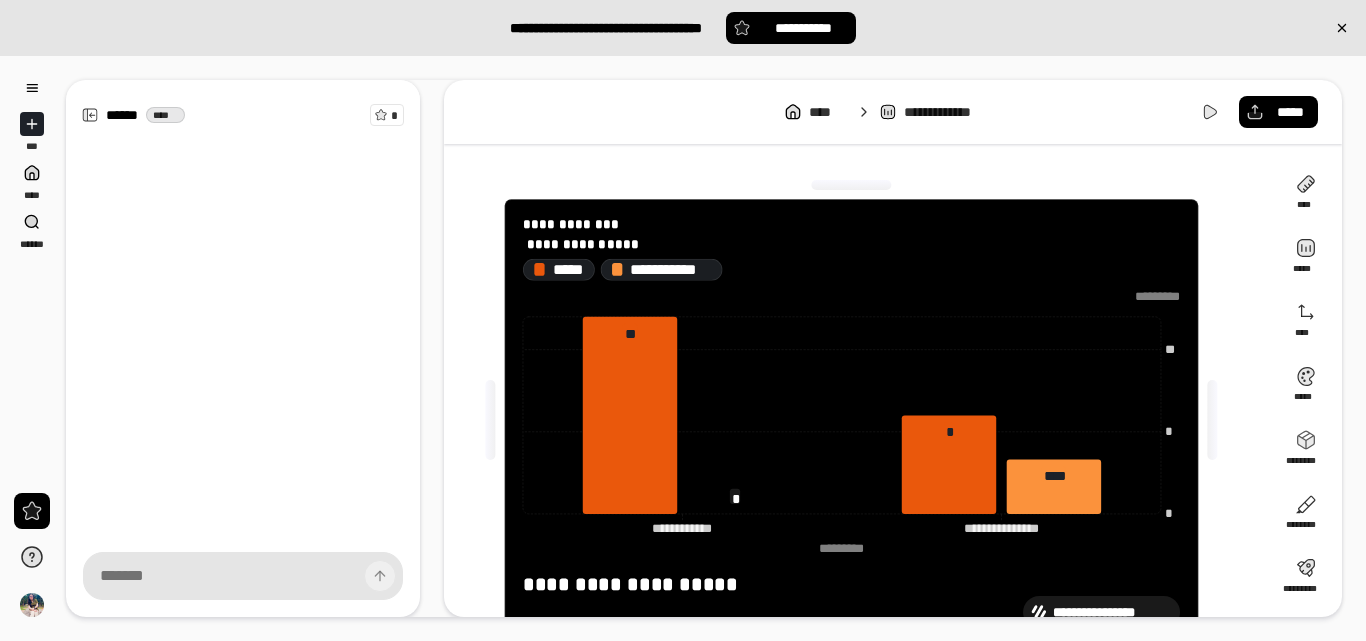 click on "**********" at bounding box center (893, 348) 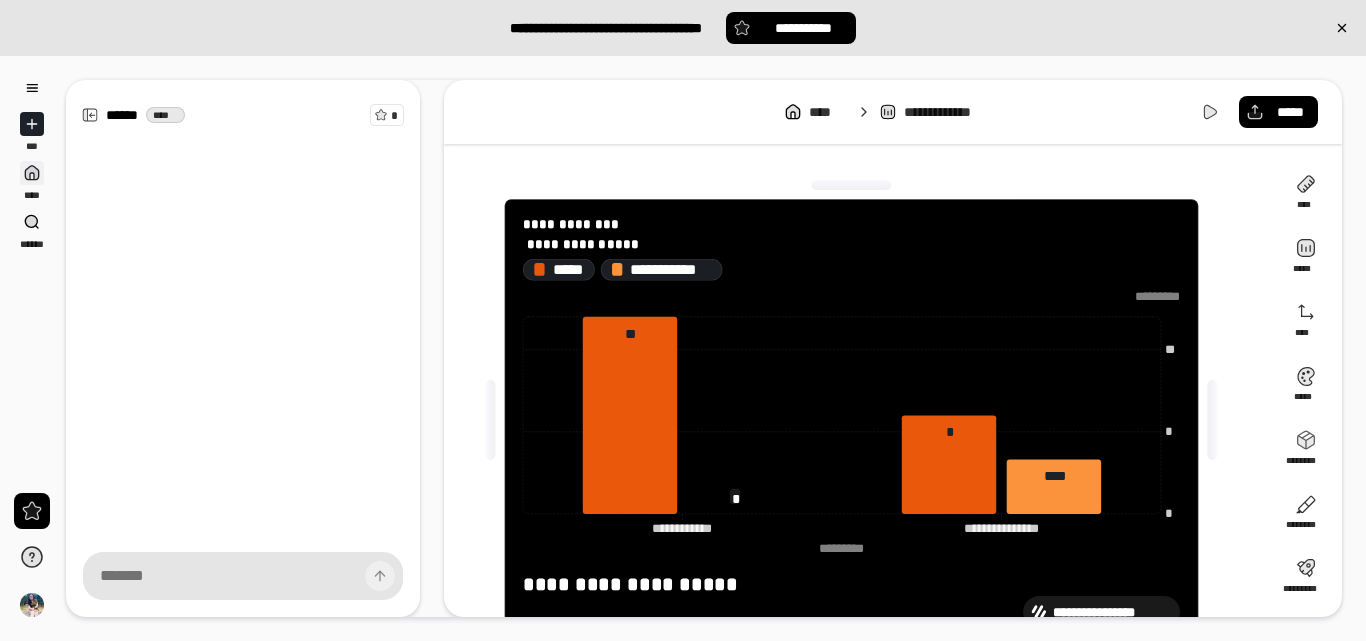 click on "****" at bounding box center [32, 181] 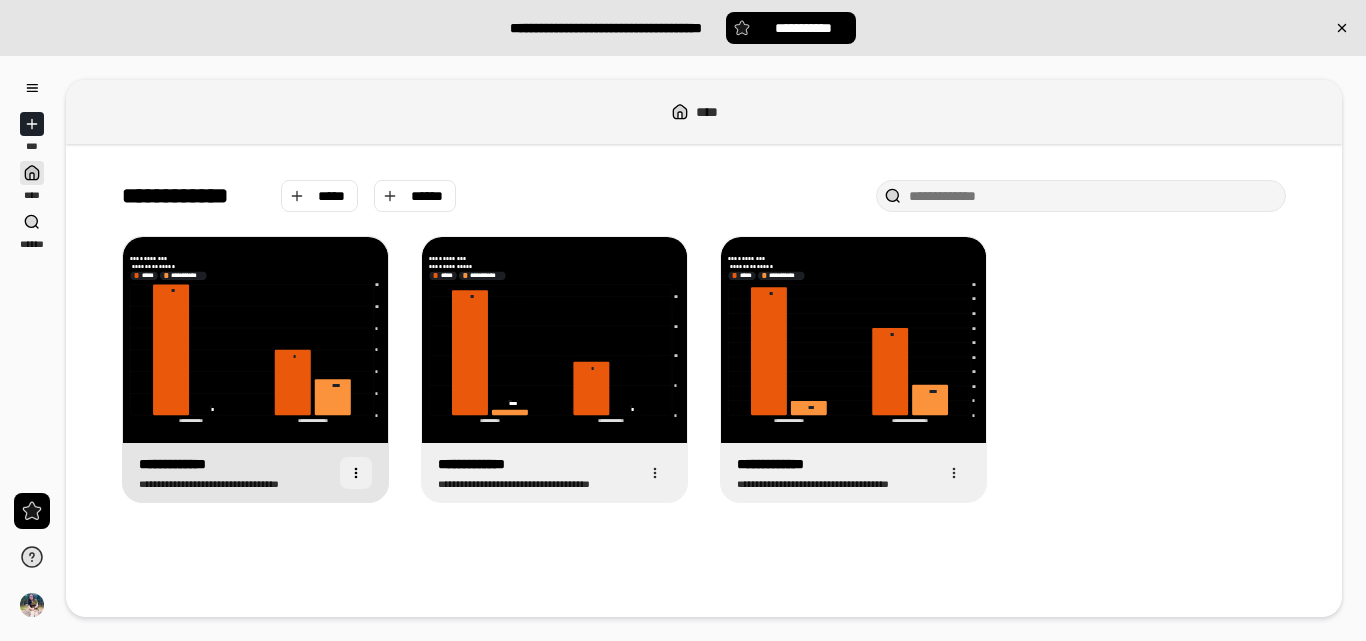 click at bounding box center (356, 473) 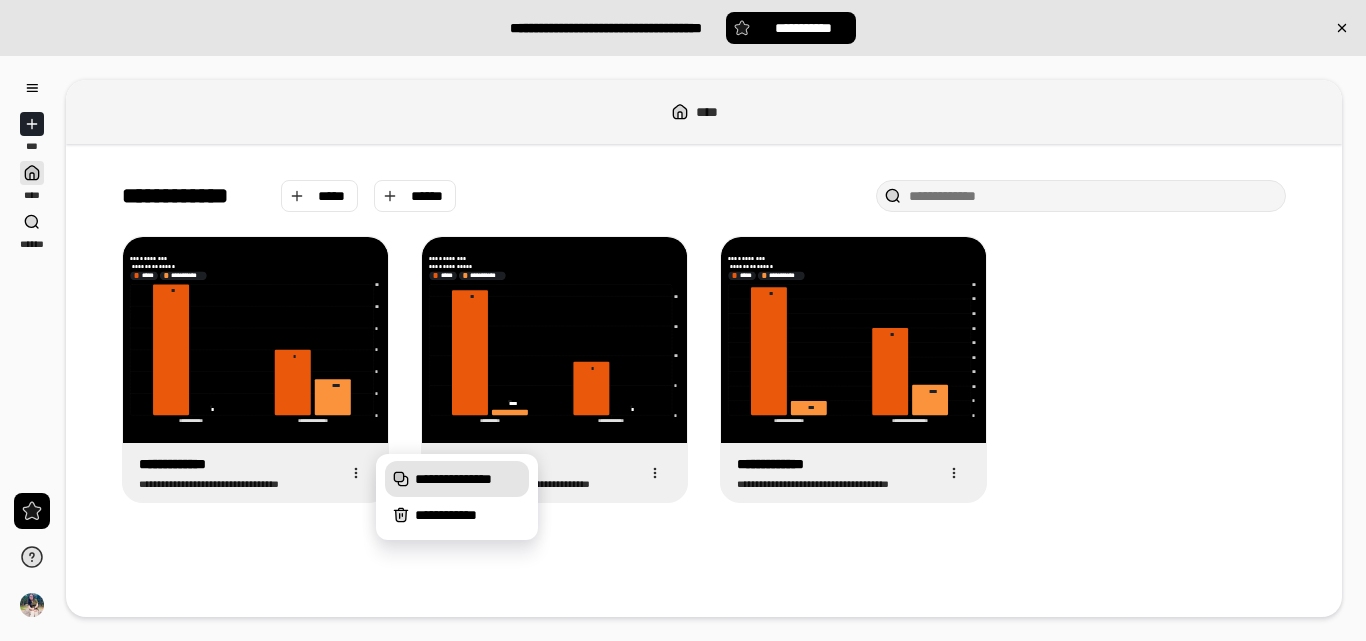 click on "**********" at bounding box center (468, 479) 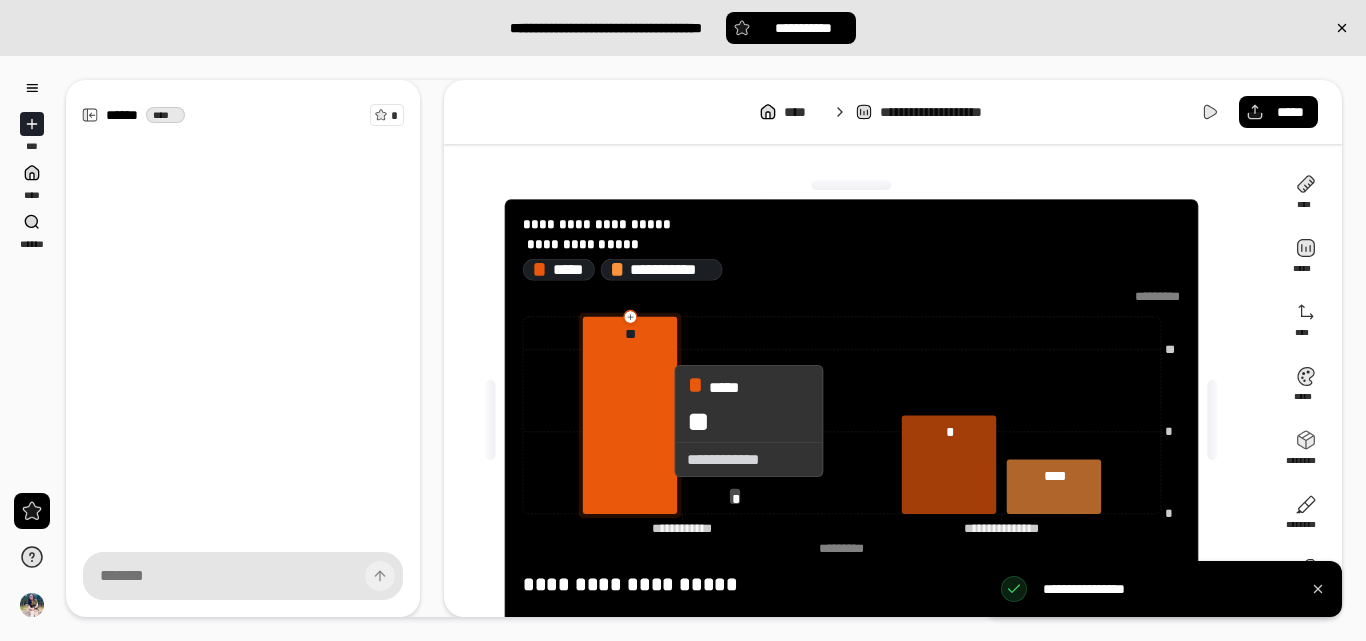 scroll, scrollTop: 63, scrollLeft: 0, axis: vertical 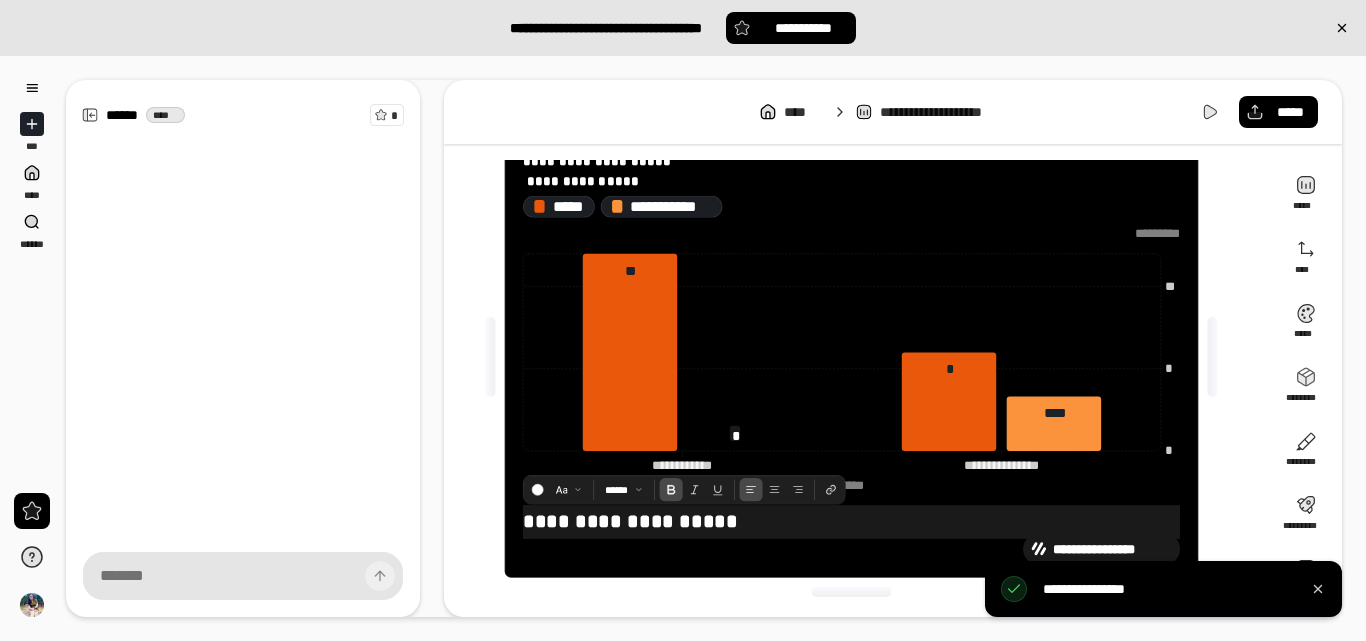 click on "**********" at bounding box center [630, 521] 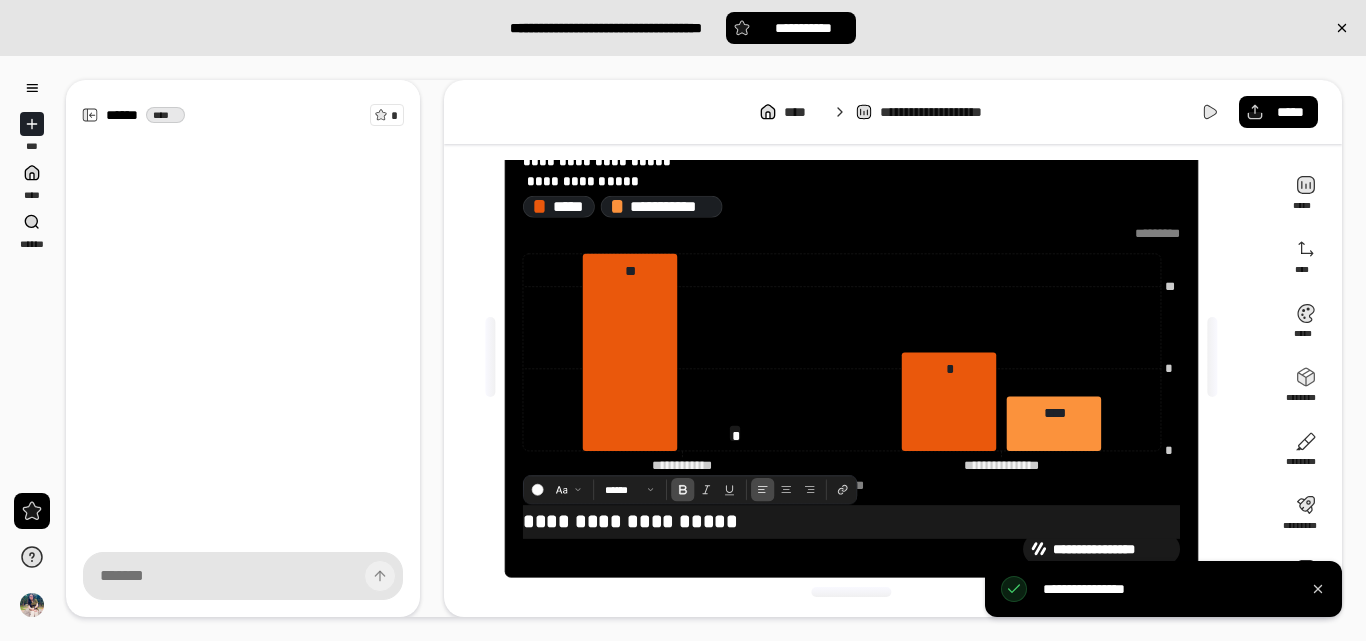 click on "**********" at bounding box center [630, 521] 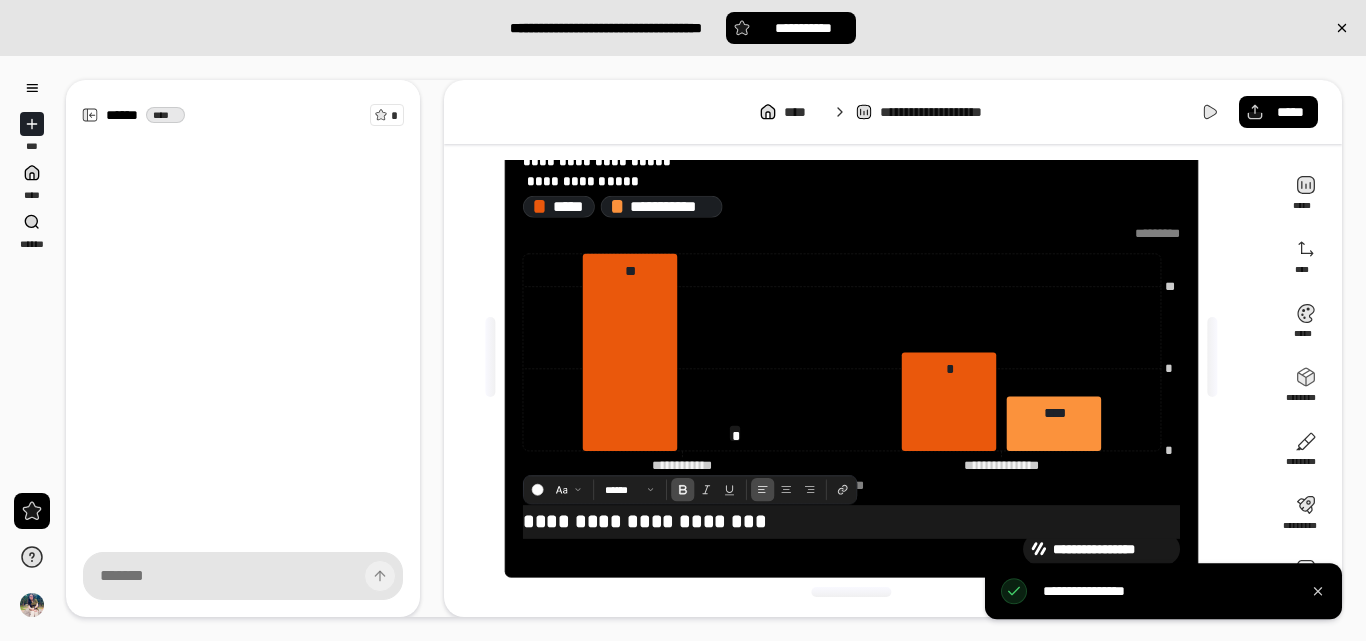 scroll, scrollTop: 0, scrollLeft: 0, axis: both 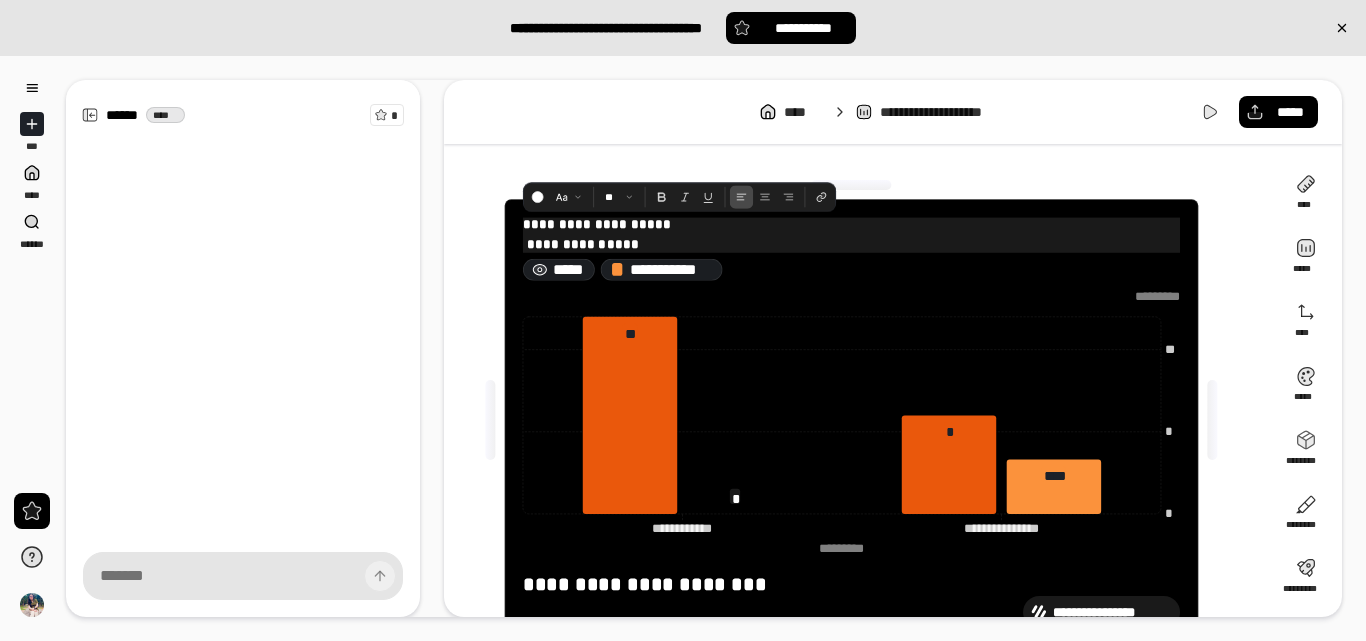click on "**********" at bounding box center [851, 225] 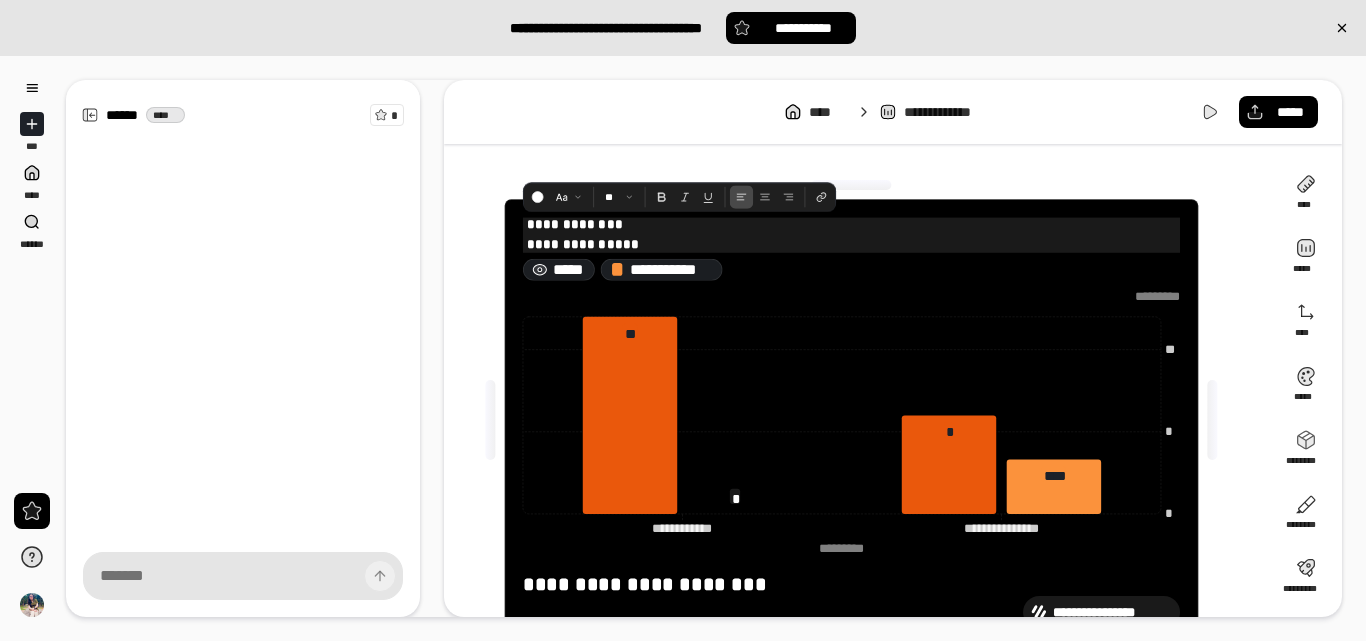 scroll, scrollTop: 63, scrollLeft: 0, axis: vertical 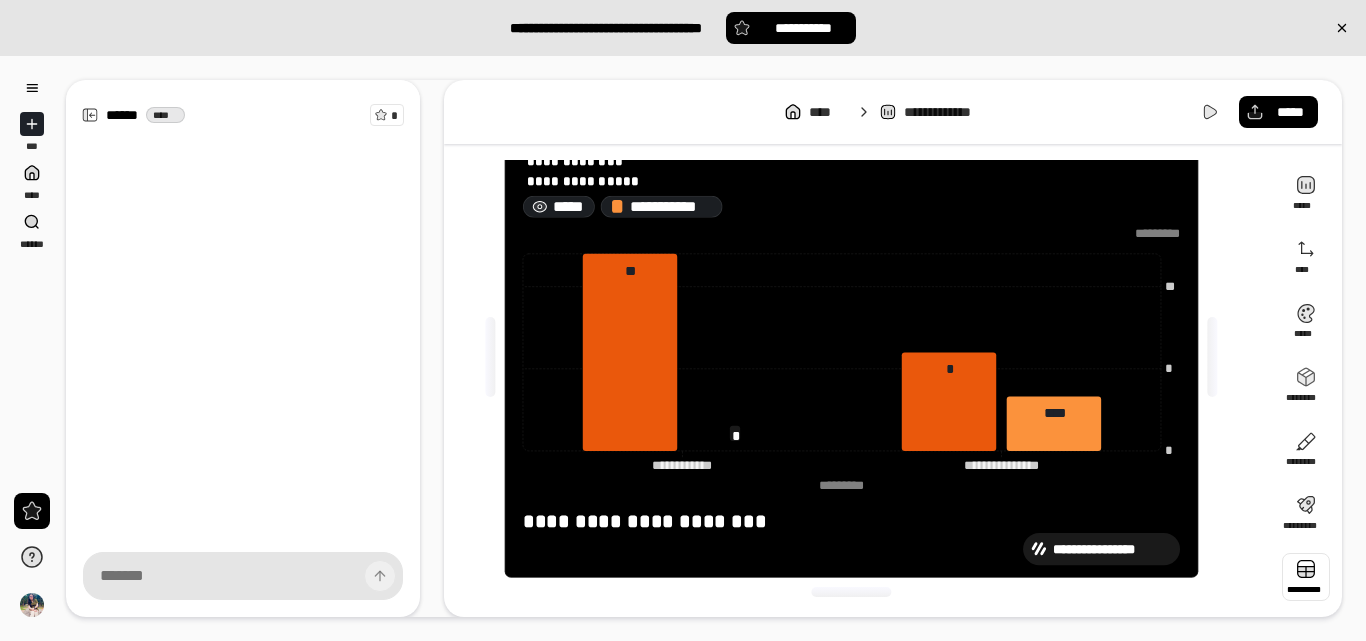click at bounding box center [1306, 577] 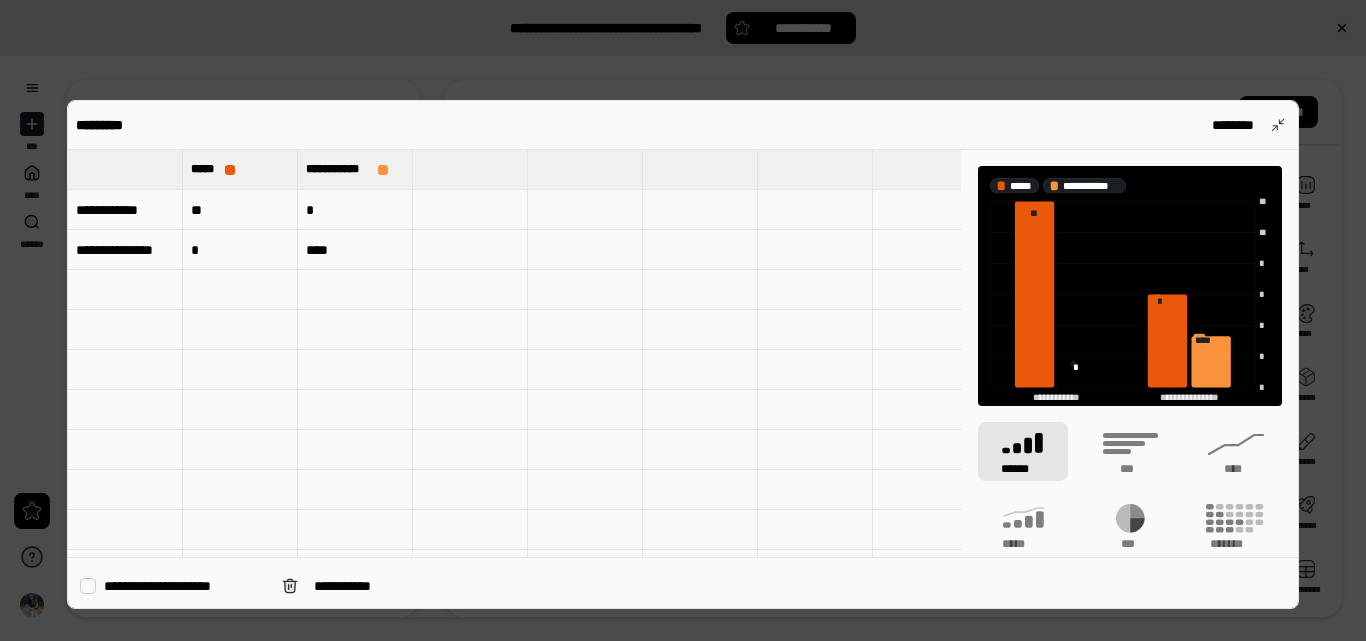 click on "**********" at bounding box center (125, 210) 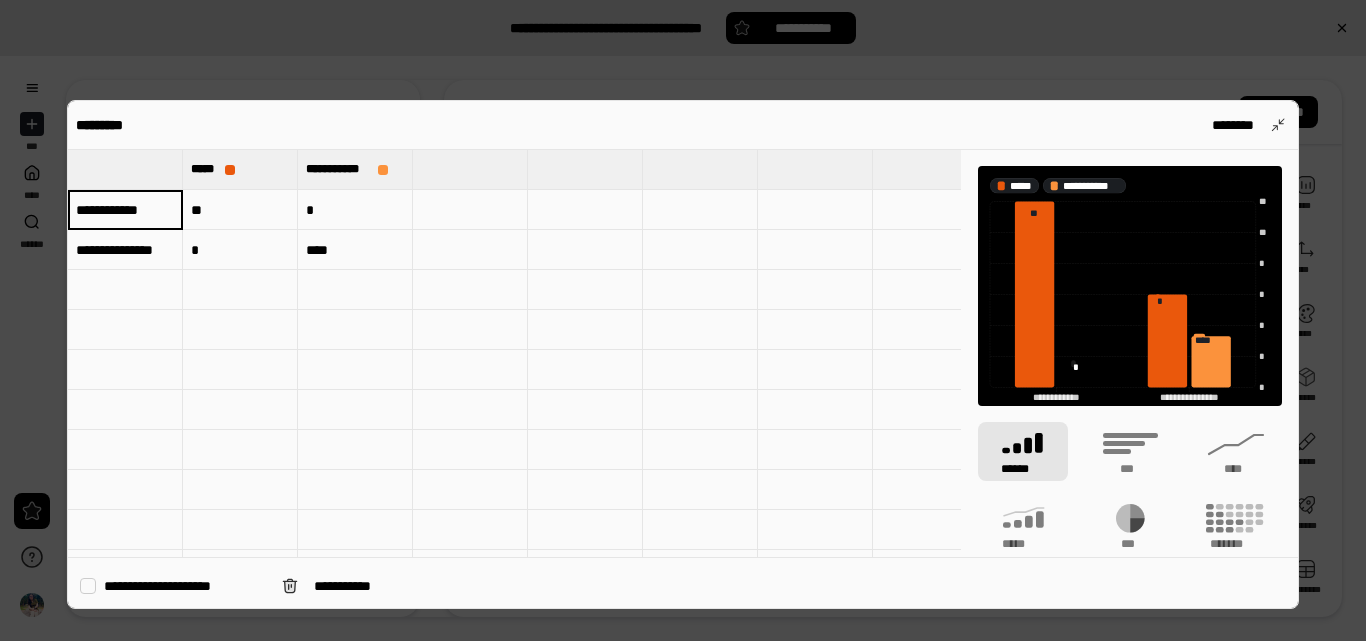 click on "**********" at bounding box center [125, 210] 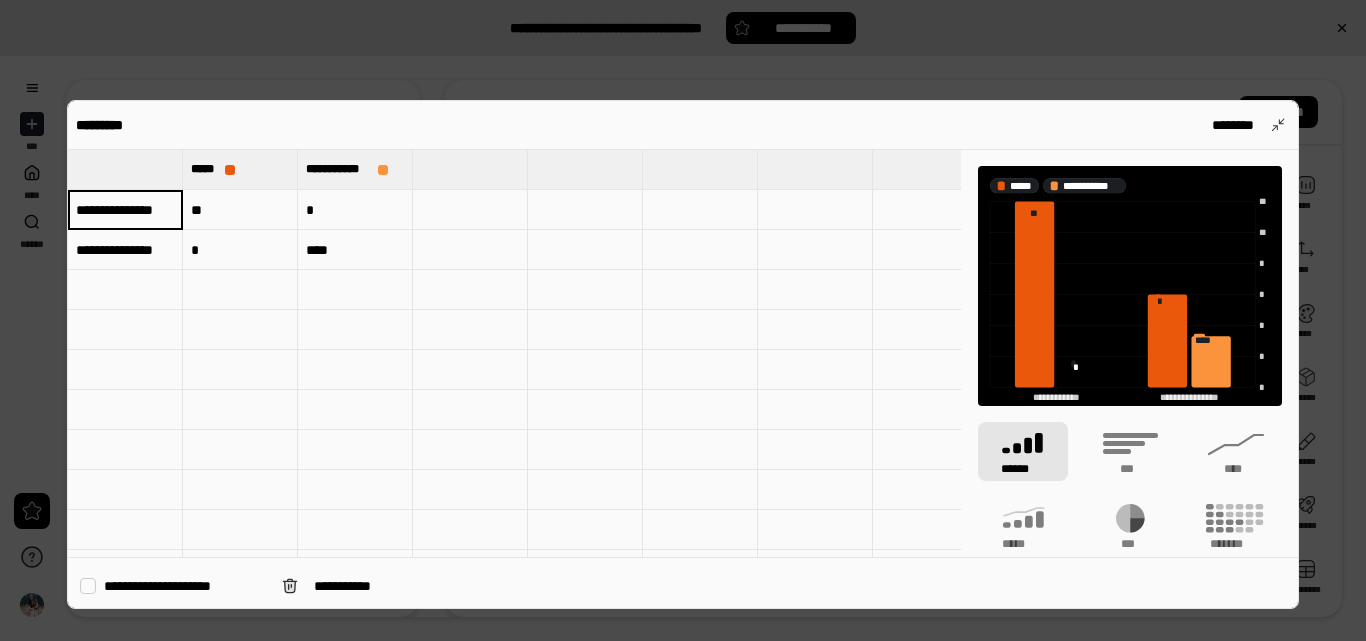type on "**********" 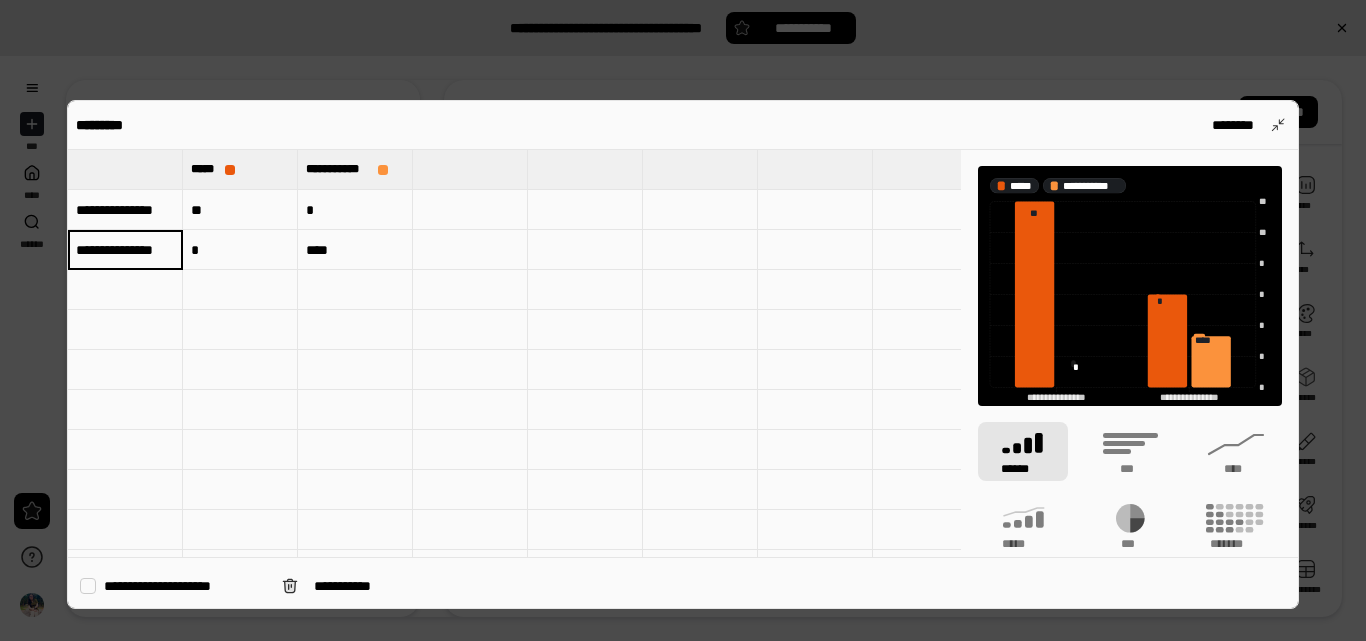 scroll, scrollTop: 0, scrollLeft: 18, axis: horizontal 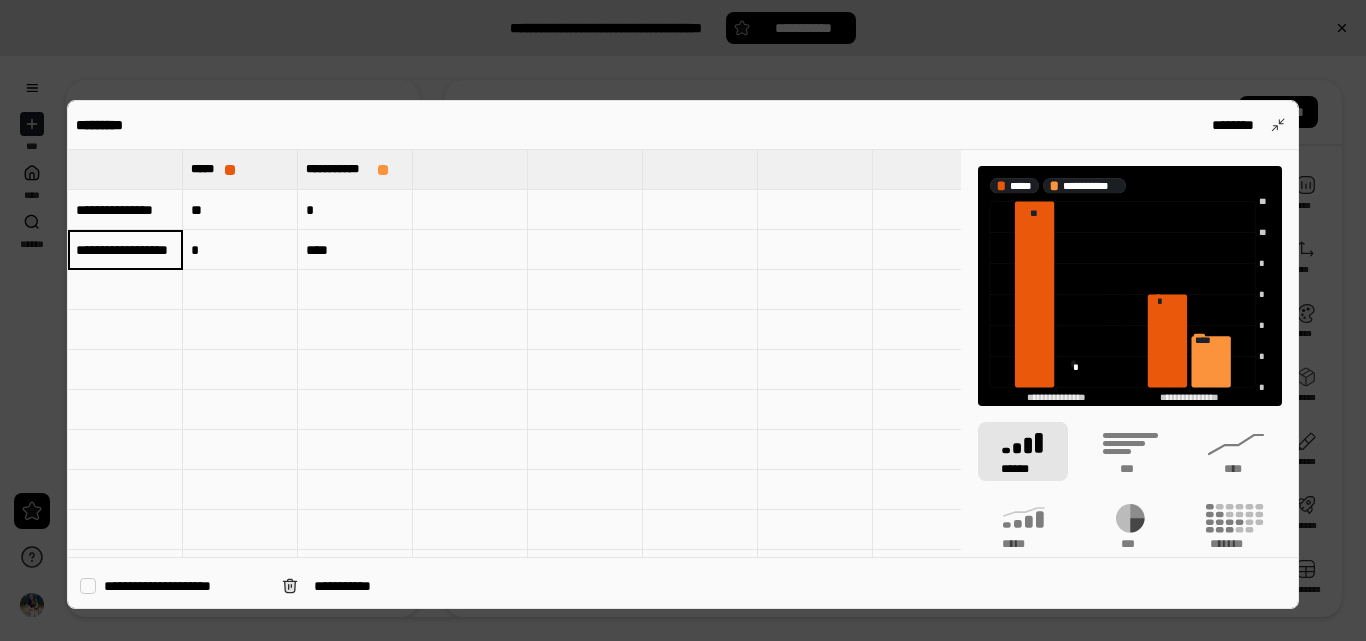 type on "**********" 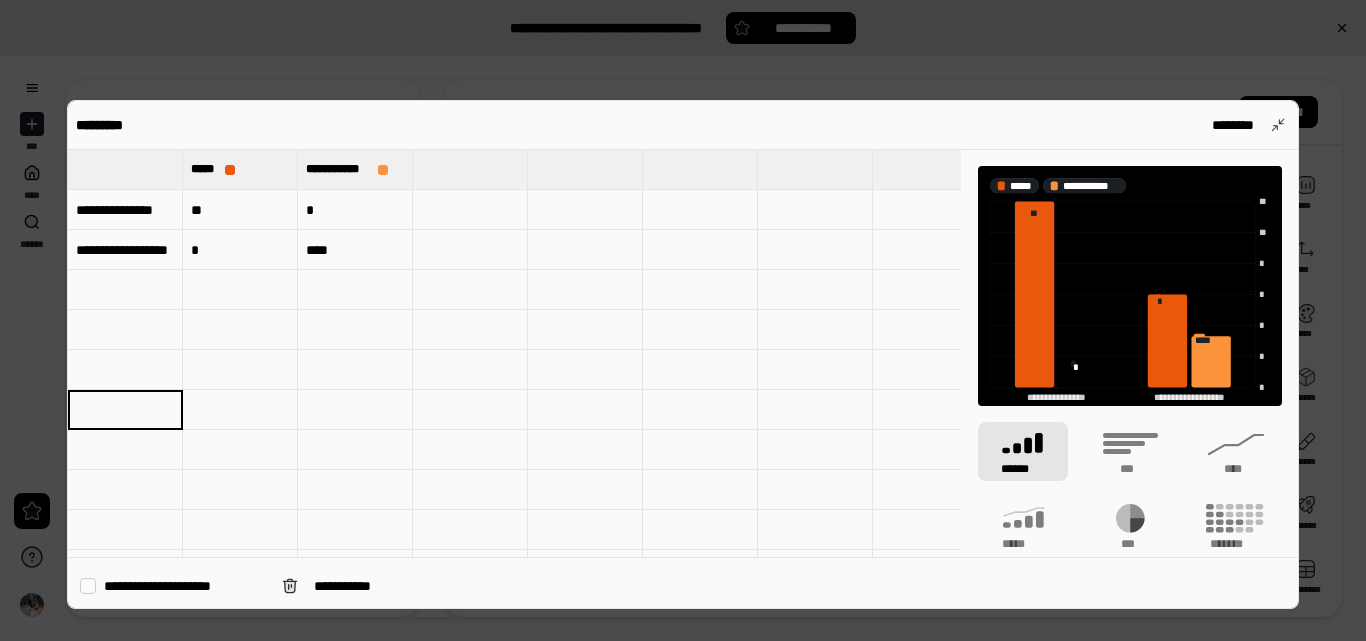 click on "**" at bounding box center [240, 210] 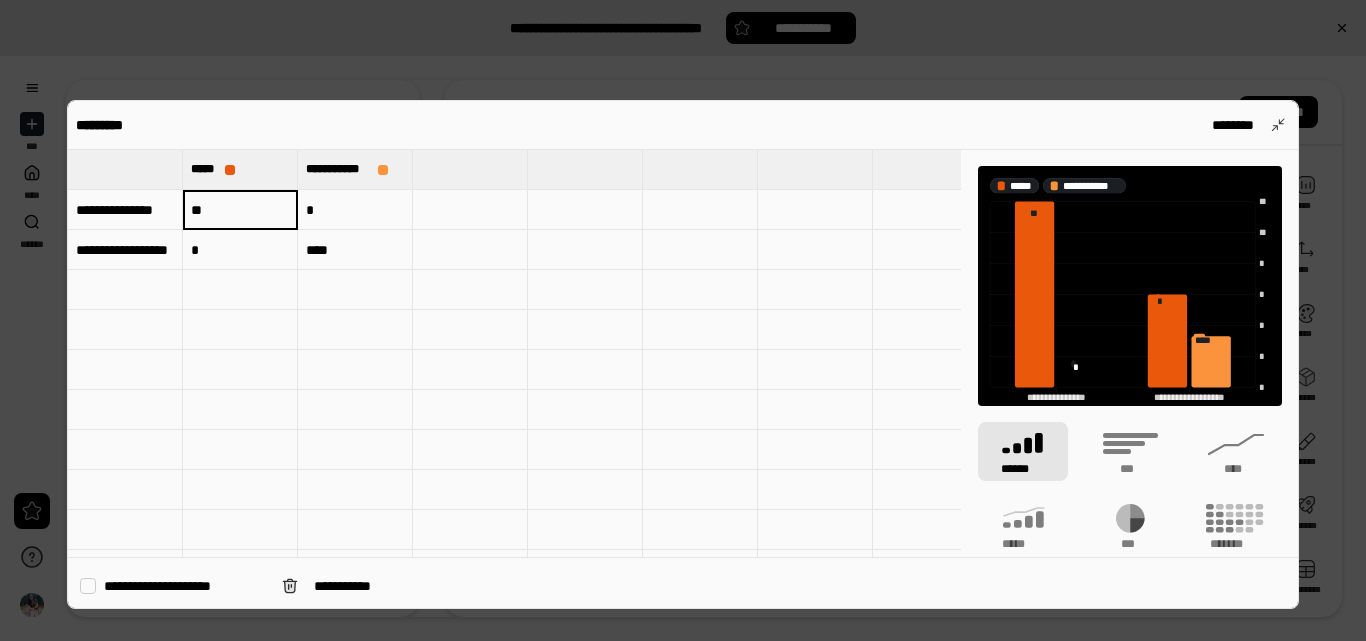 click on "**" at bounding box center (240, 209) 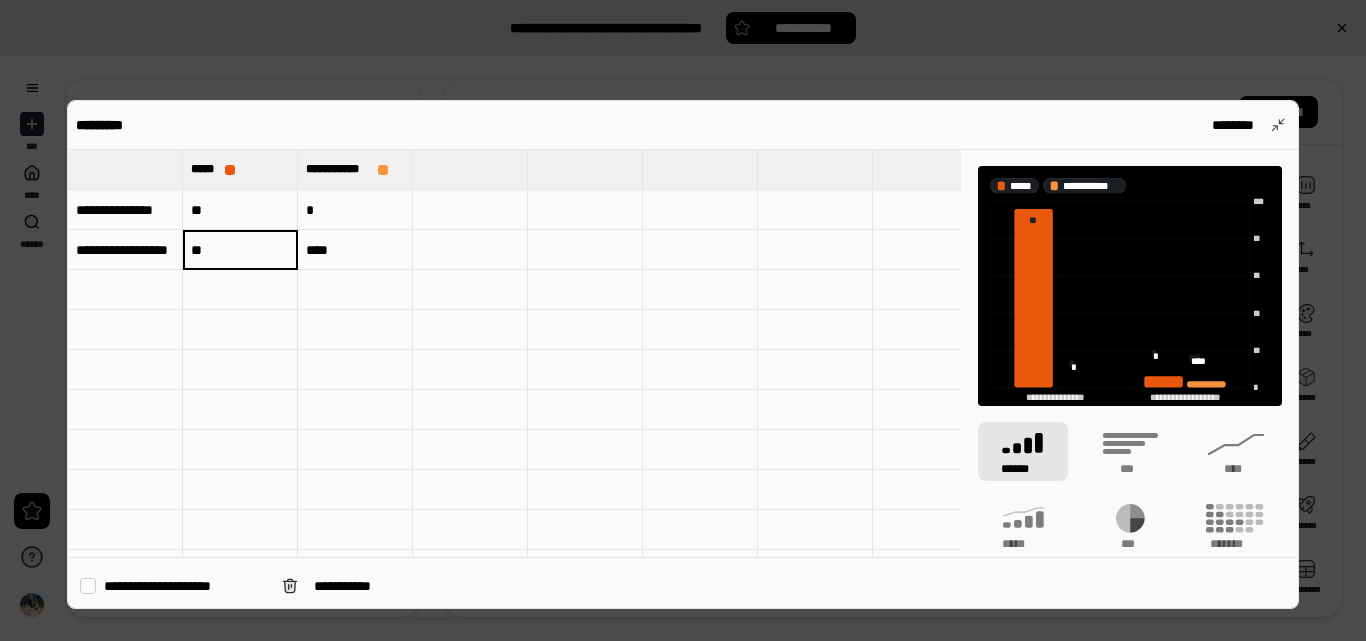 type on "**" 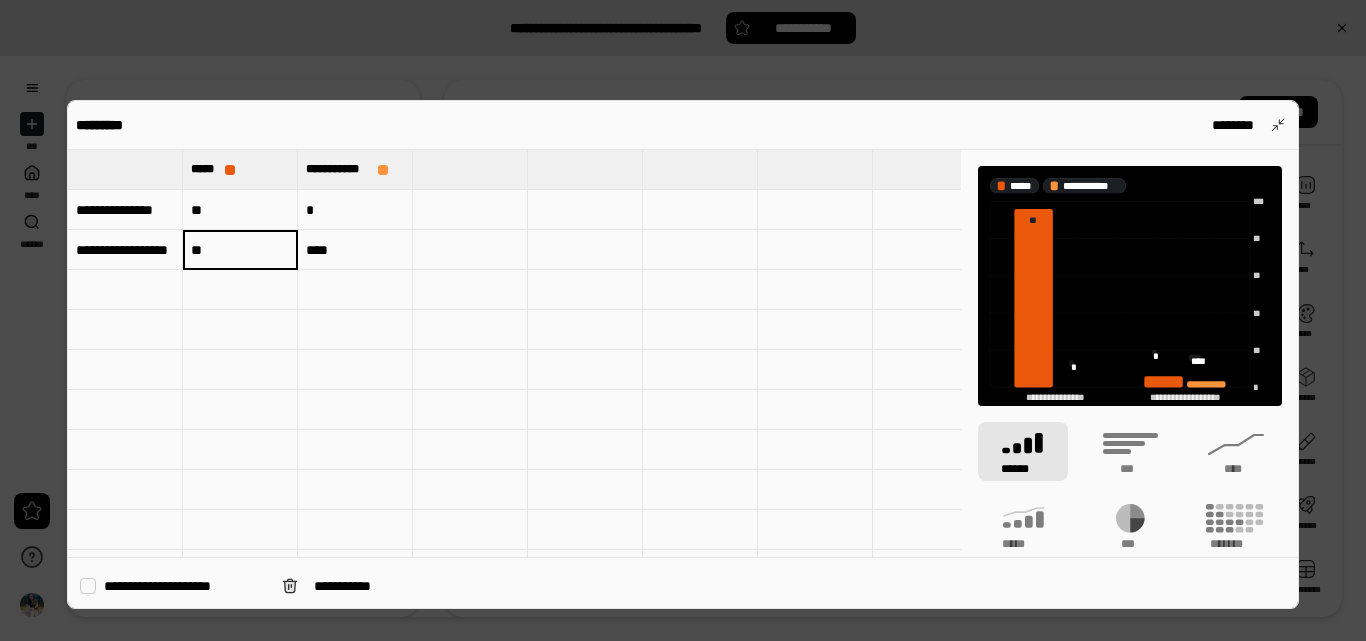 click on "*" at bounding box center [355, 210] 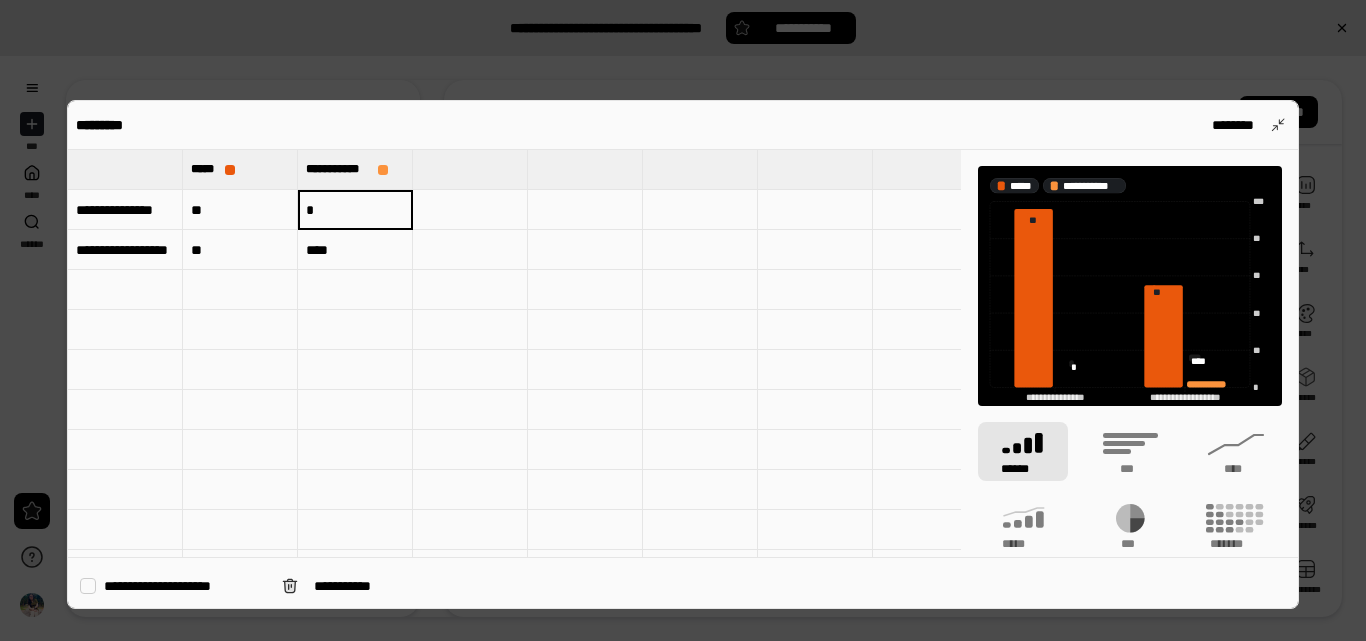 click on "*" at bounding box center (355, 210) 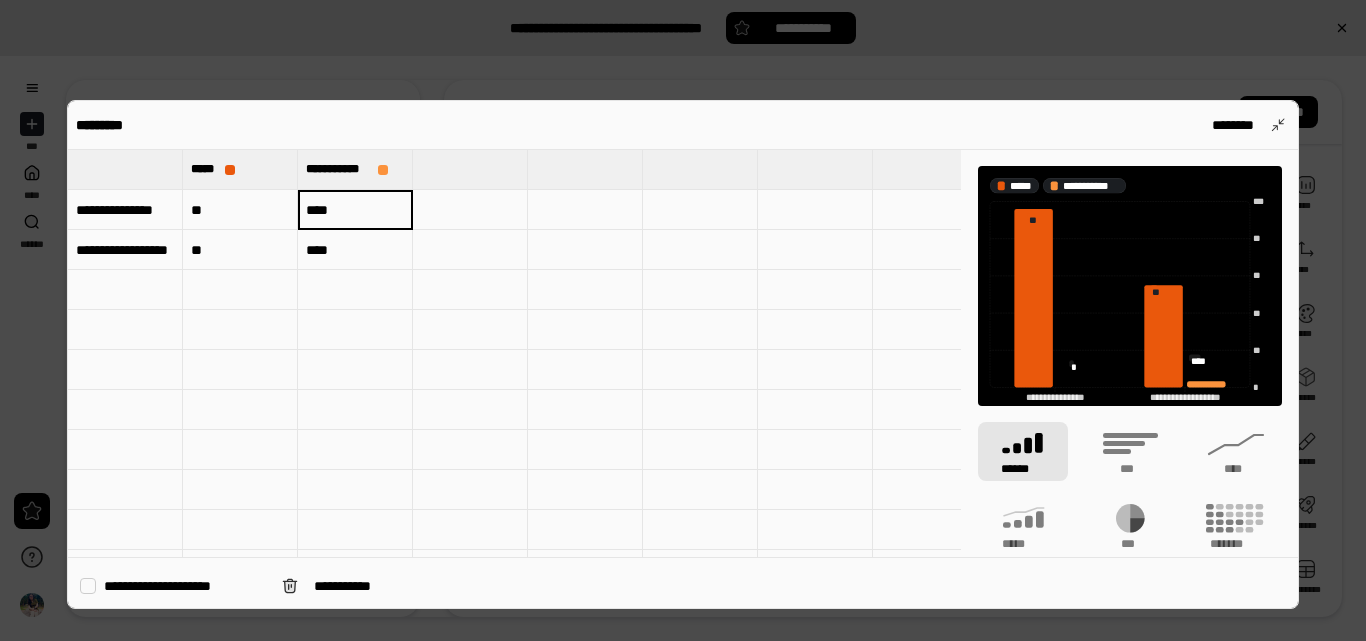 type on "****" 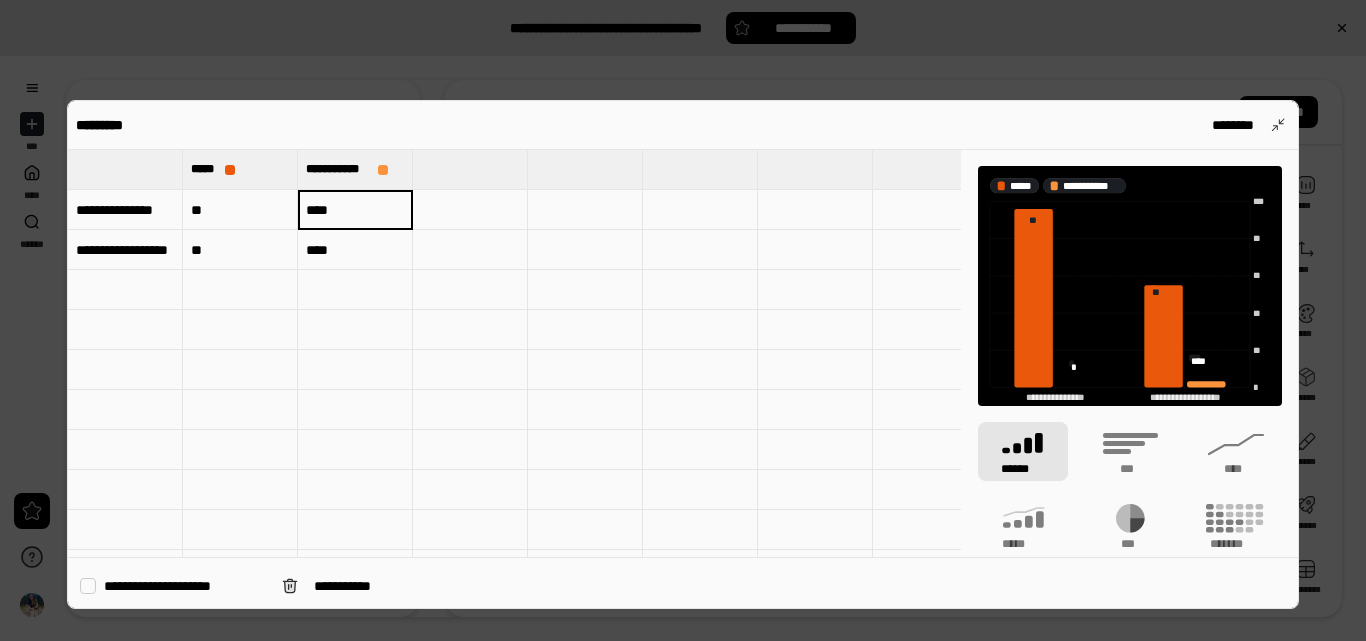click on "**" at bounding box center [240, 210] 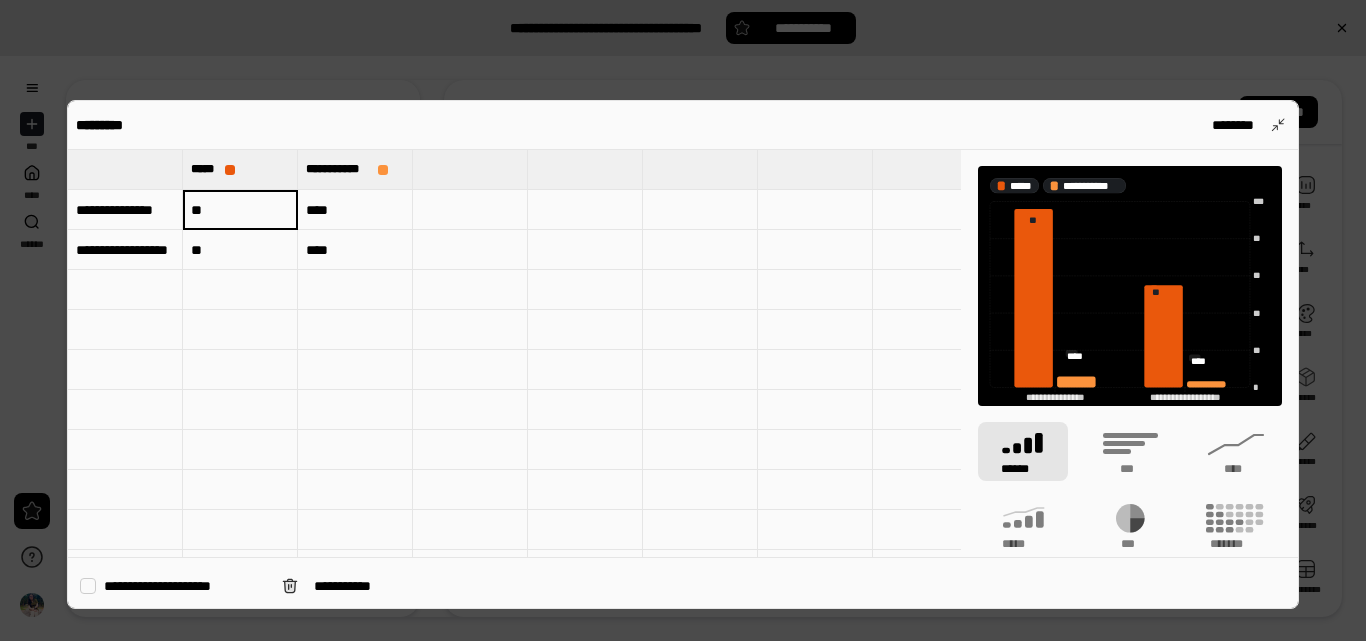 click on "**" at bounding box center [240, 210] 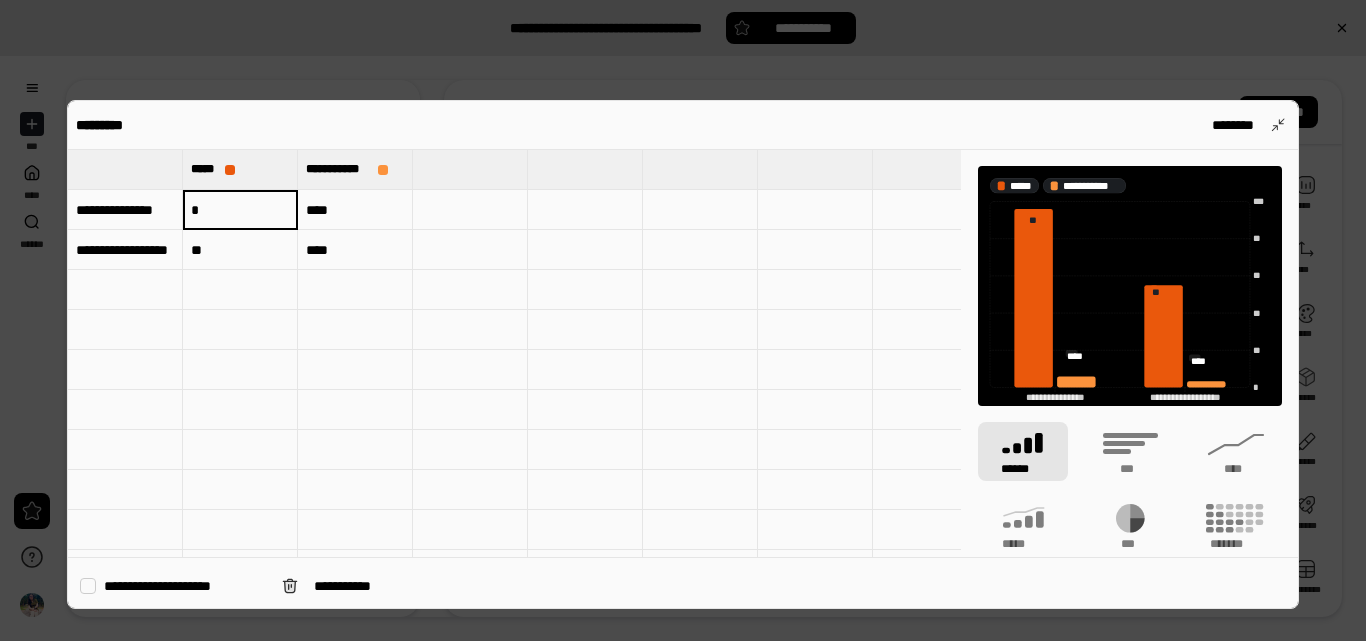 type on "*" 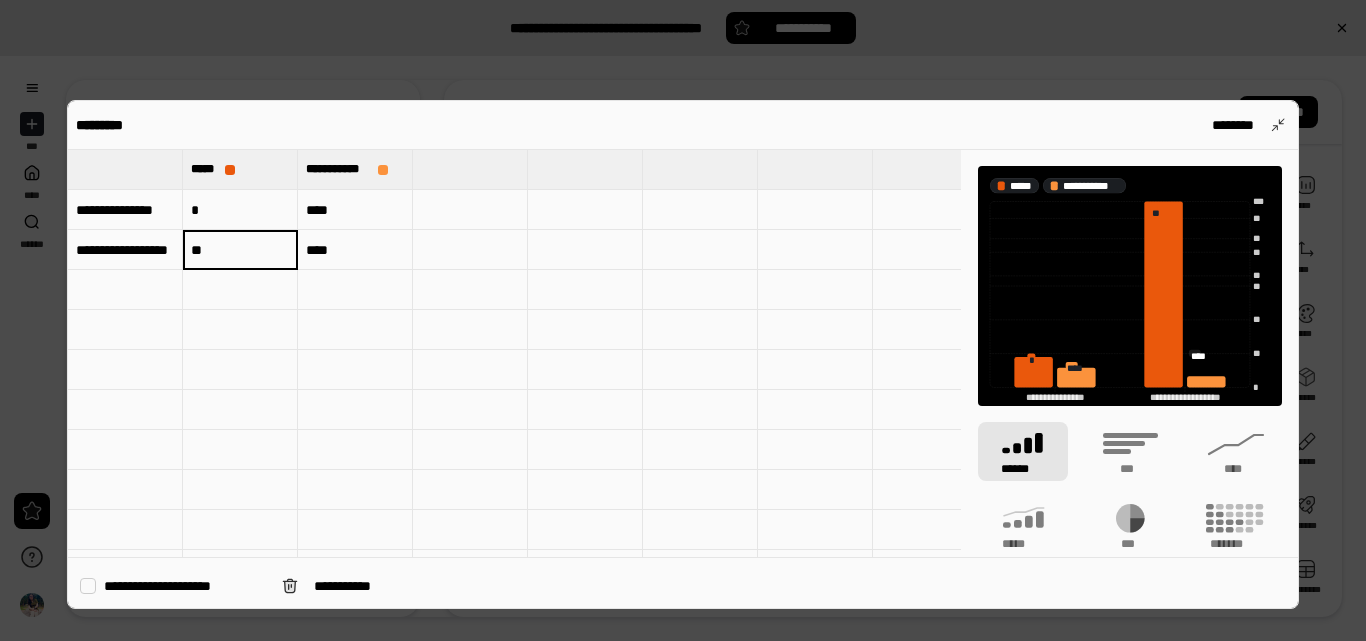 click on "**" at bounding box center (240, 250) 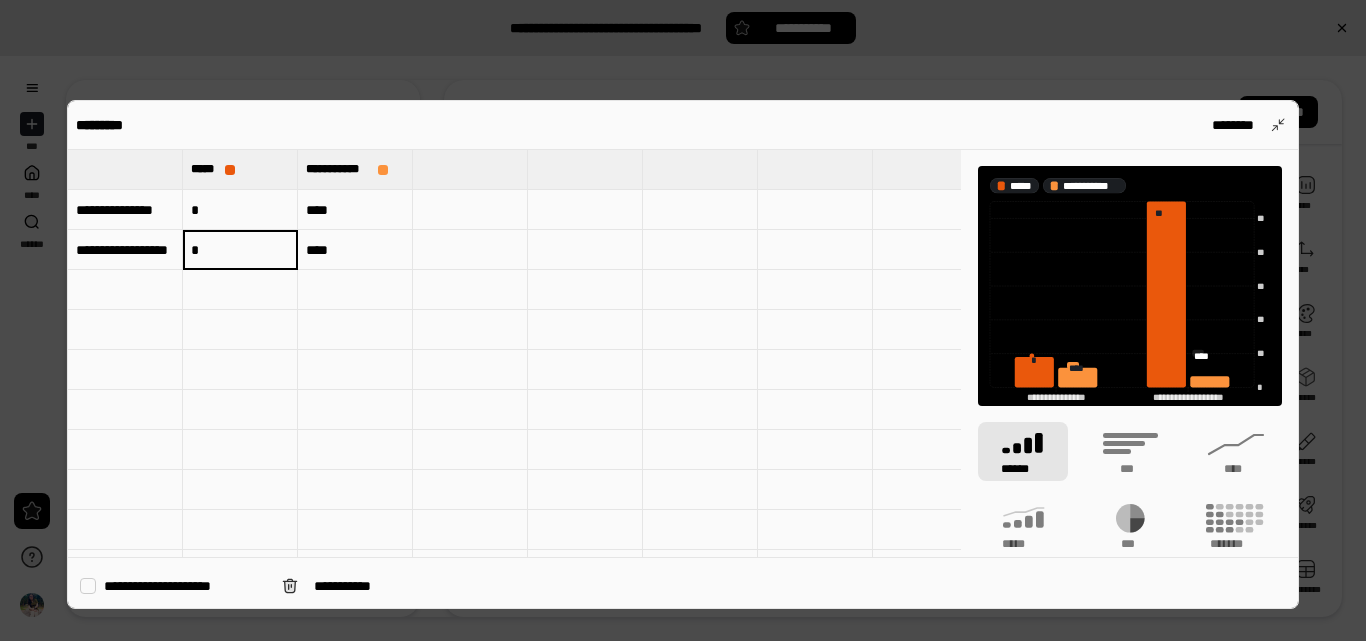 type on "*" 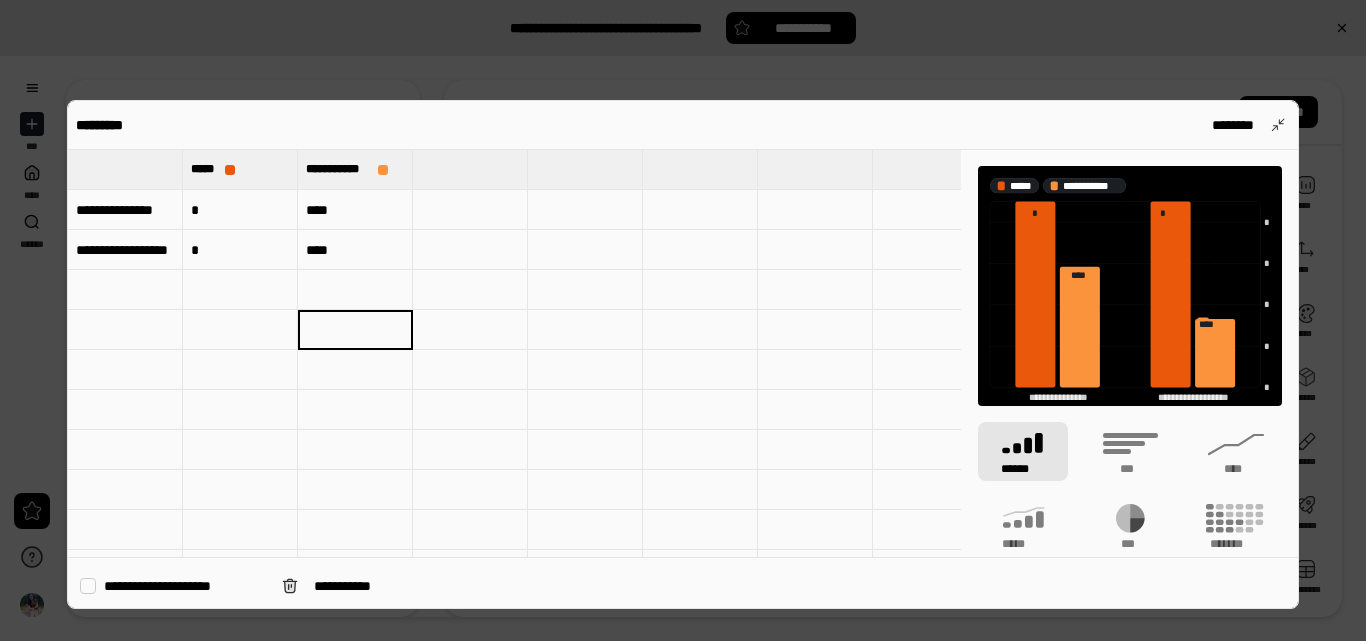 click on "****" at bounding box center (355, 210) 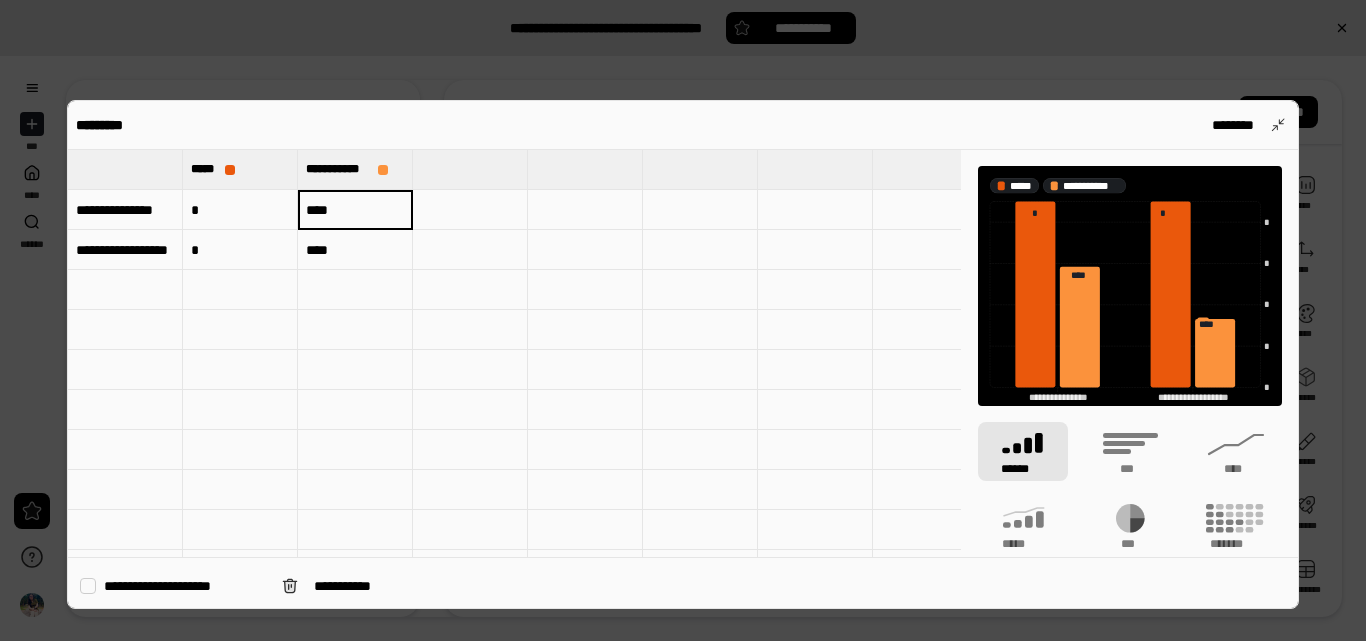 click on "****" at bounding box center [355, 210] 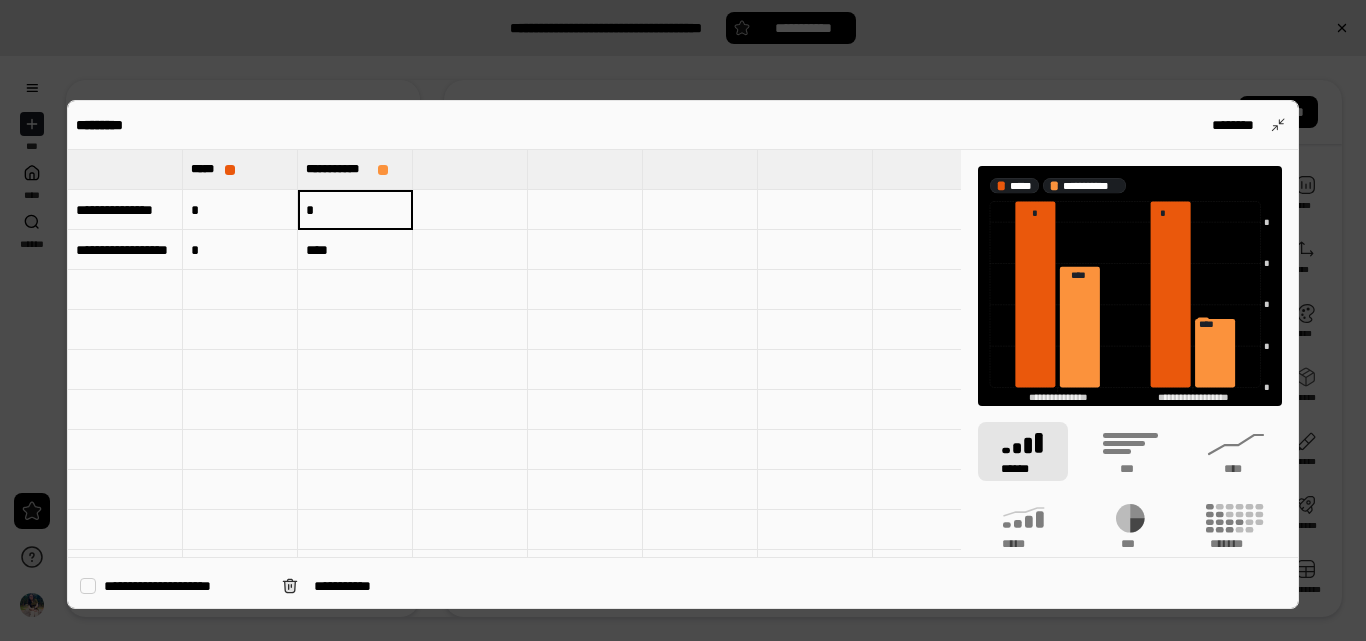 type on "*" 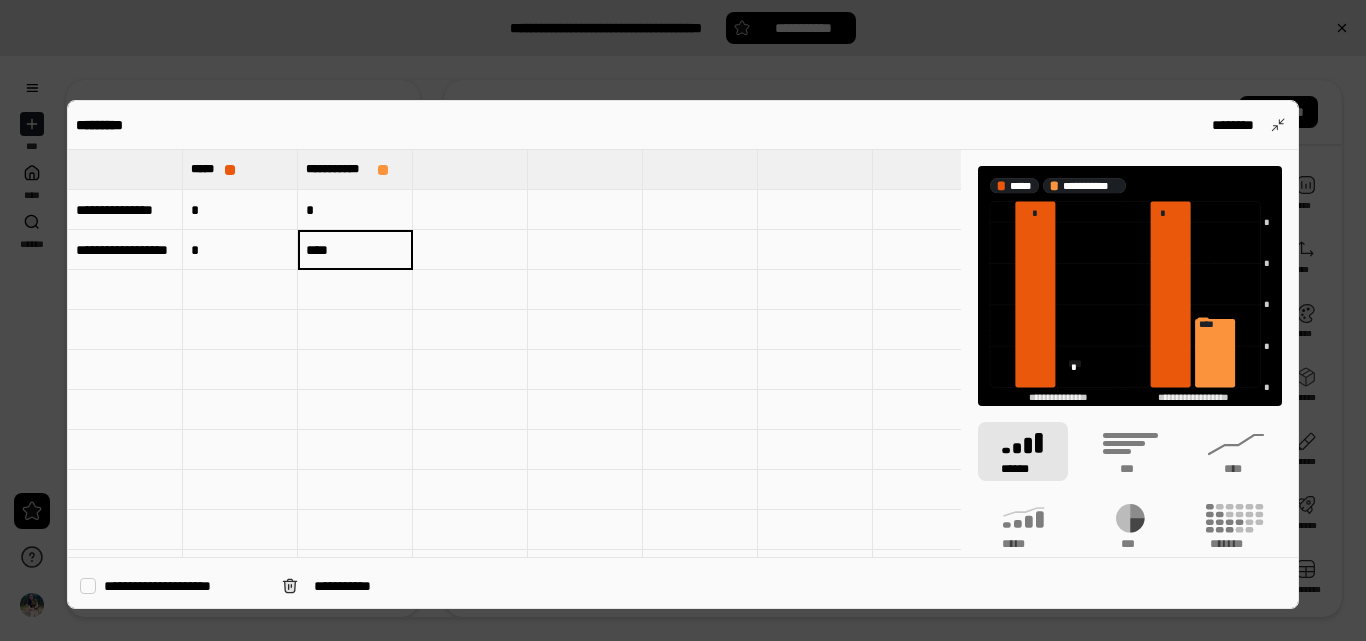 click on "****" at bounding box center [355, 250] 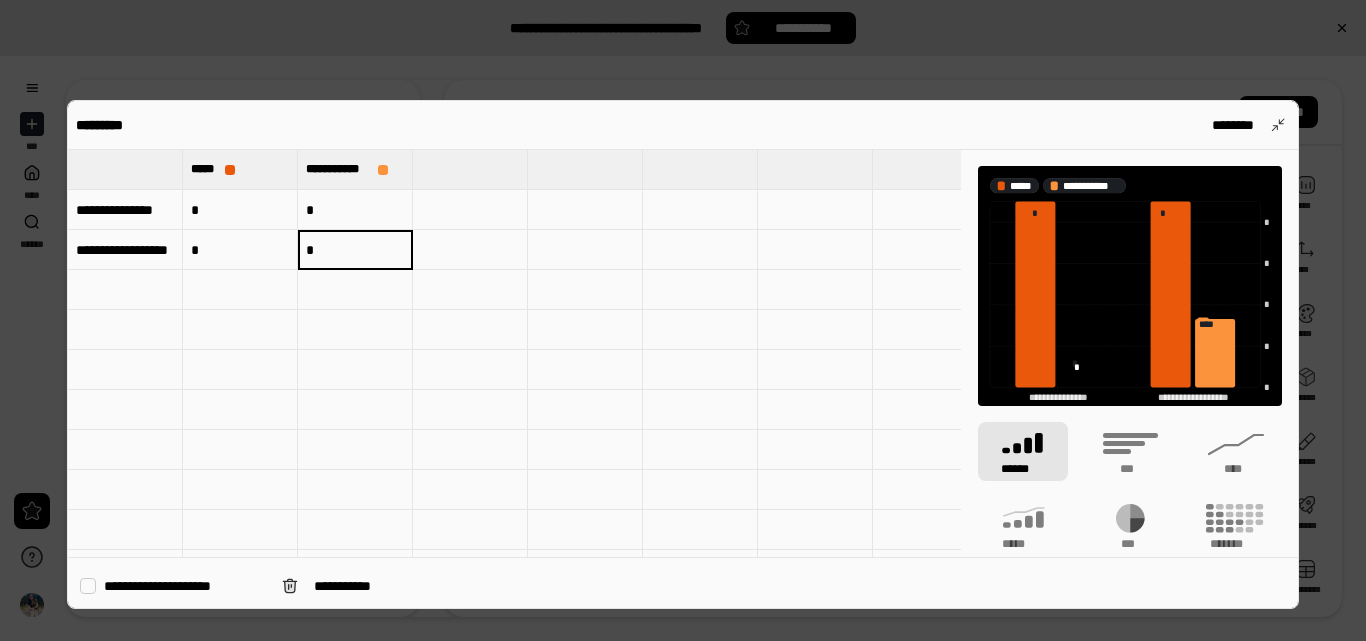 type on "*" 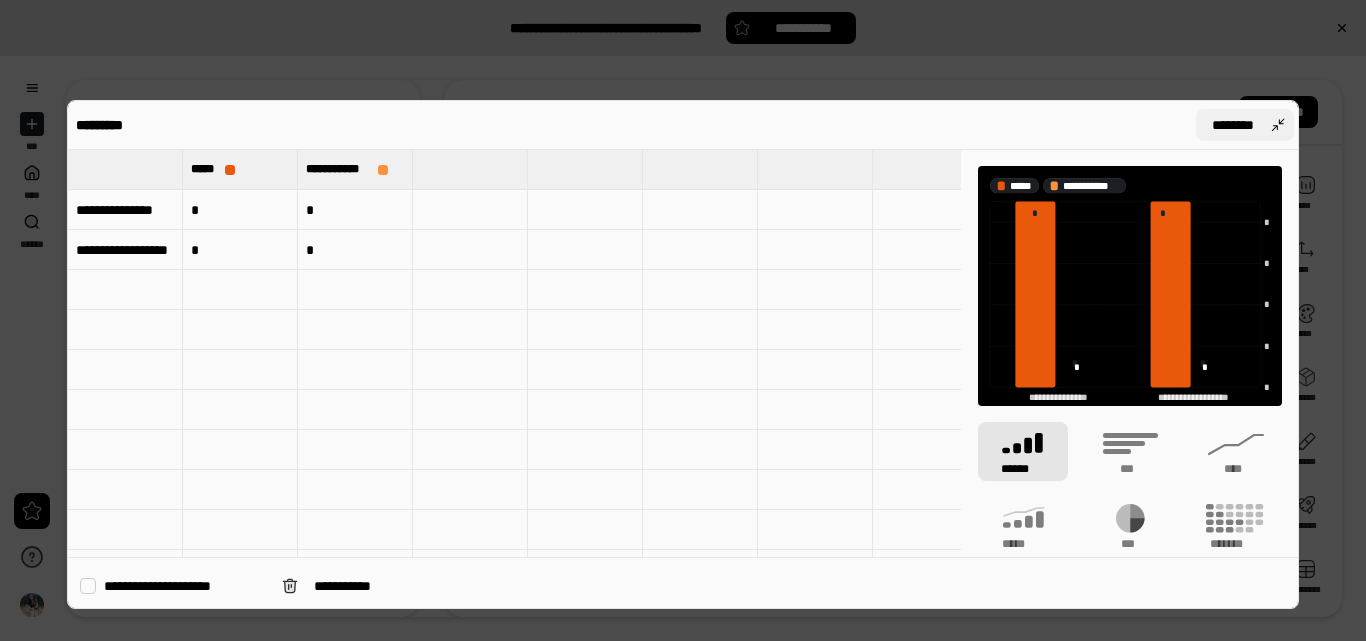 click on "********" at bounding box center [1245, 125] 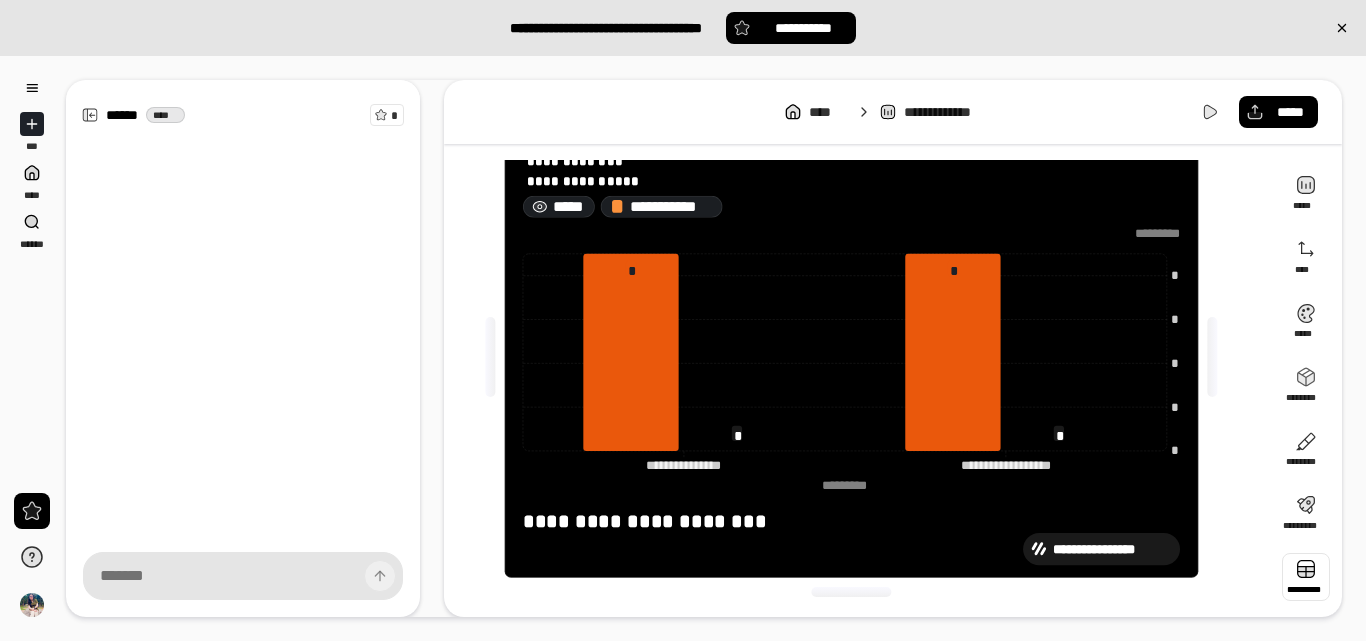 scroll, scrollTop: 0, scrollLeft: 0, axis: both 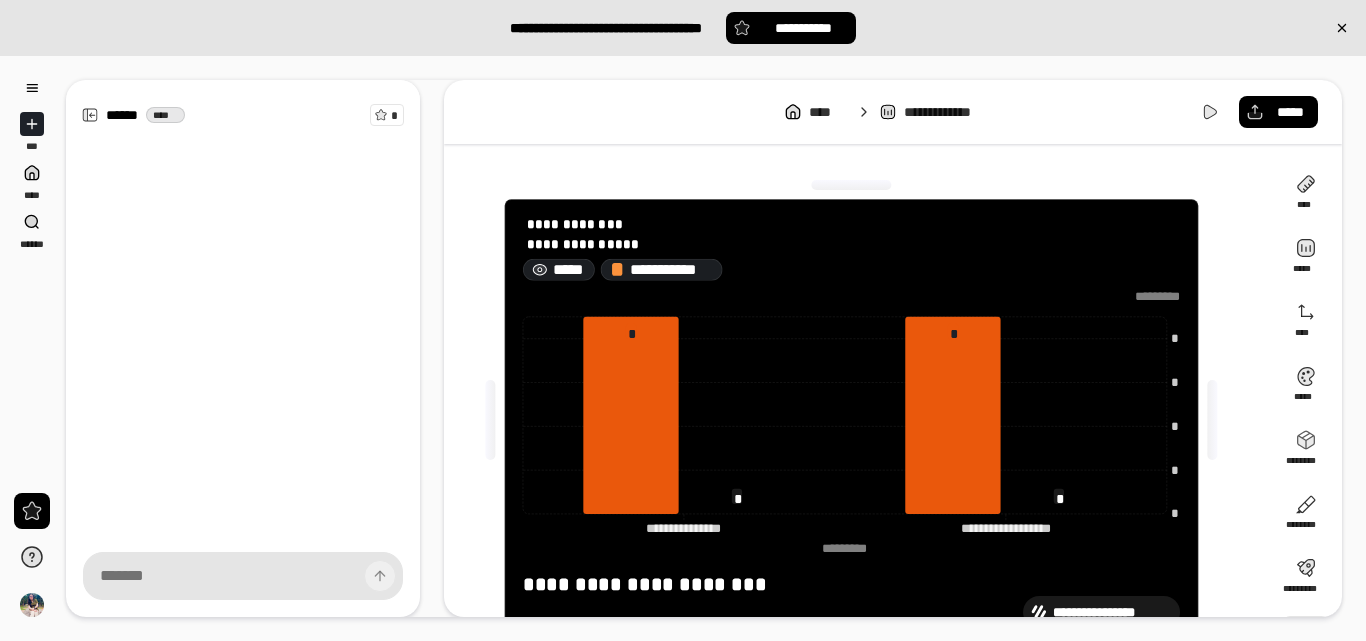 type 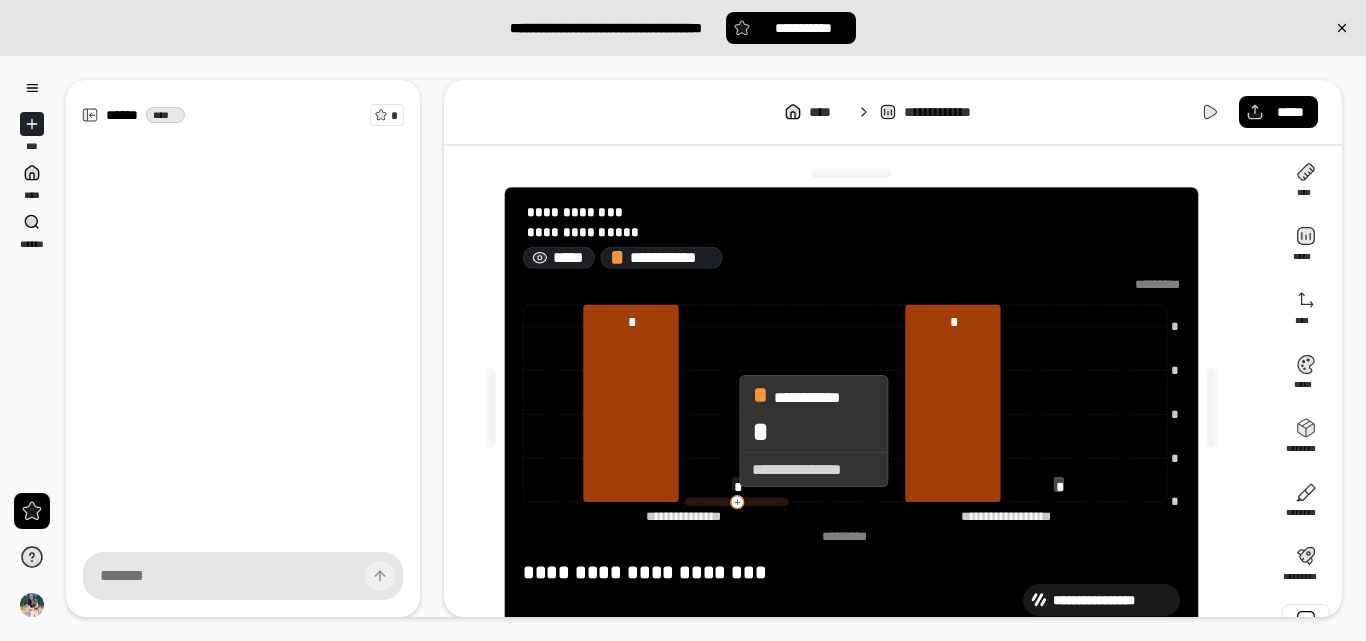 scroll, scrollTop: 12, scrollLeft: 0, axis: vertical 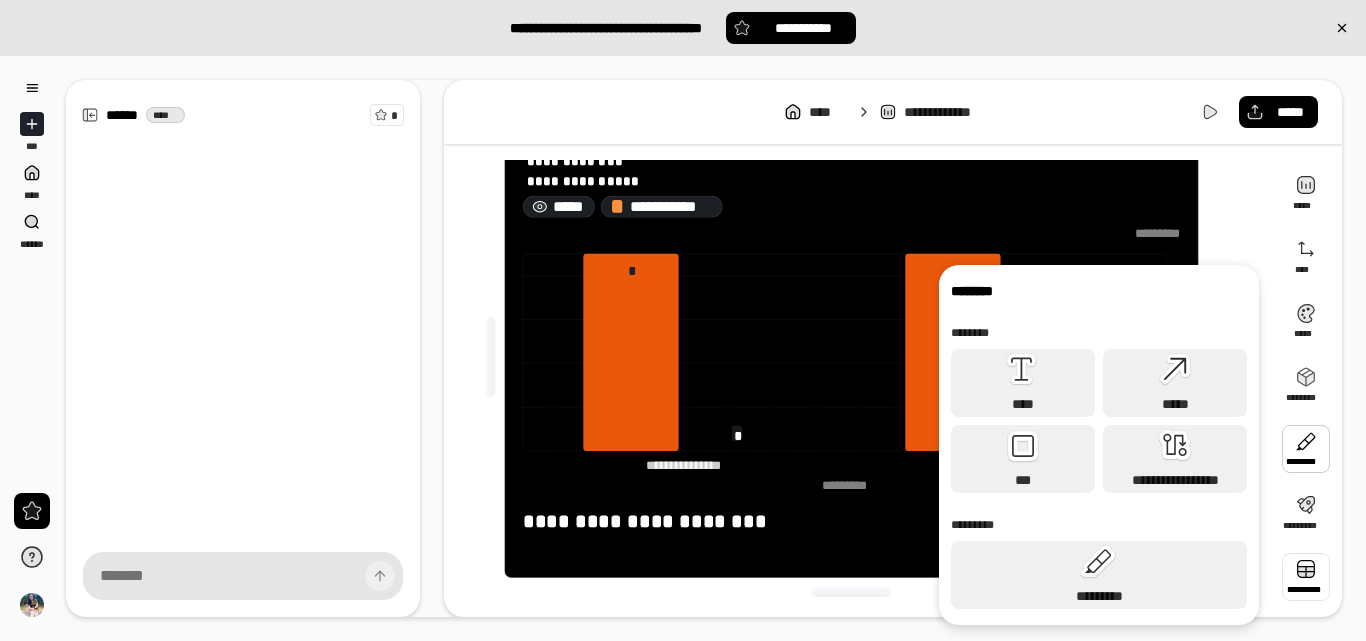 click at bounding box center [1306, 577] 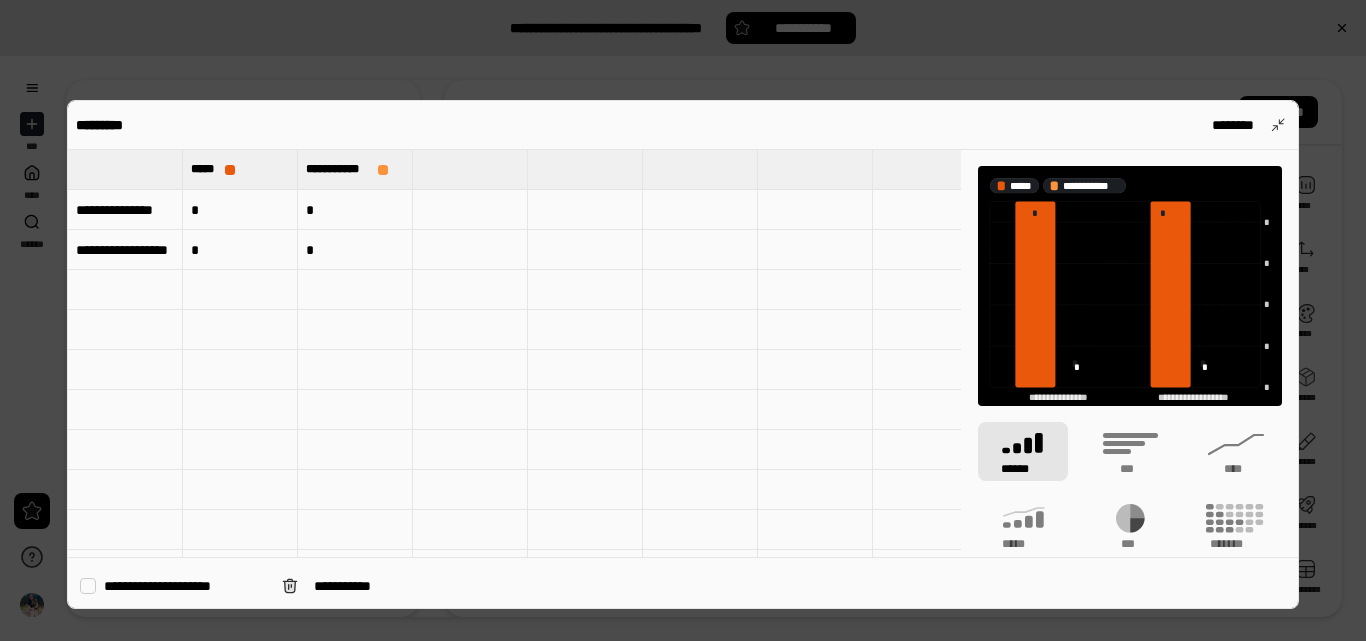 type 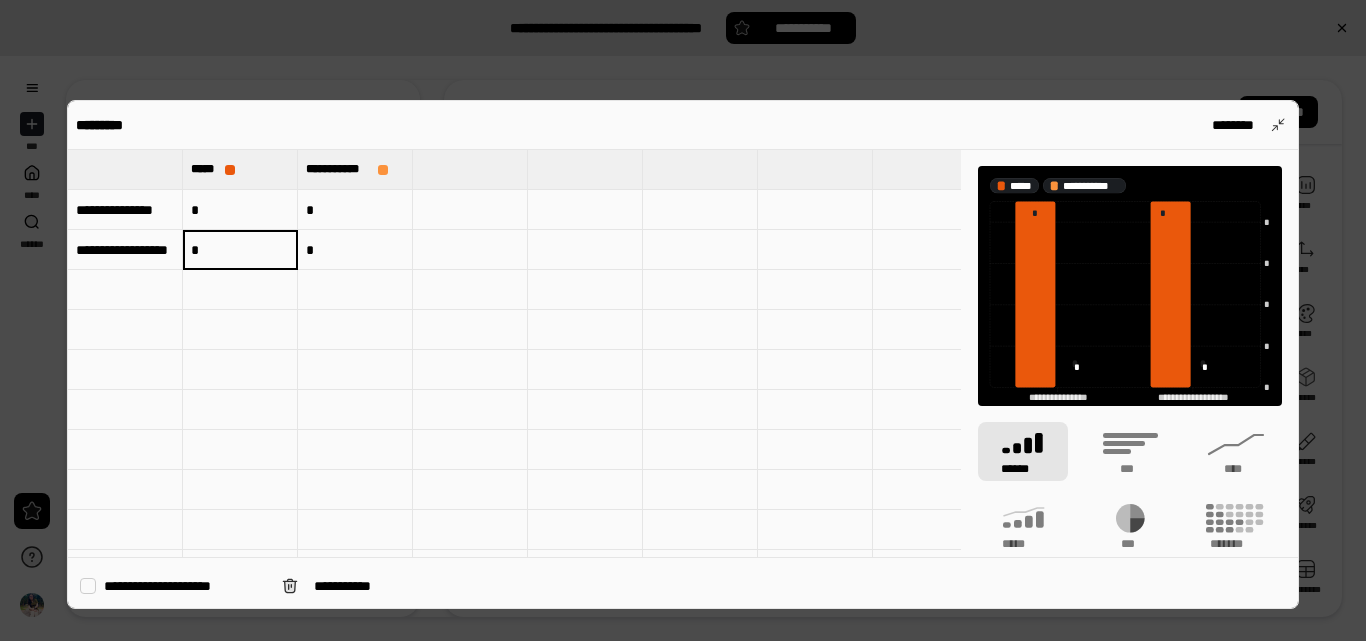 click on "*" at bounding box center [240, 250] 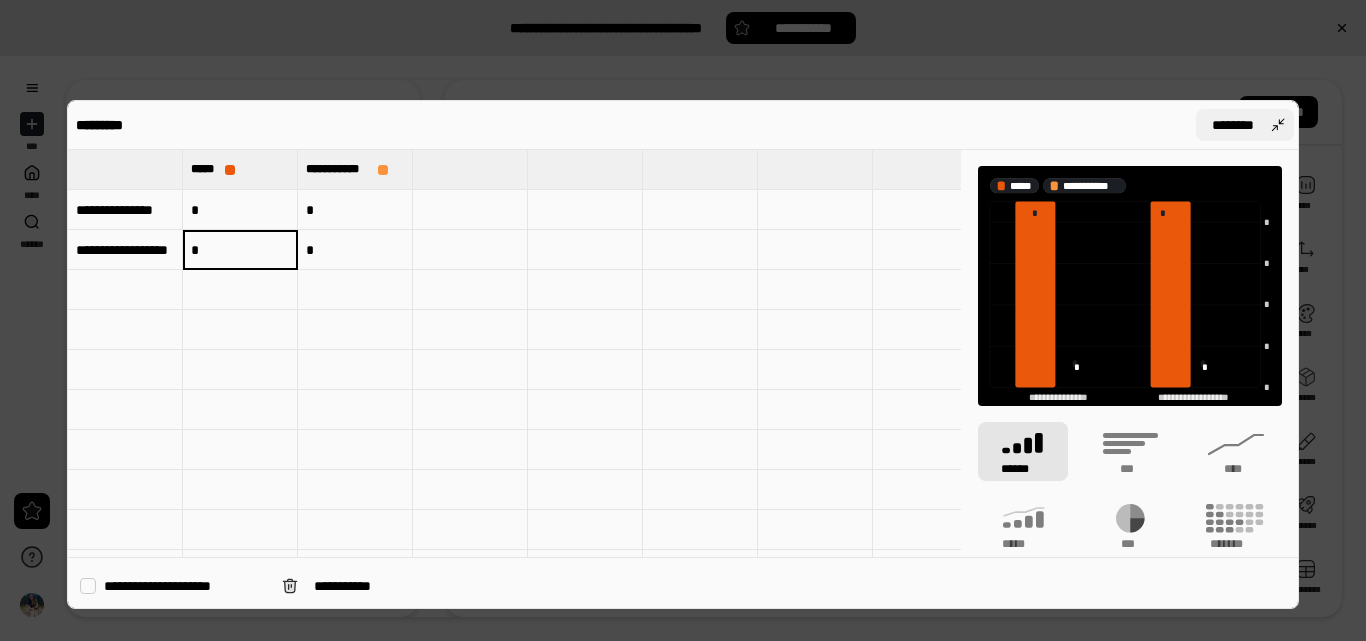 type on "*" 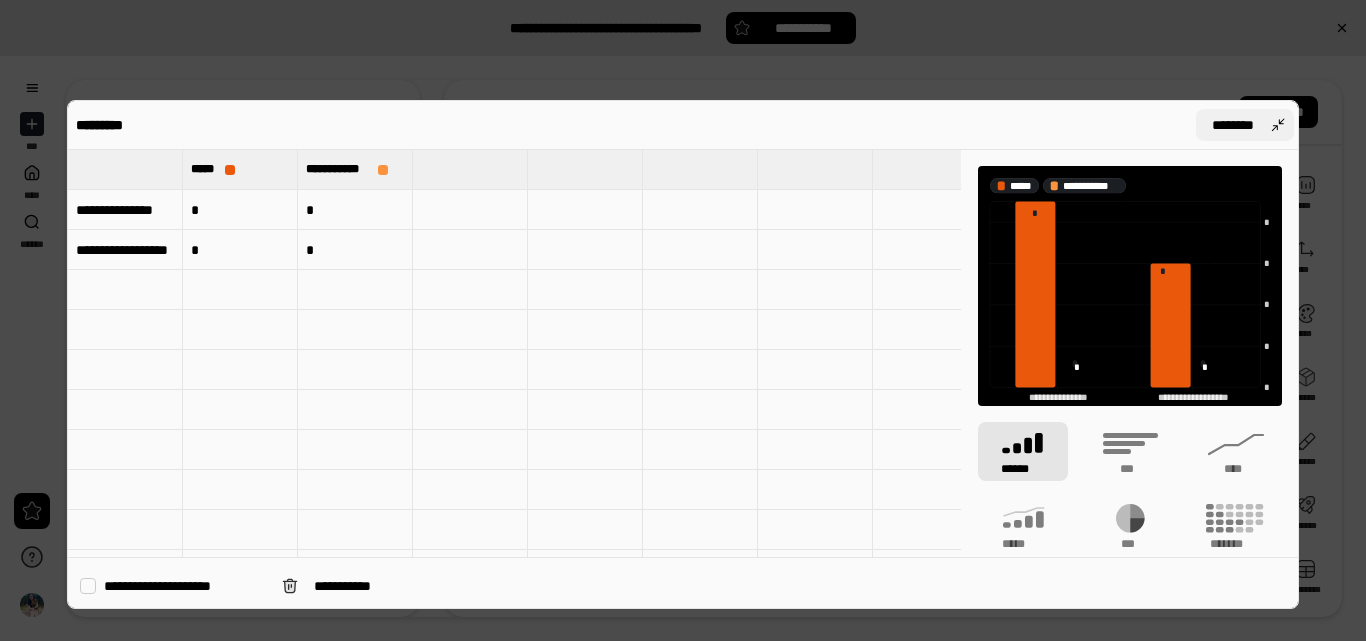 click on "********" at bounding box center [1245, 125] 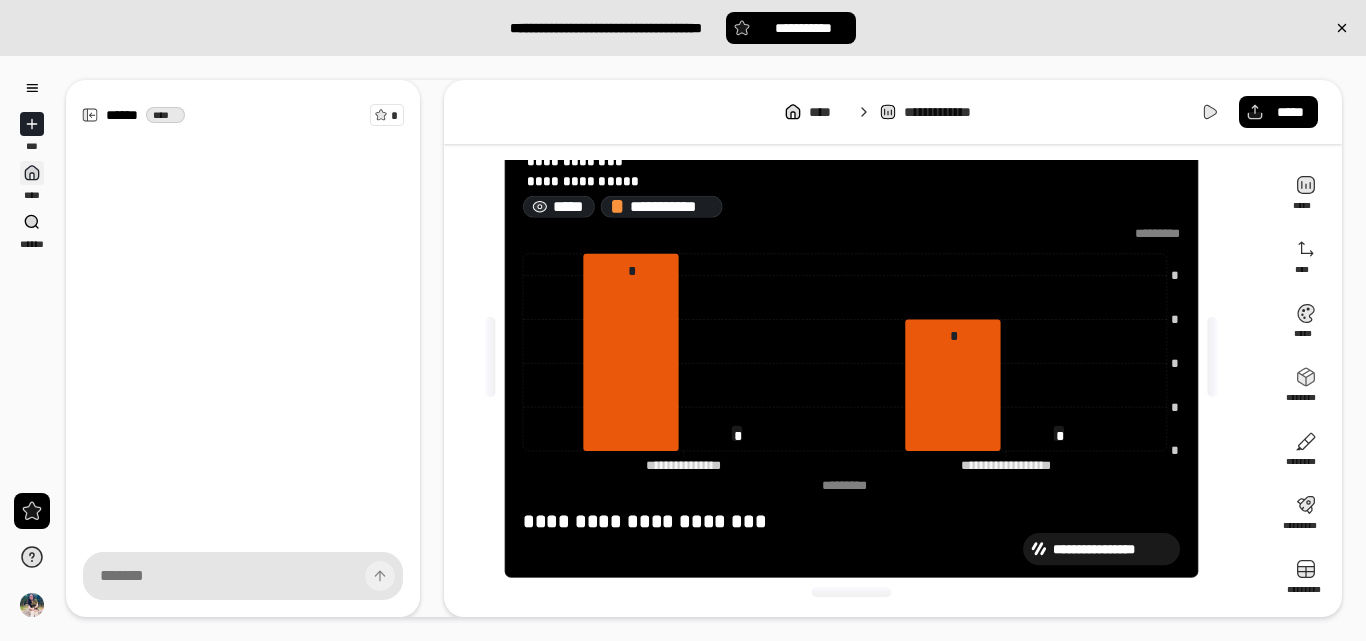 click at bounding box center [32, 173] 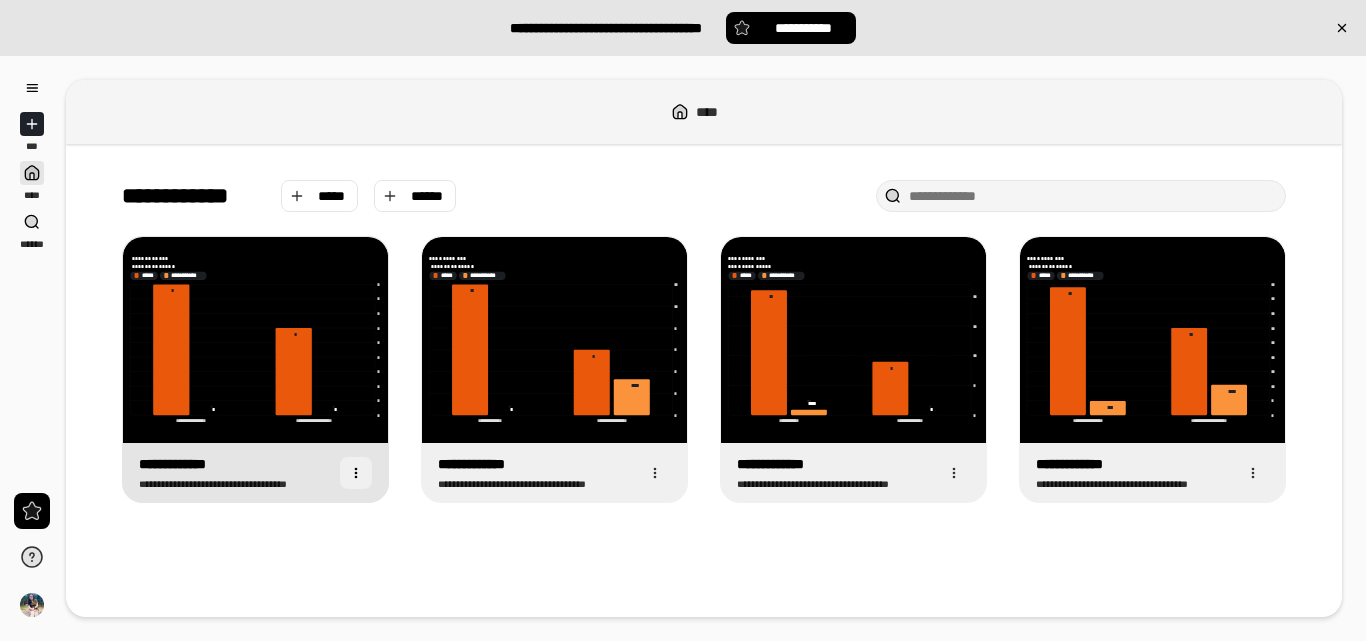 click at bounding box center (356, 473) 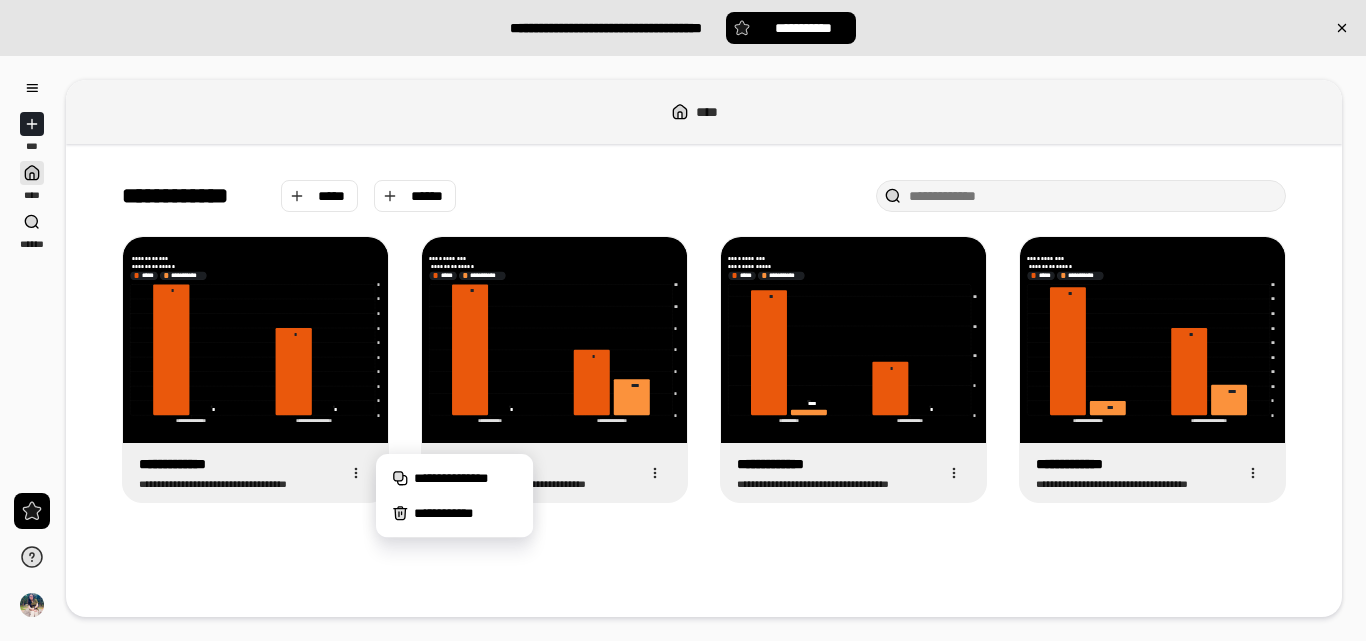 click on "**********" at bounding box center [704, 380] 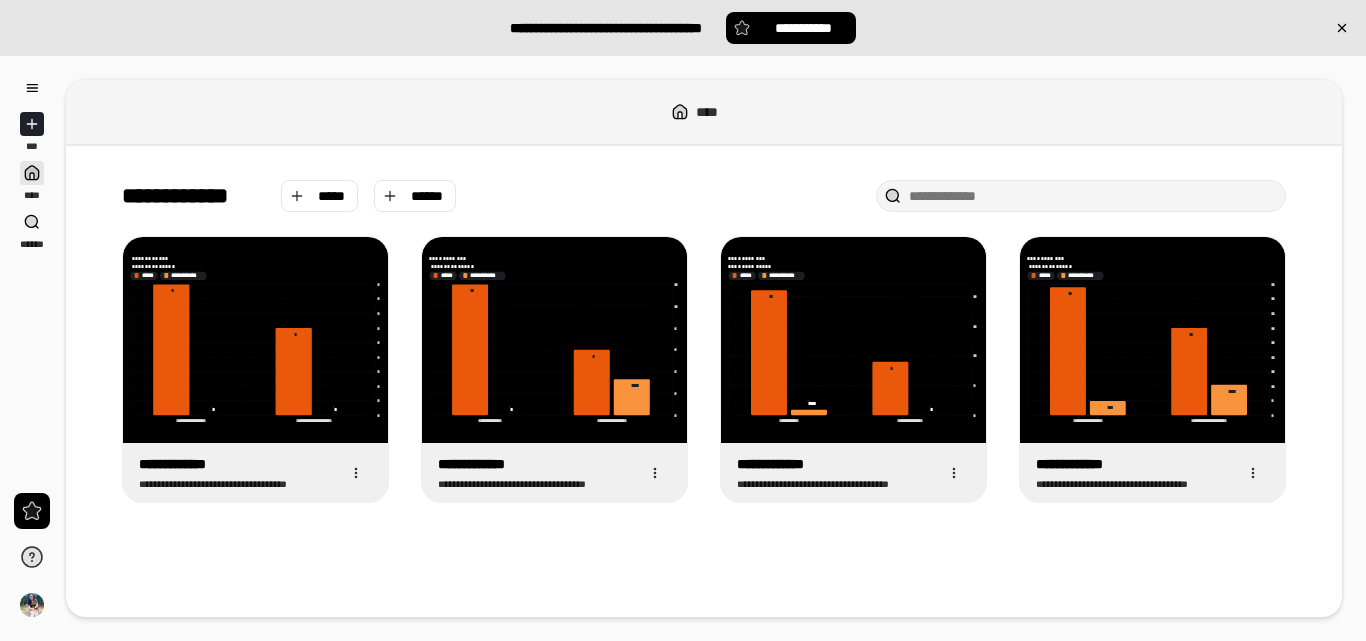 click on "**********" at bounding box center (683, 28) 